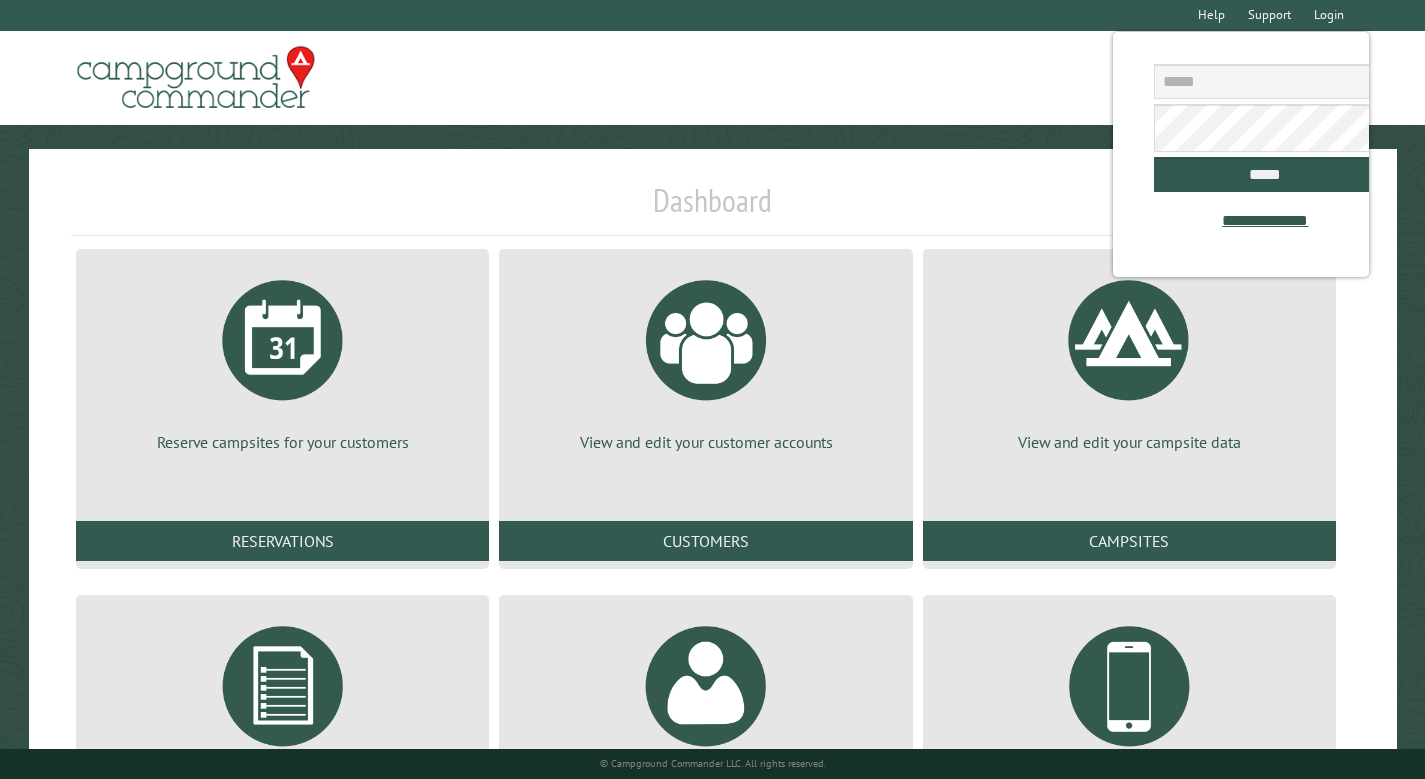 scroll, scrollTop: 0, scrollLeft: 0, axis: both 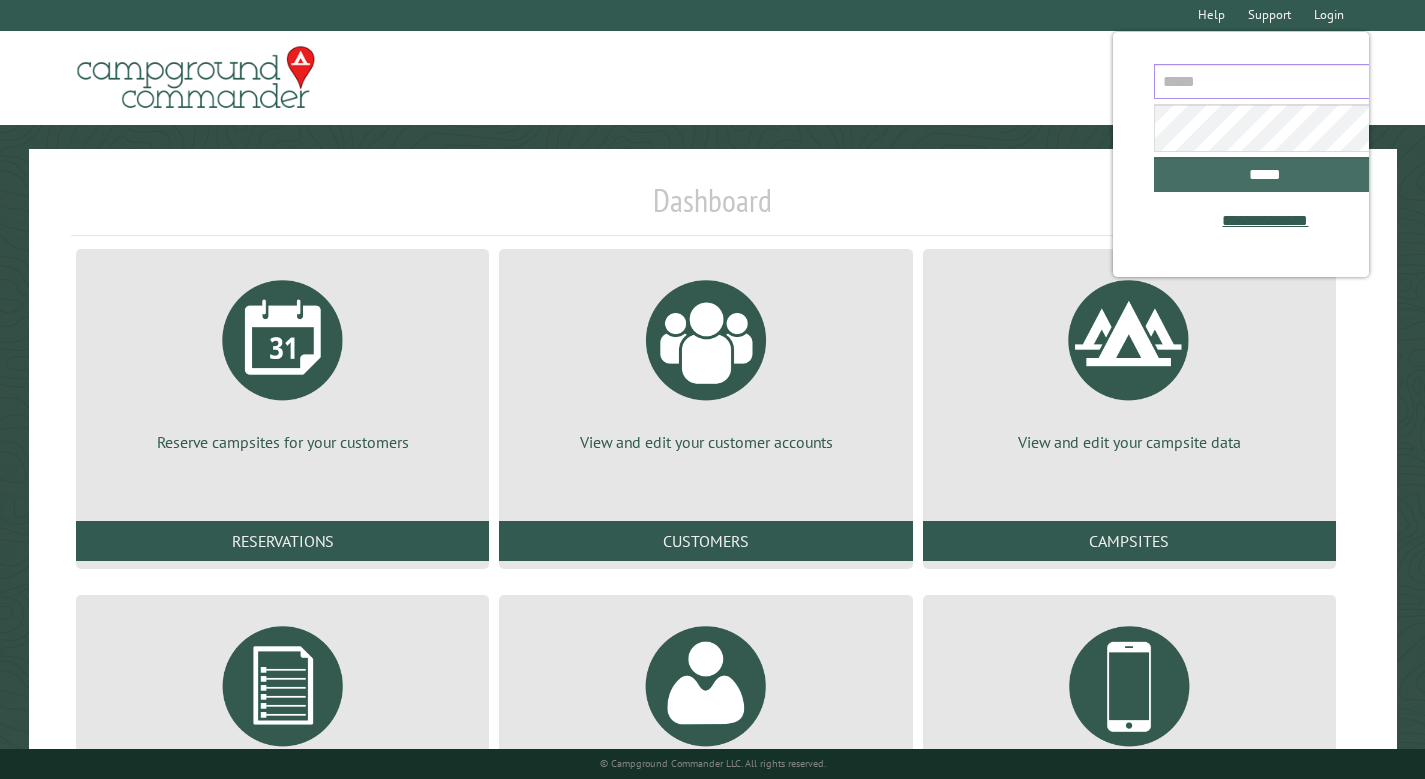 type on "**********" 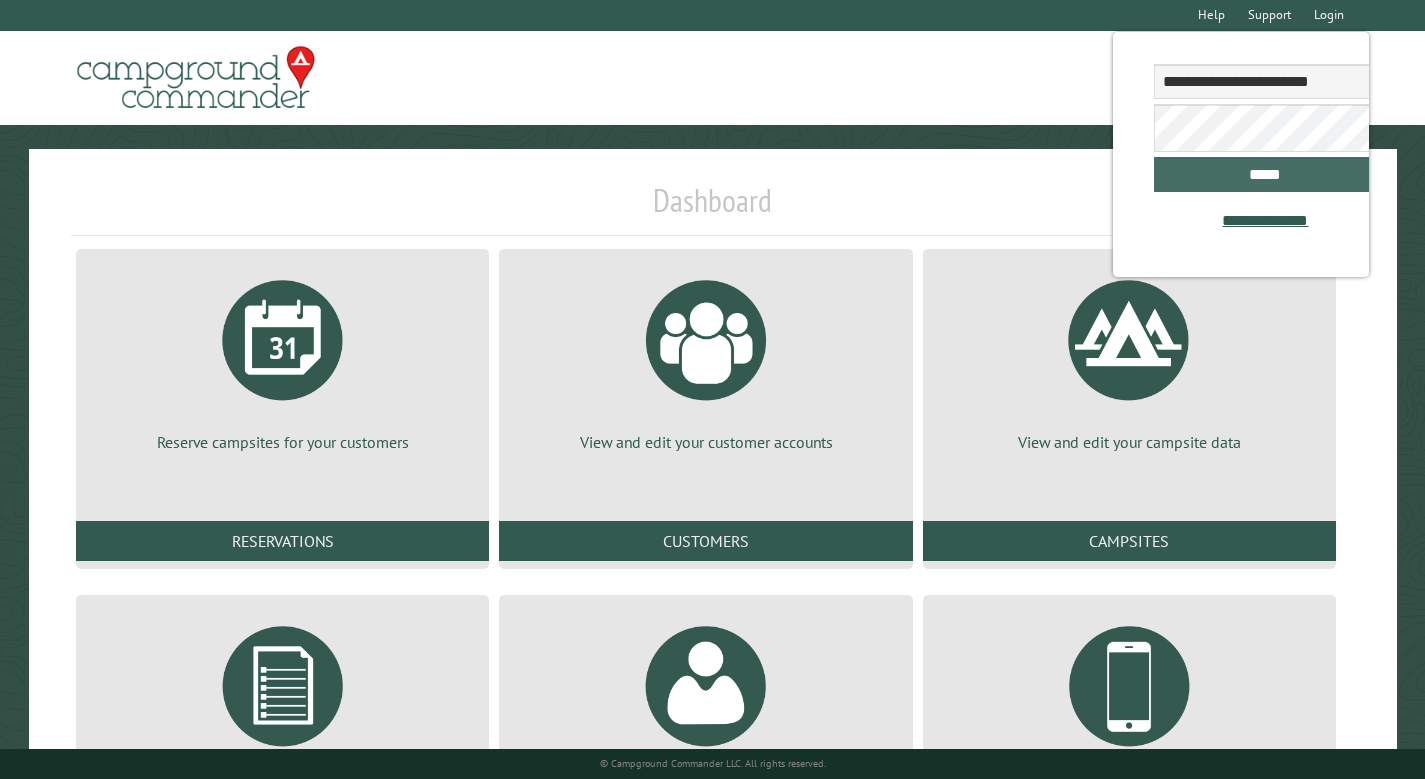 click on "*****" at bounding box center (1265, 174) 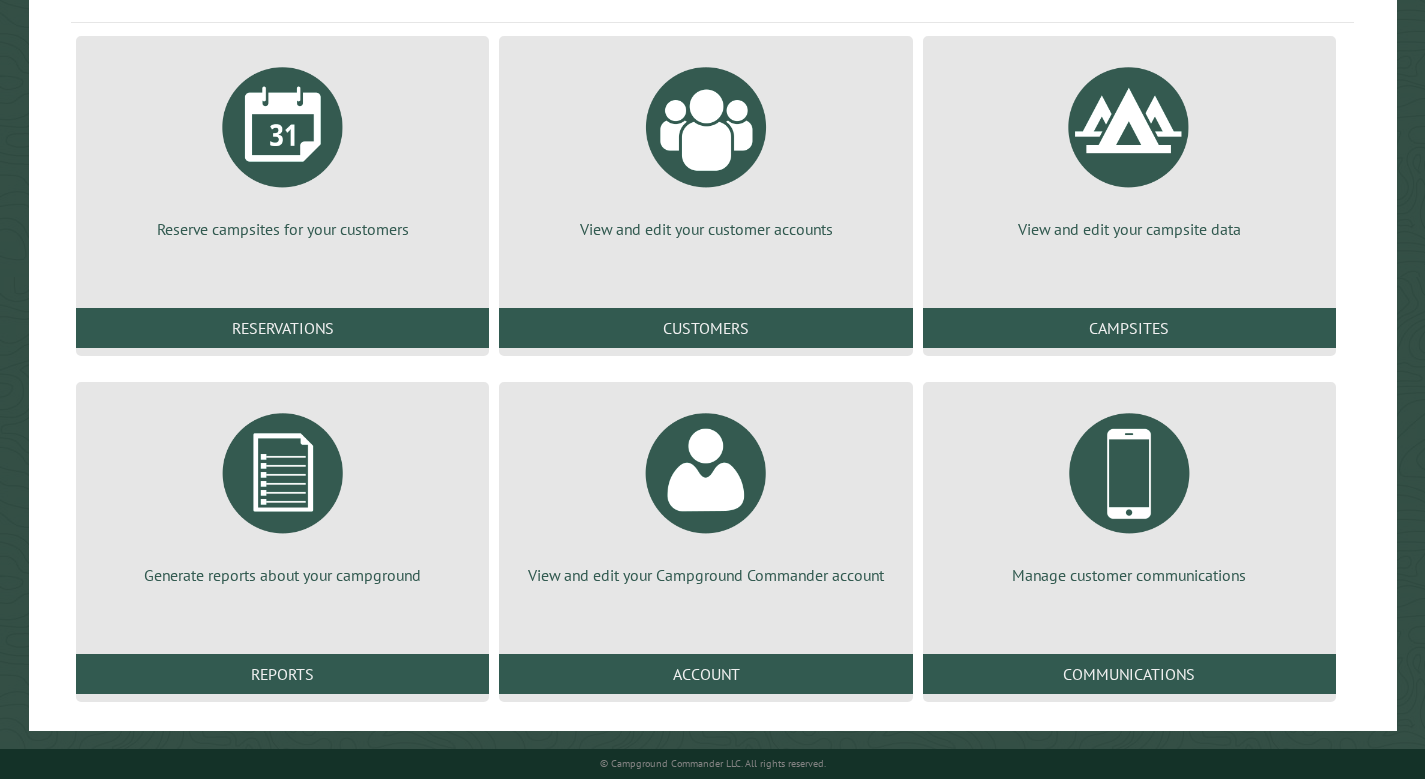 scroll, scrollTop: 291, scrollLeft: 0, axis: vertical 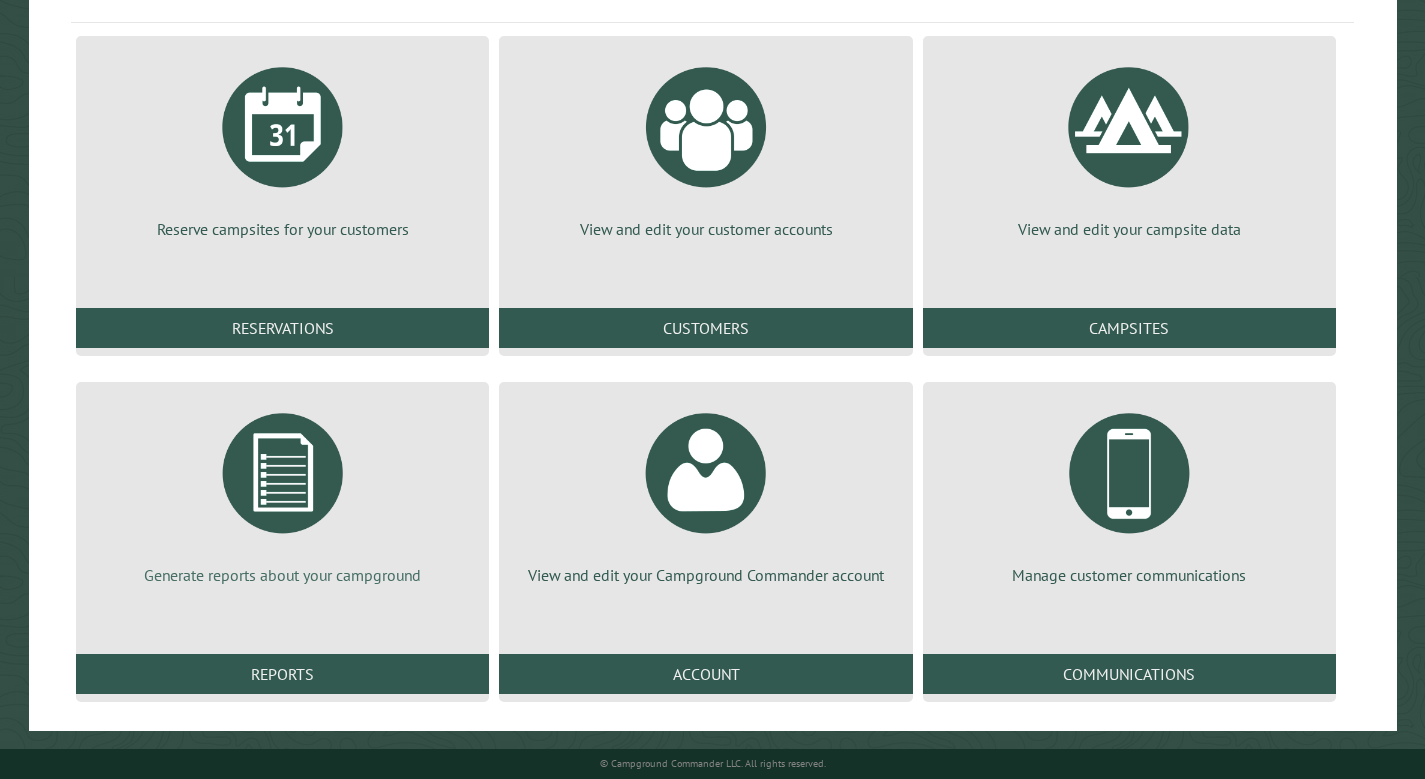 click at bounding box center [283, 473] 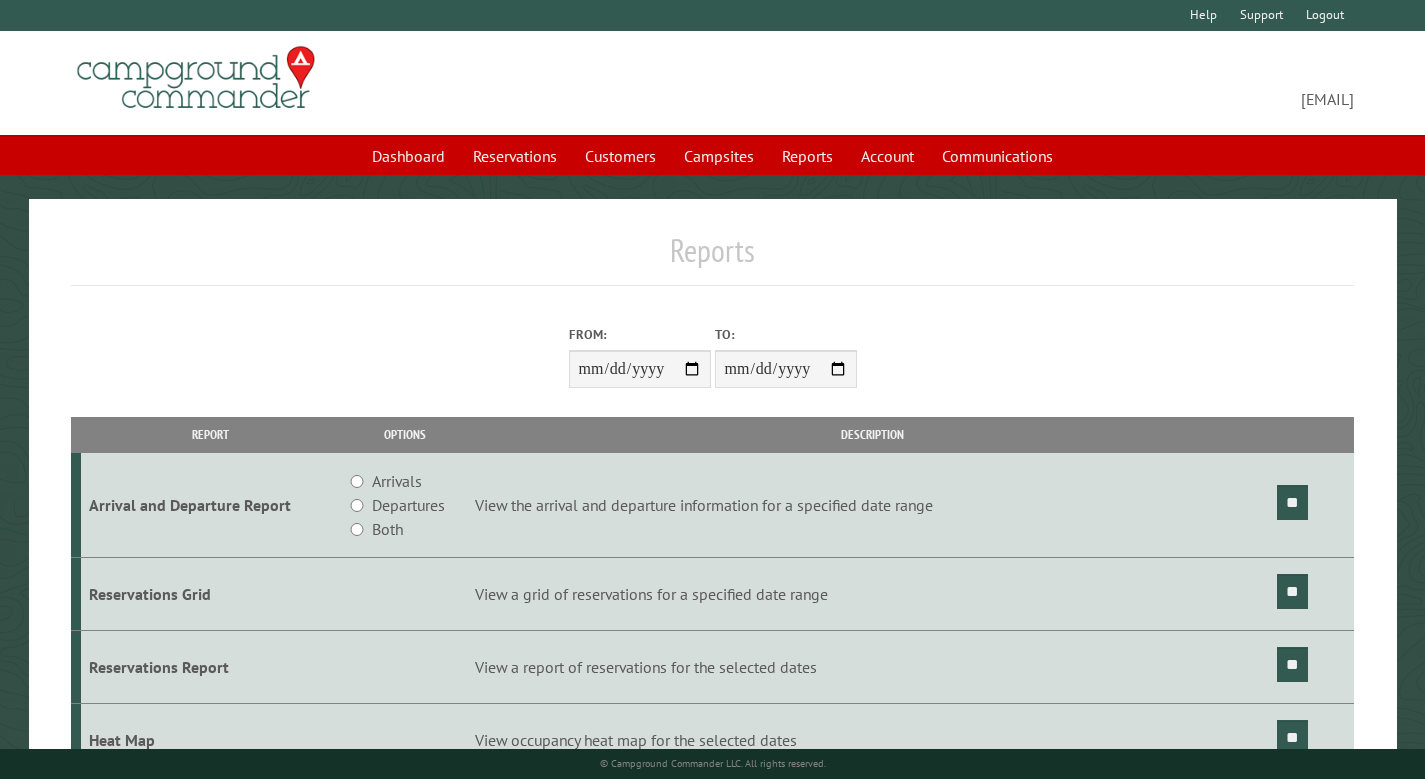 scroll, scrollTop: 0, scrollLeft: 0, axis: both 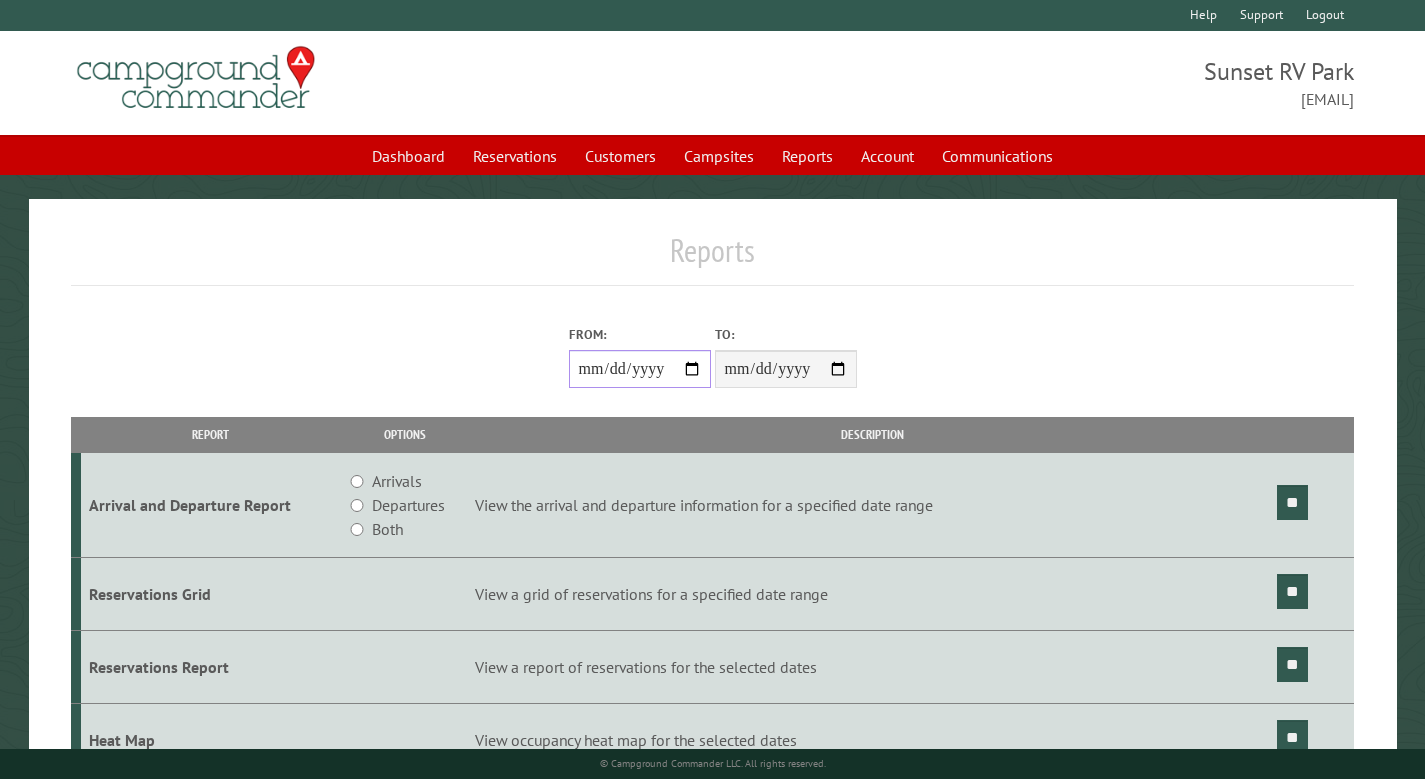 click on "From:" at bounding box center (640, 369) 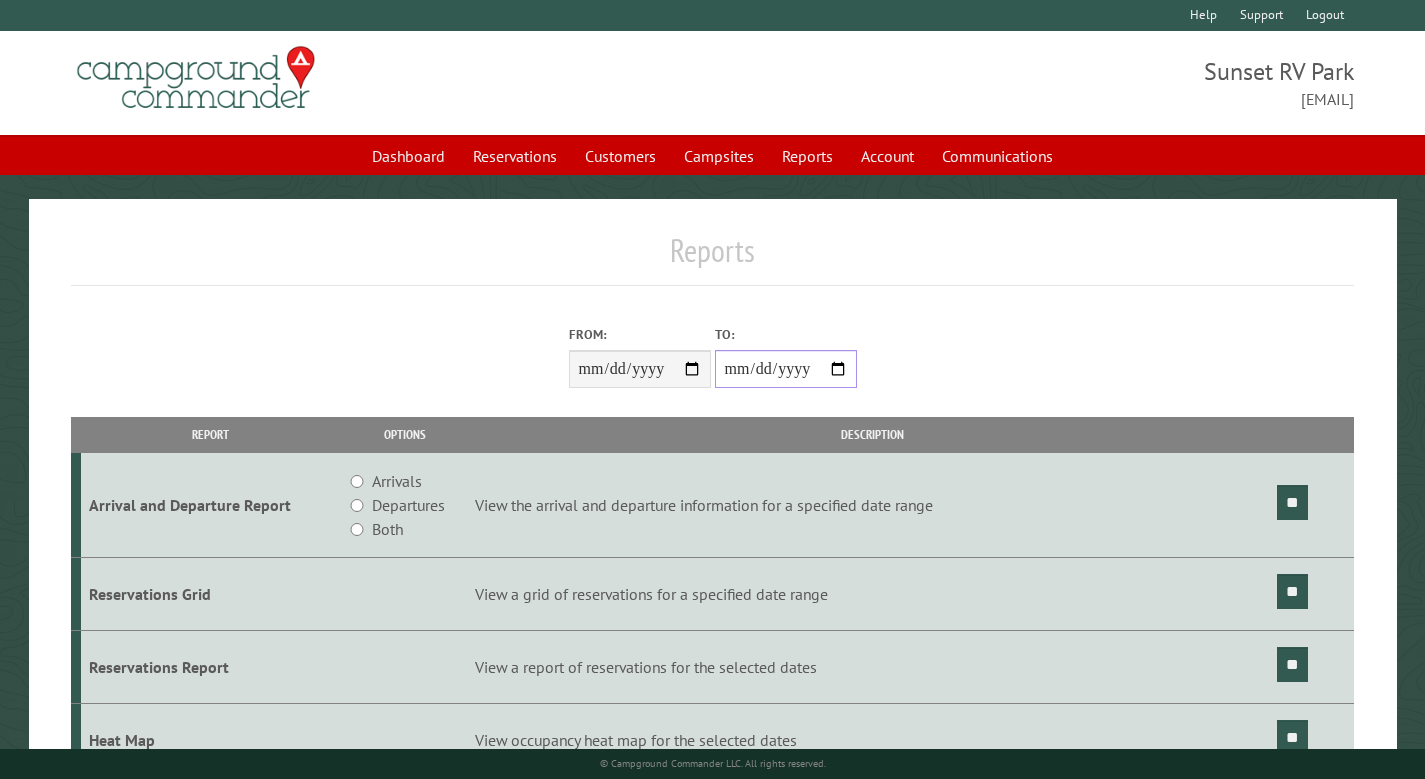 click on "**********" at bounding box center (786, 369) 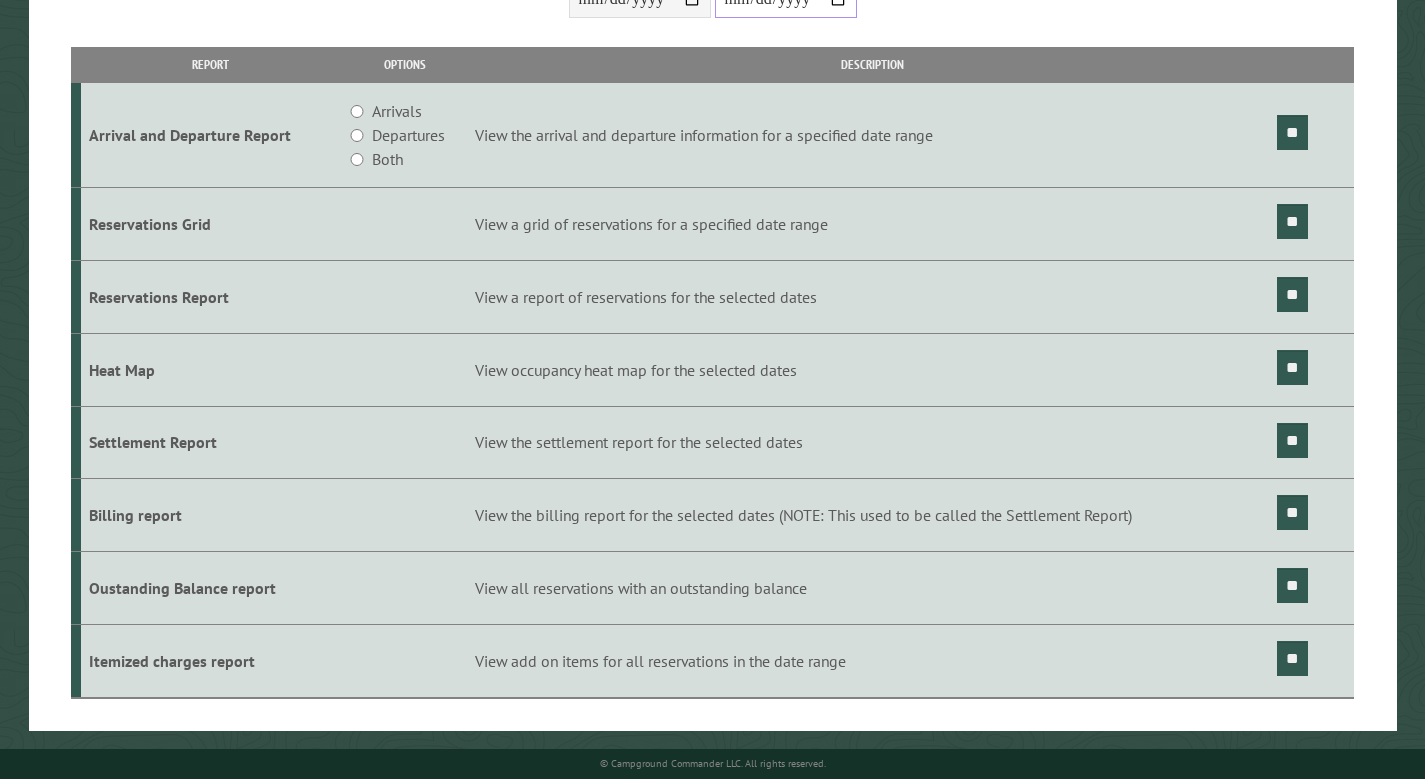 scroll, scrollTop: 530, scrollLeft: 0, axis: vertical 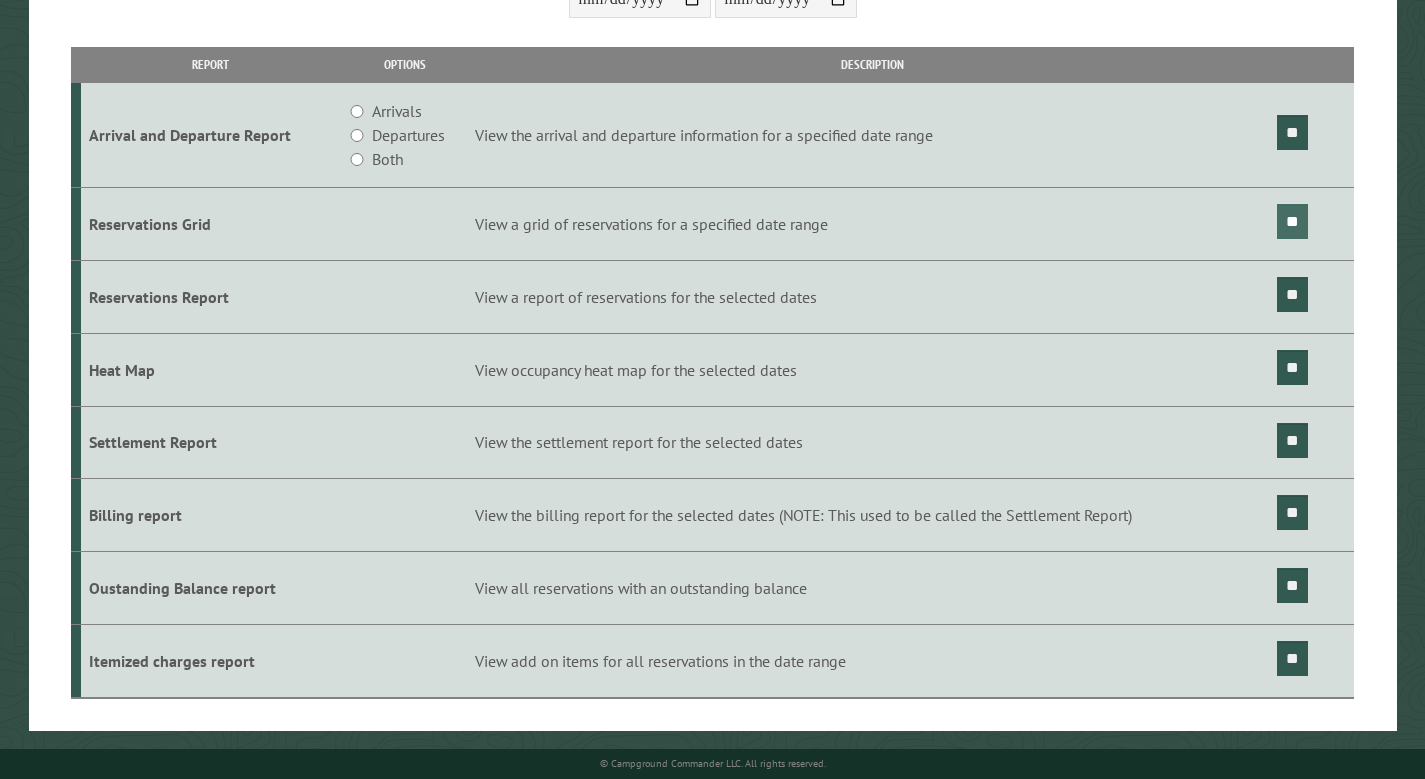click on "**" at bounding box center [1292, 221] 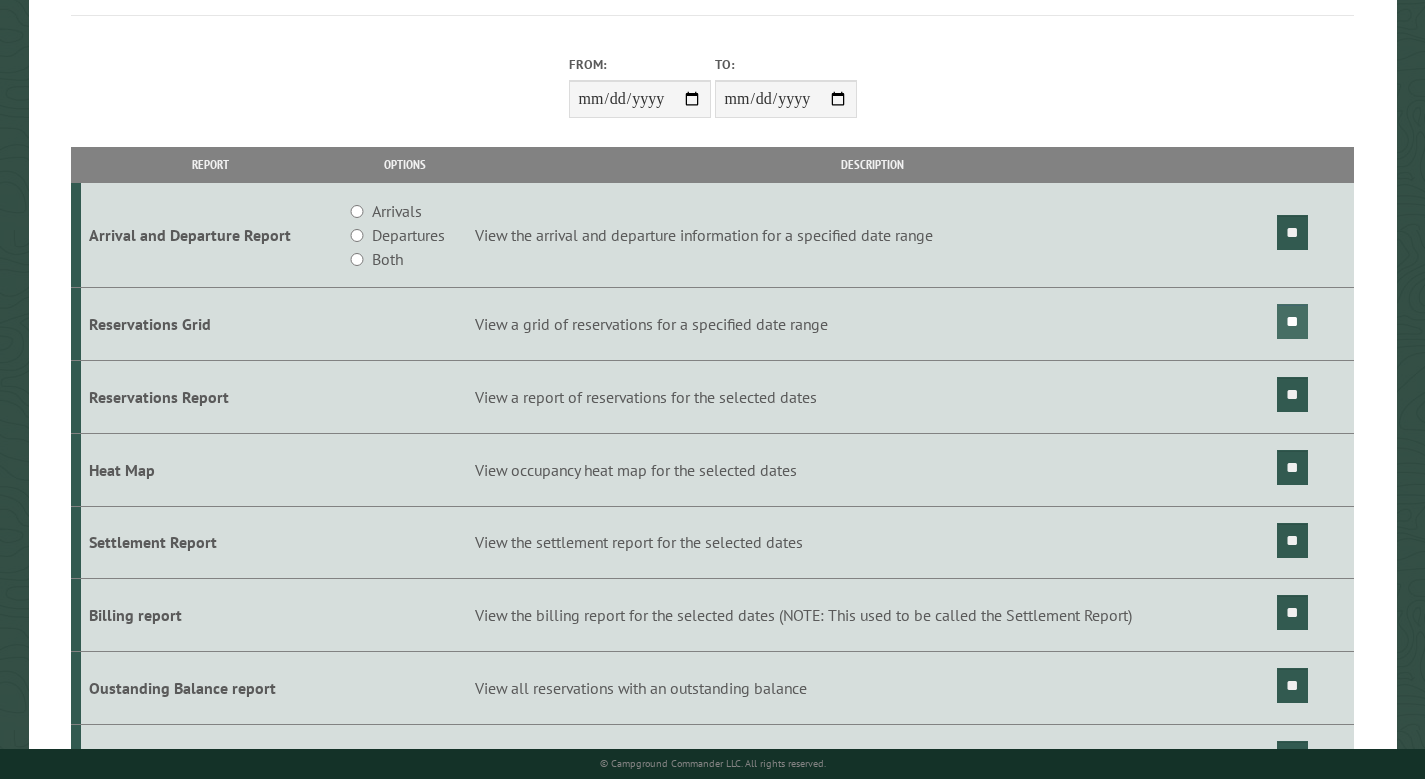 scroll, scrollTop: 0, scrollLeft: 0, axis: both 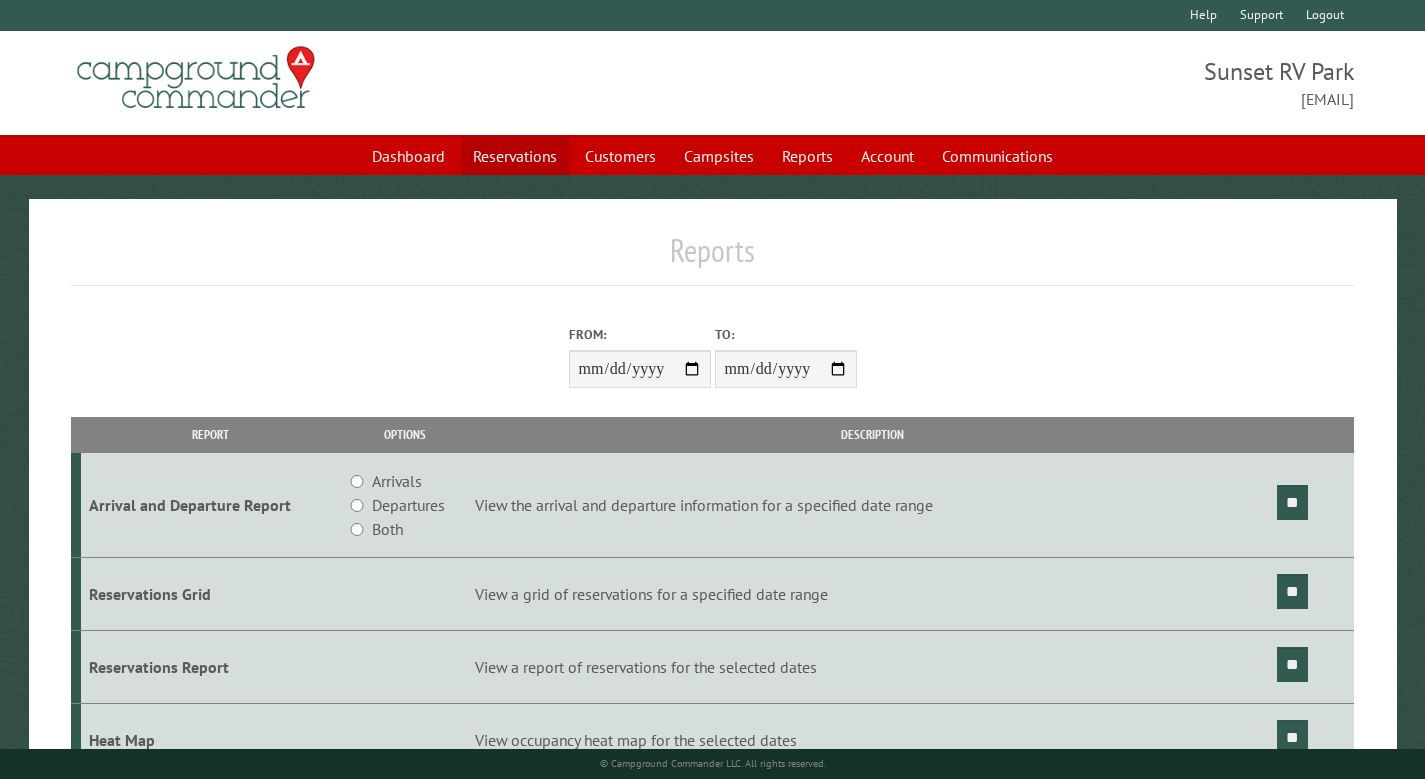 click on "Reservations" at bounding box center [515, 156] 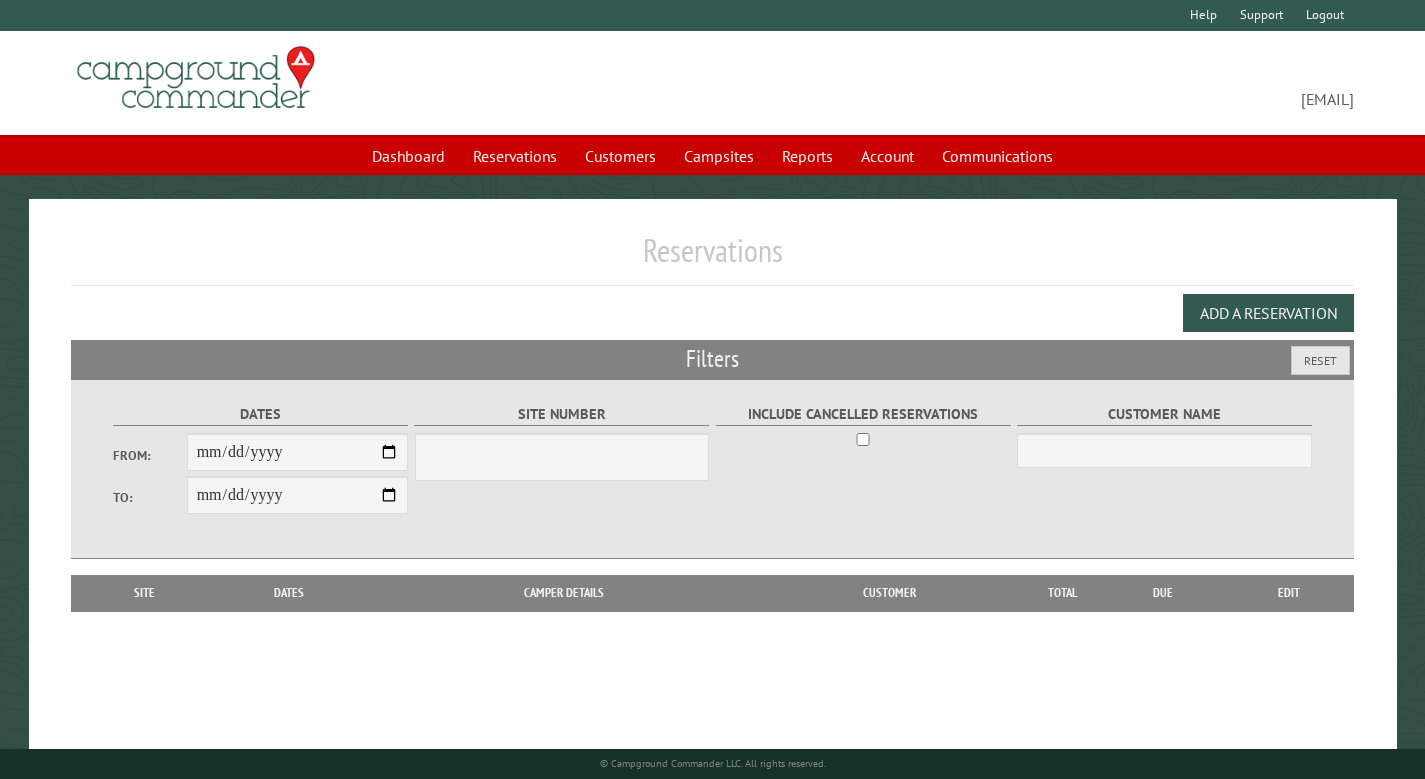 scroll, scrollTop: 0, scrollLeft: 0, axis: both 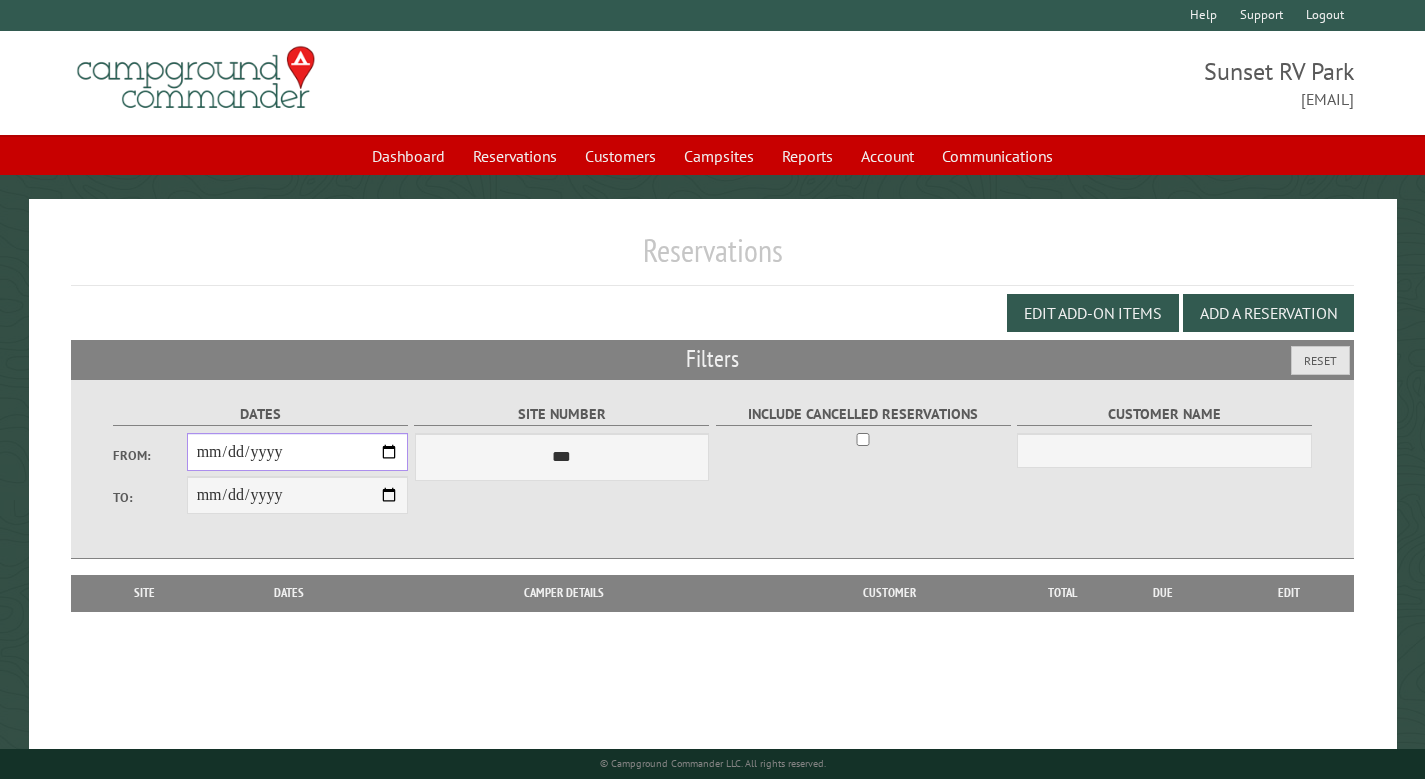 click on "From:" at bounding box center [297, 452] 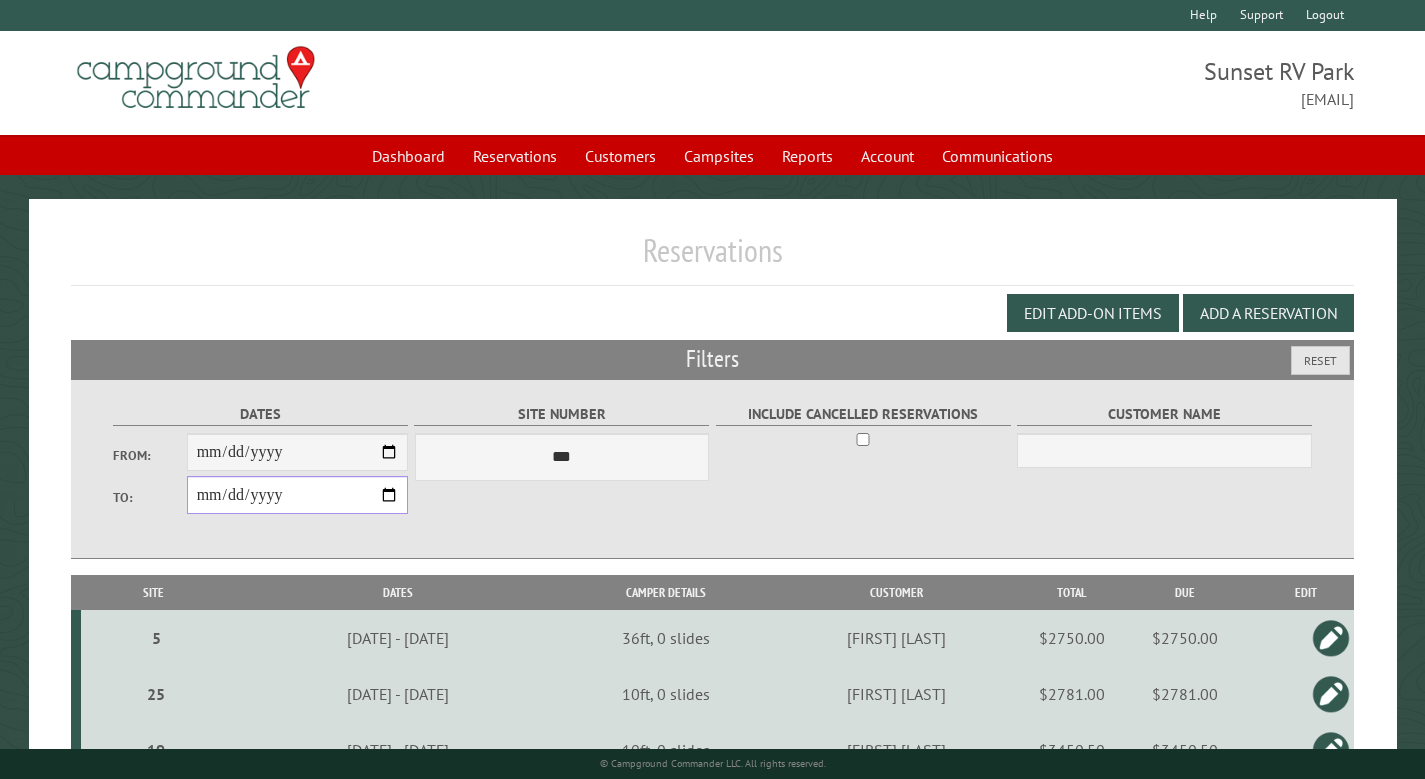 click on "**********" at bounding box center [297, 495] 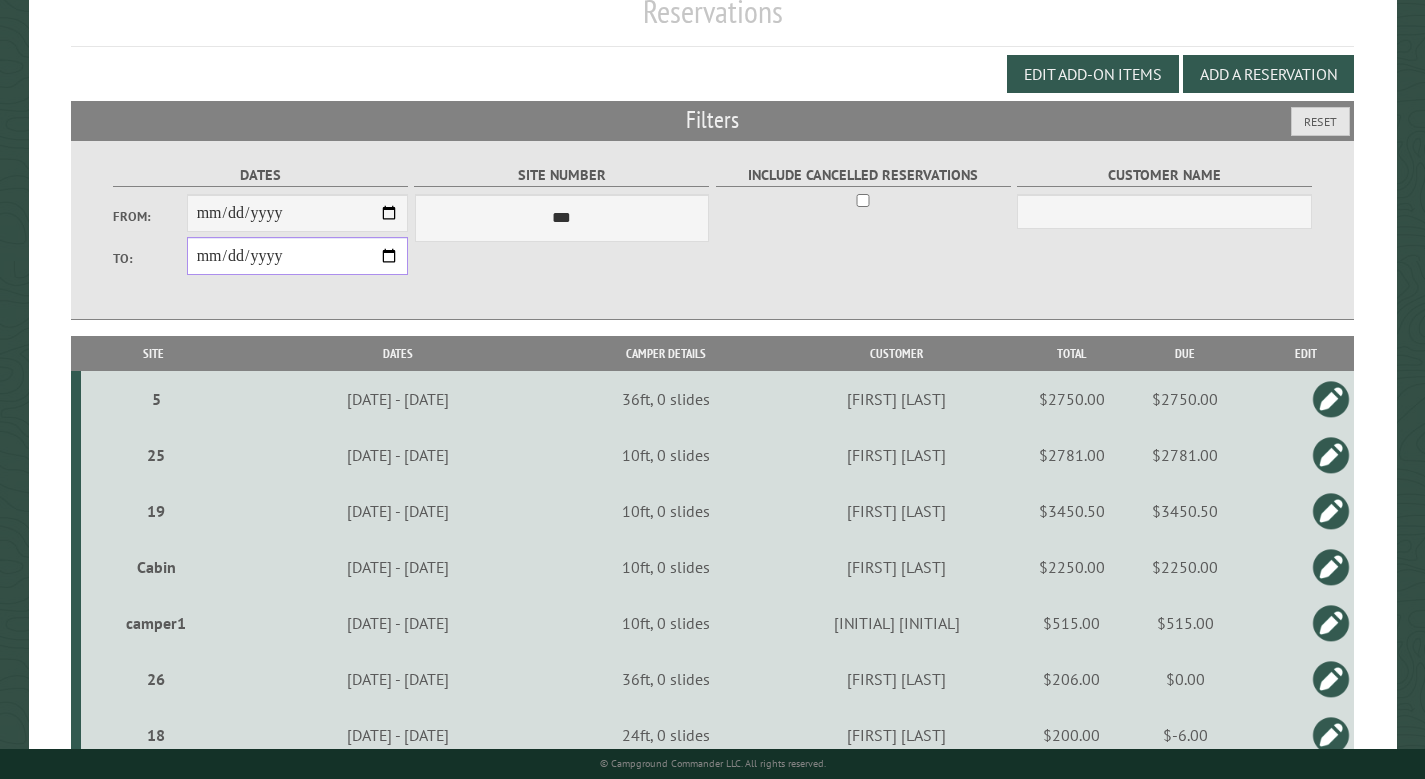scroll, scrollTop: 63, scrollLeft: 0, axis: vertical 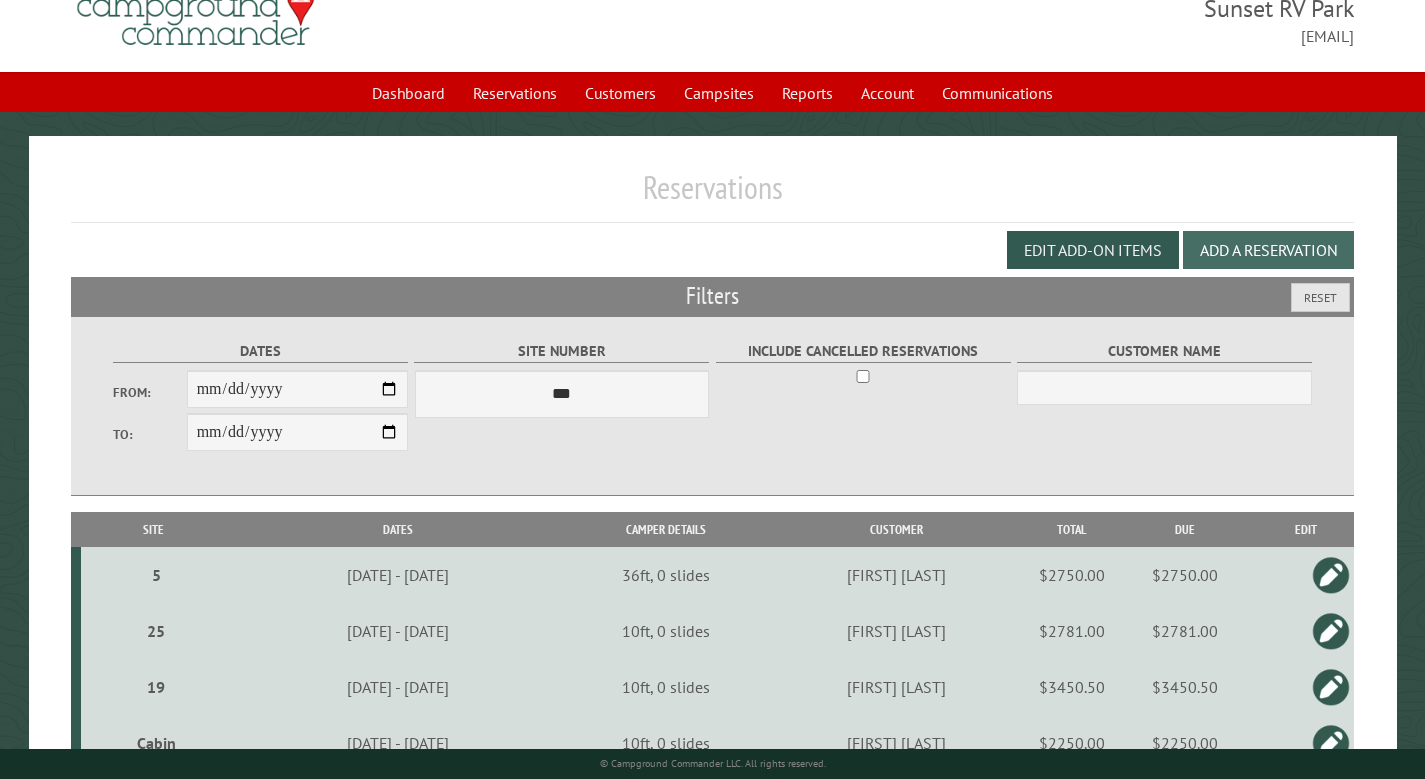 click on "Add a Reservation" at bounding box center (1268, 250) 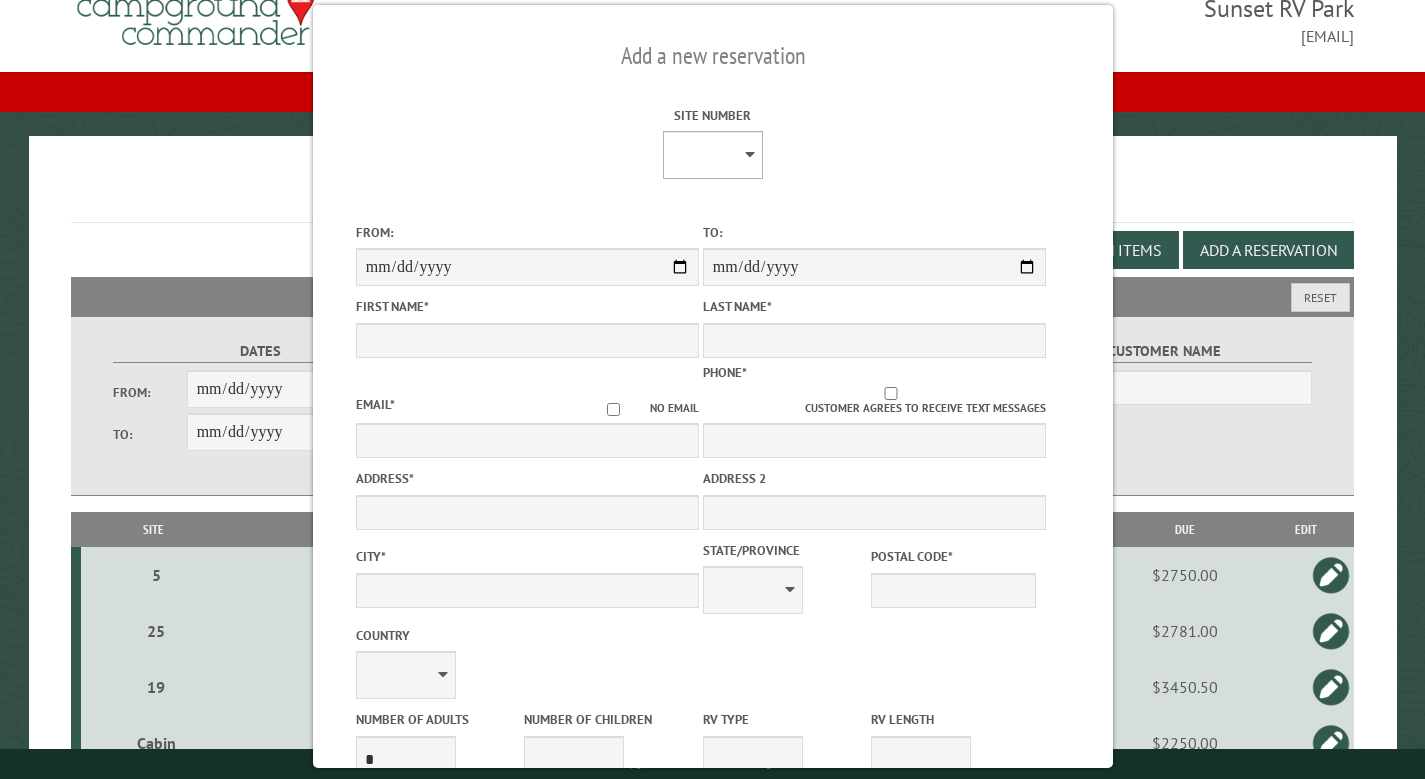 click on "* * * * * * * * * ** ** ** ** ** ** ** ** ** ** ** ** ** ** ** ** ** ** ** ***** ******* ** ** *******" at bounding box center [712, 155] 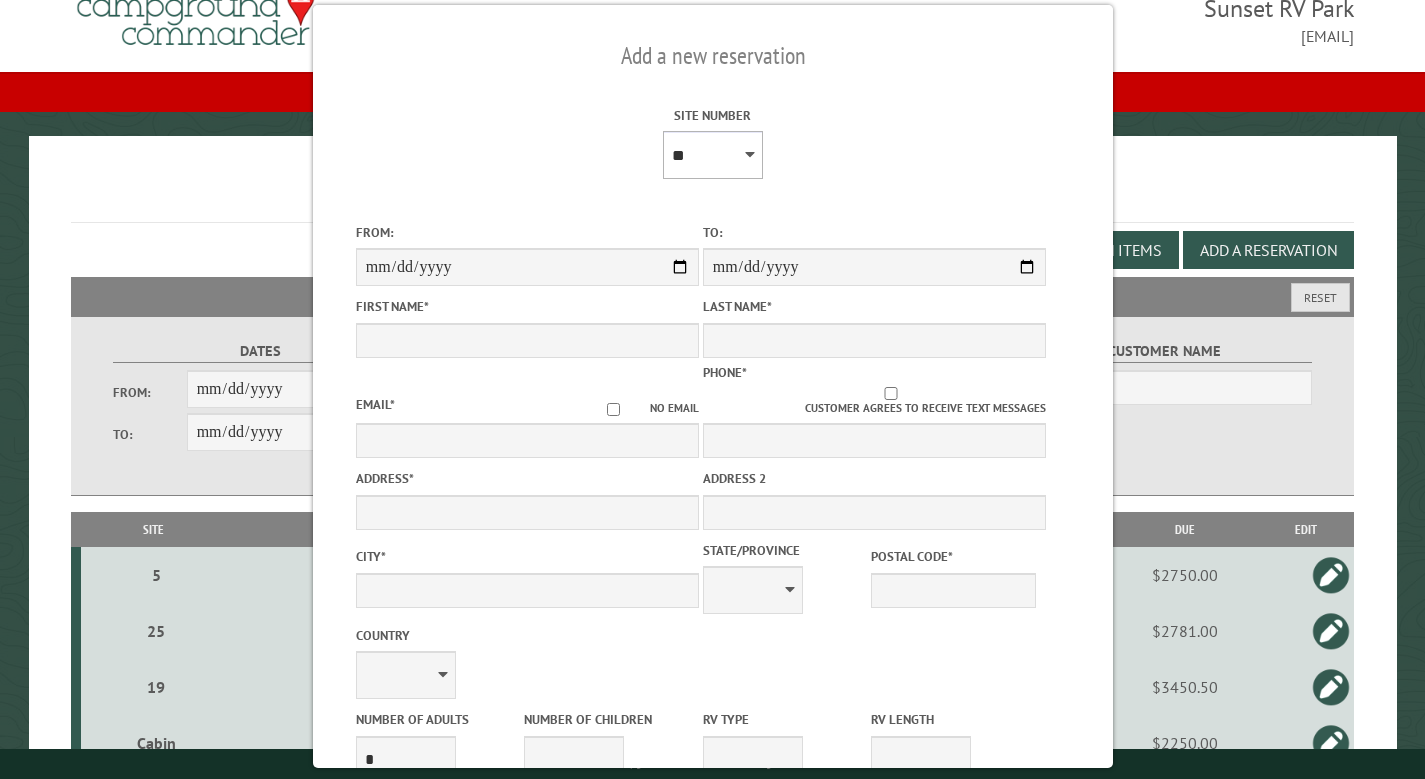 type on "****" 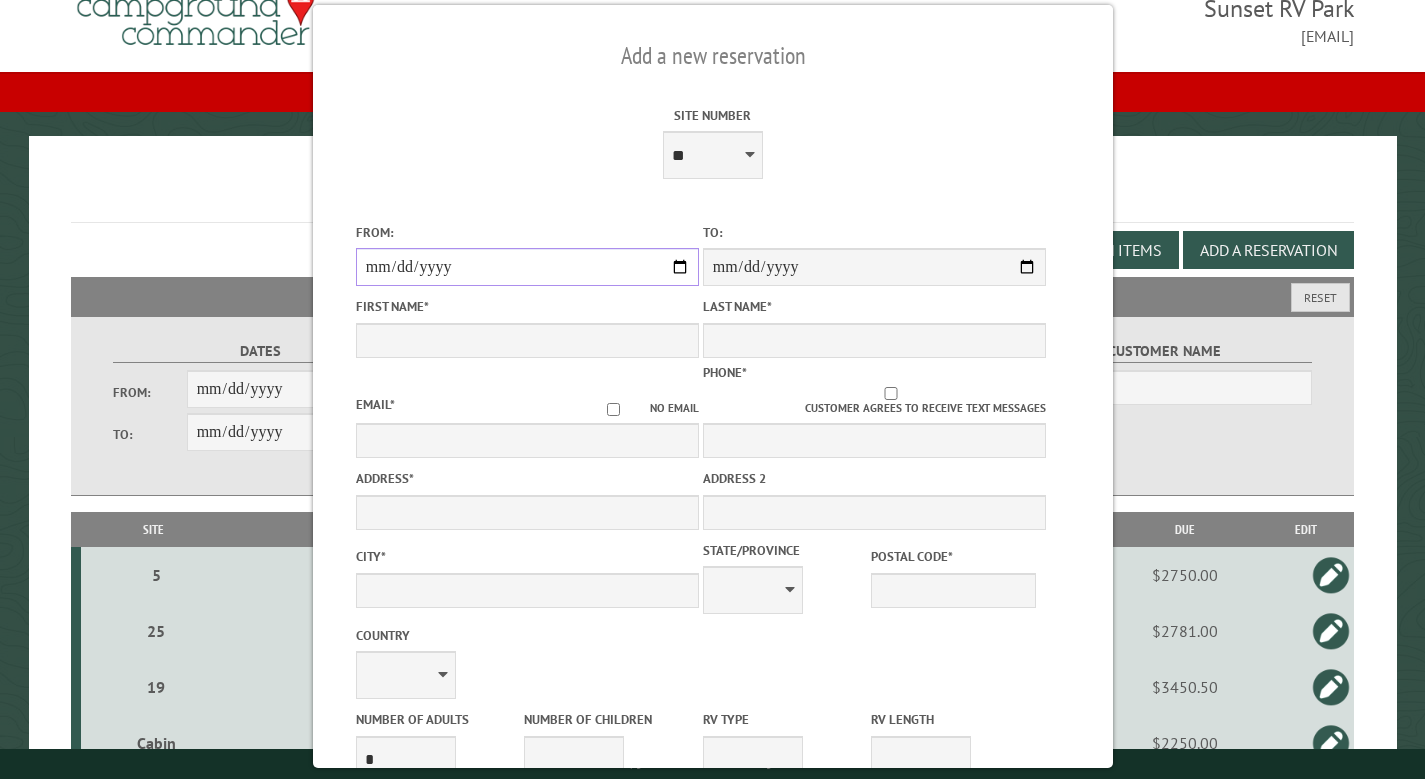 click on "From:" at bounding box center (526, 267) 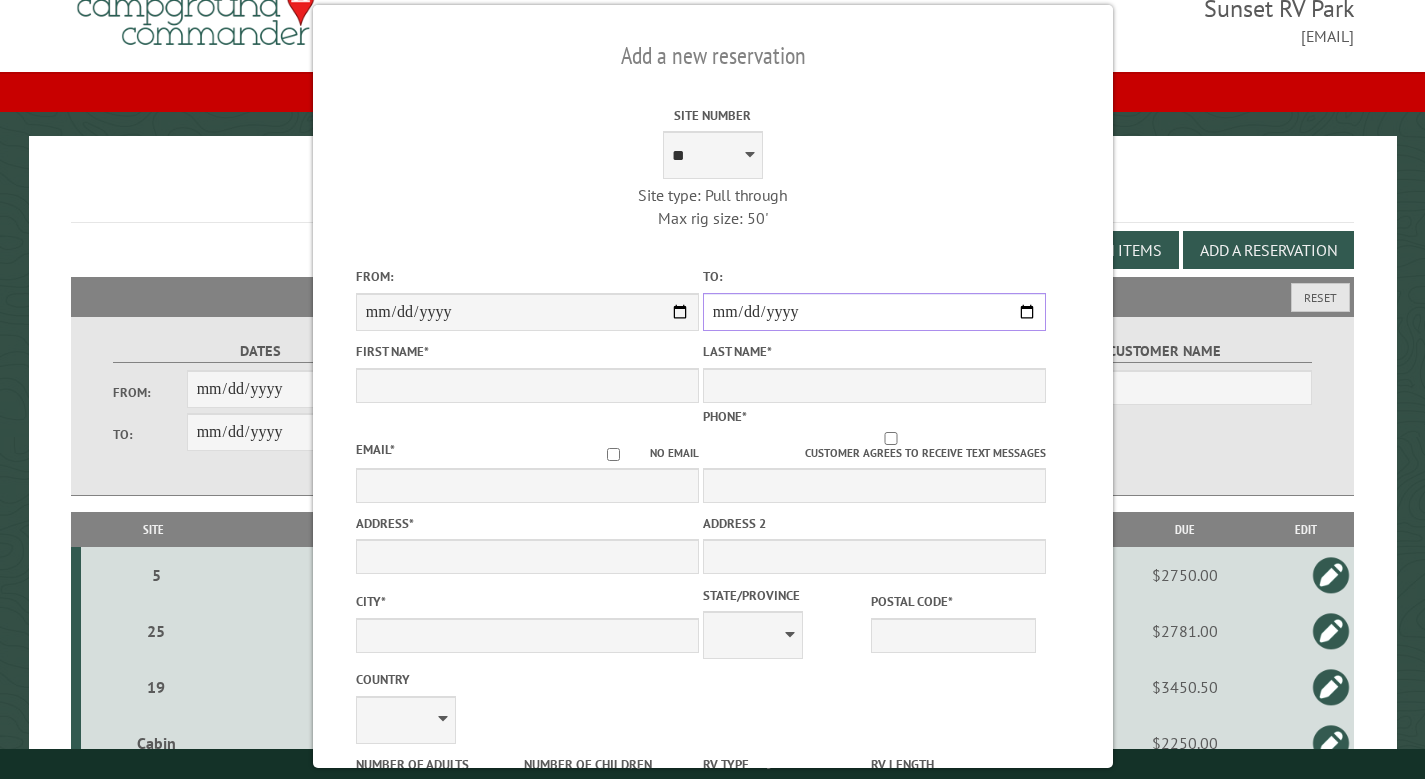 click on "**********" at bounding box center [873, 312] 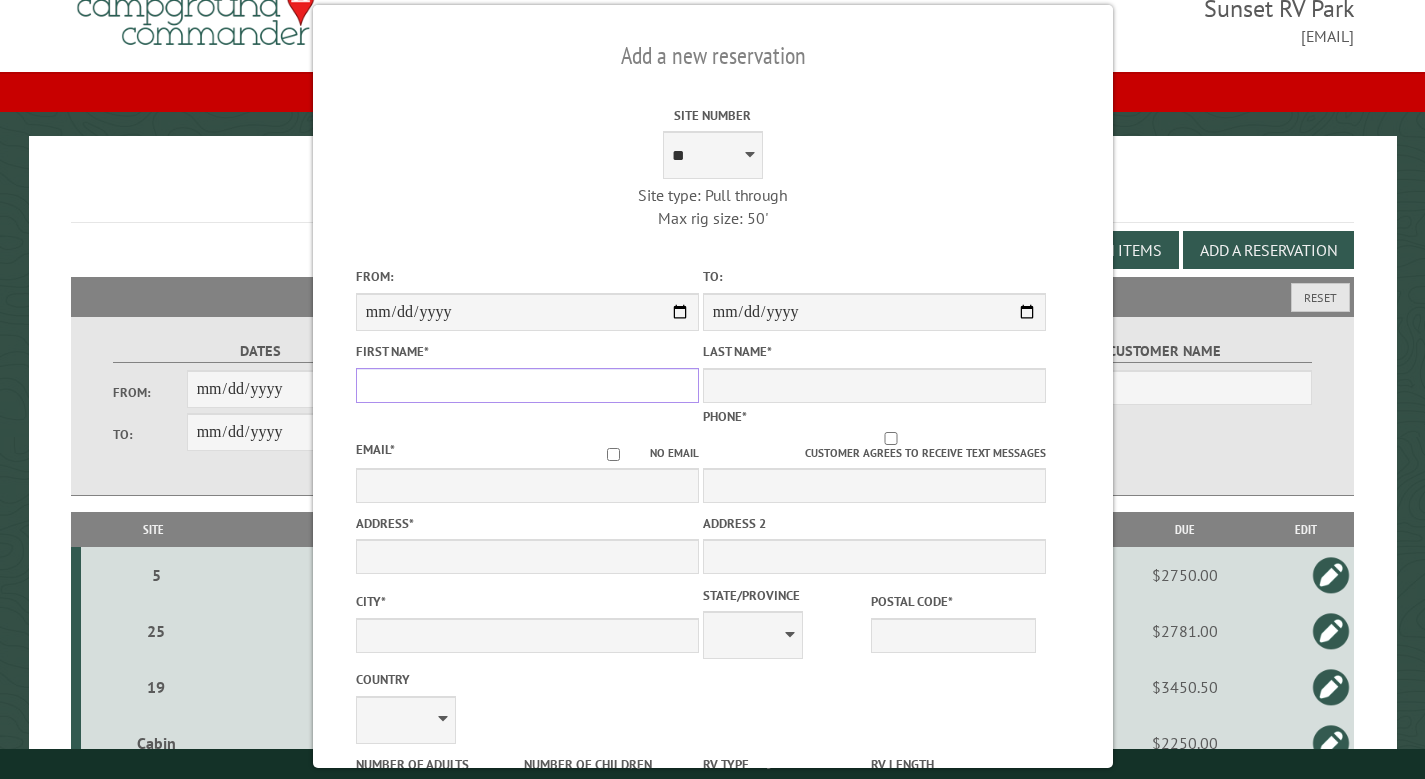 click on "First Name *" at bounding box center (526, 385) 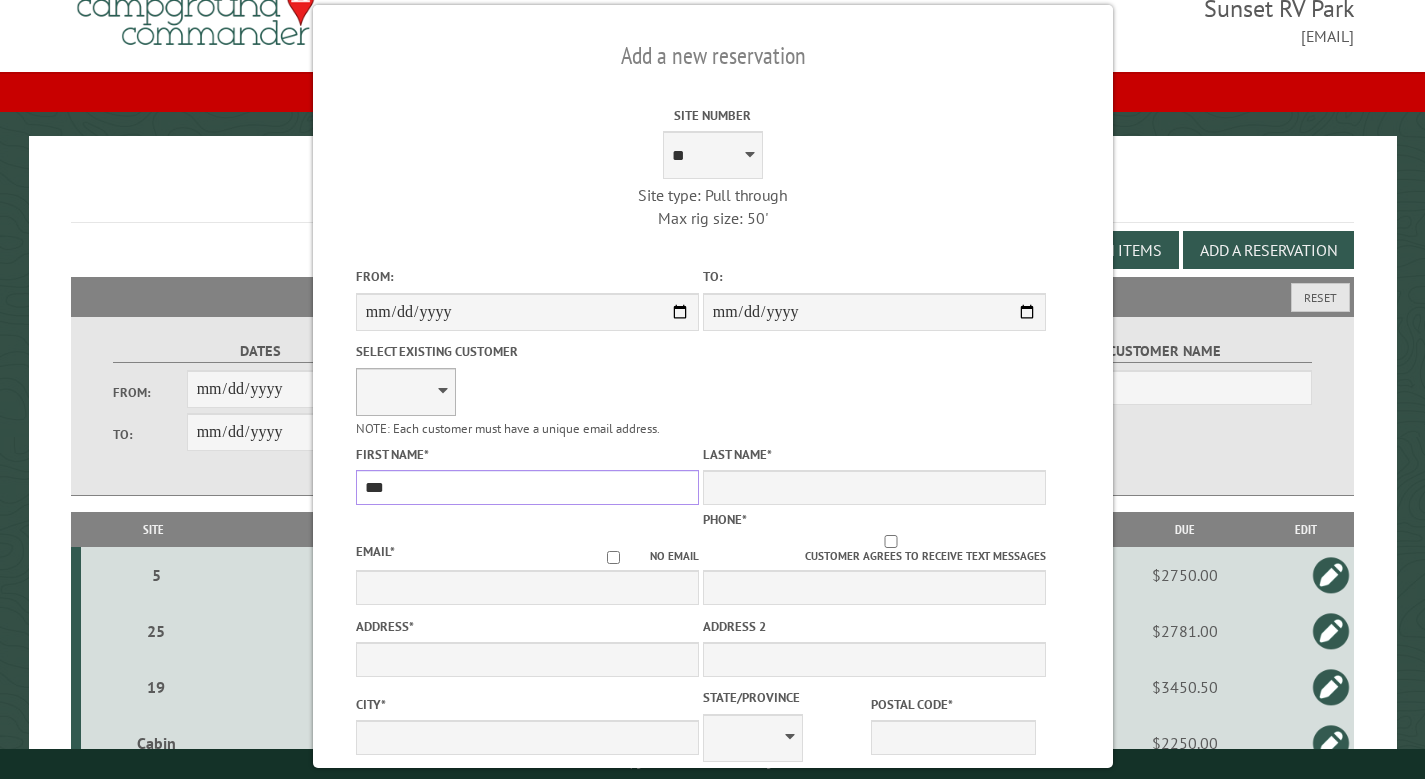 type on "***" 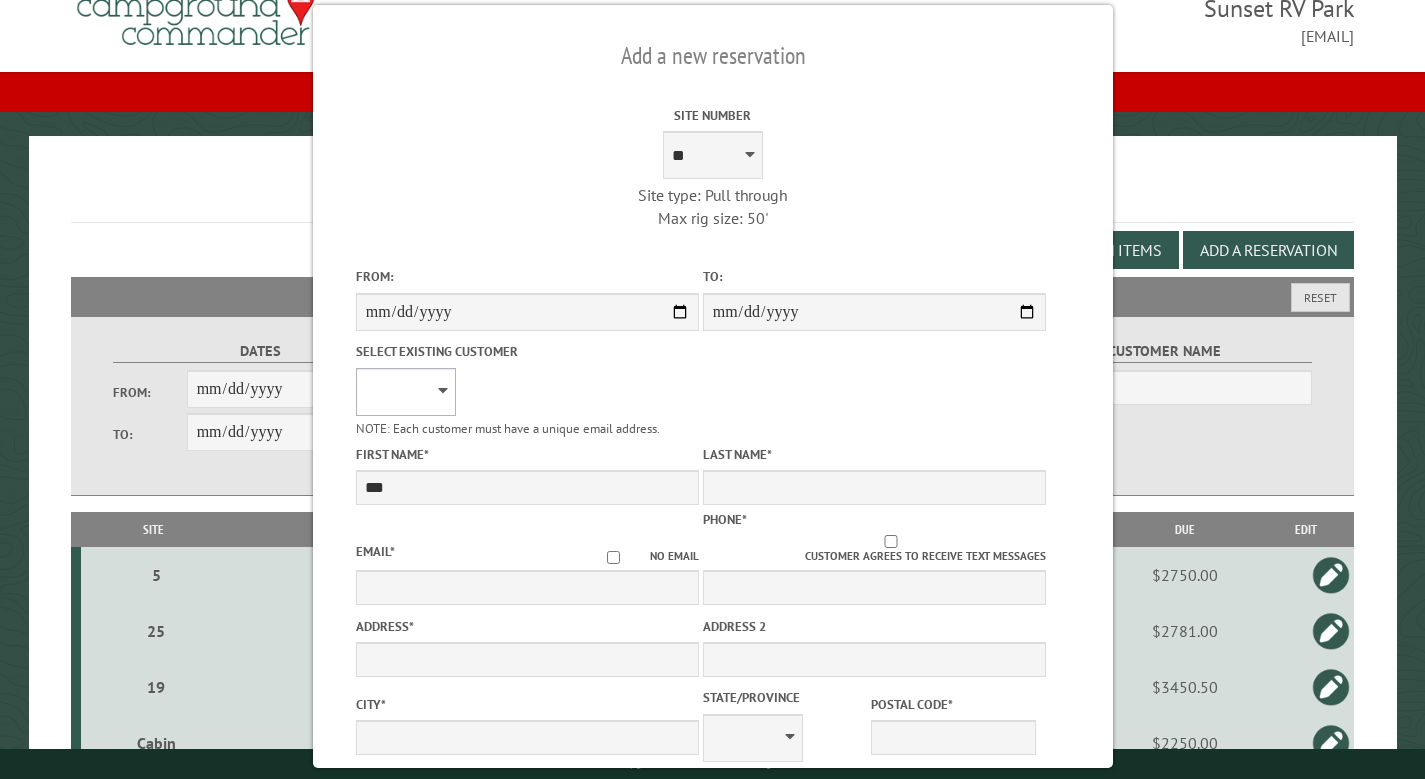 click on "**********" at bounding box center [405, 392] 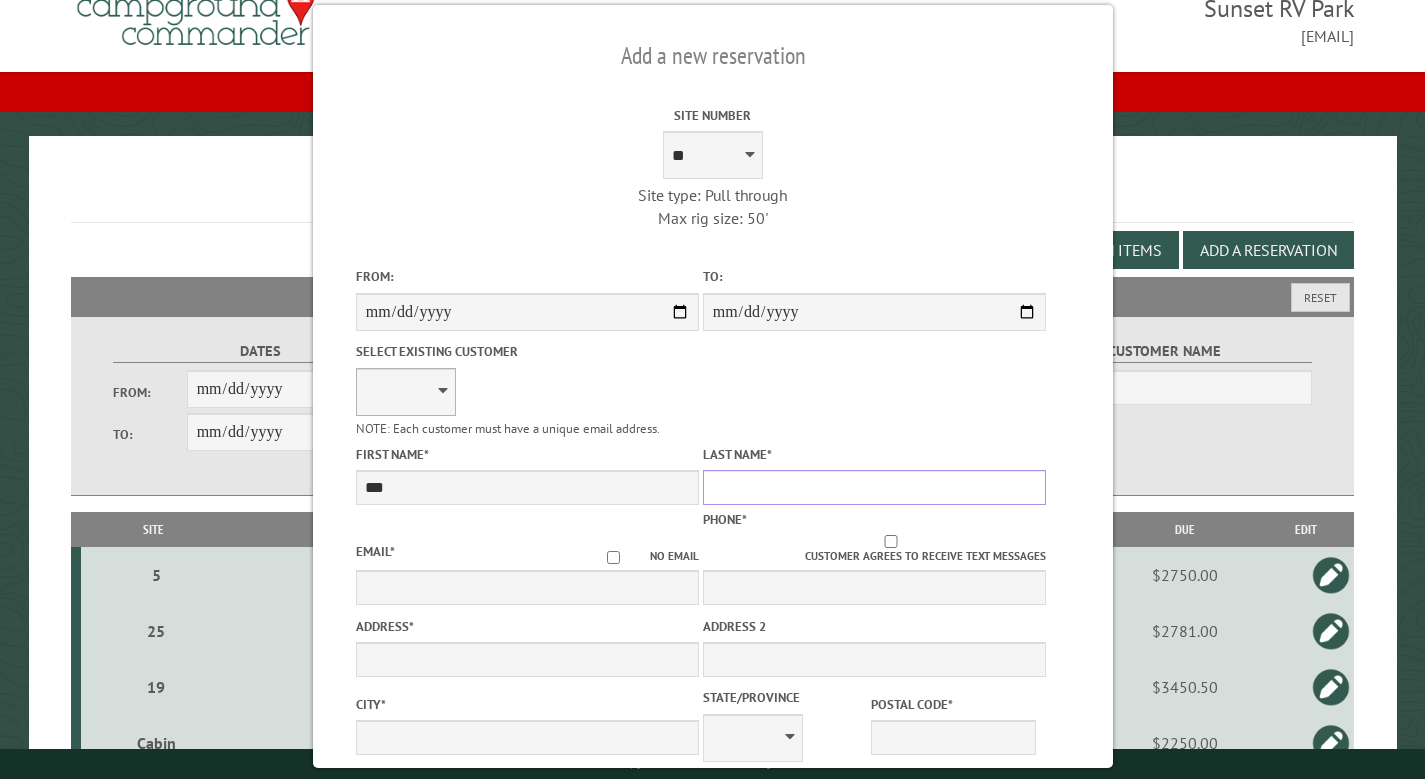 click on "Last Name *" at bounding box center [873, 487] 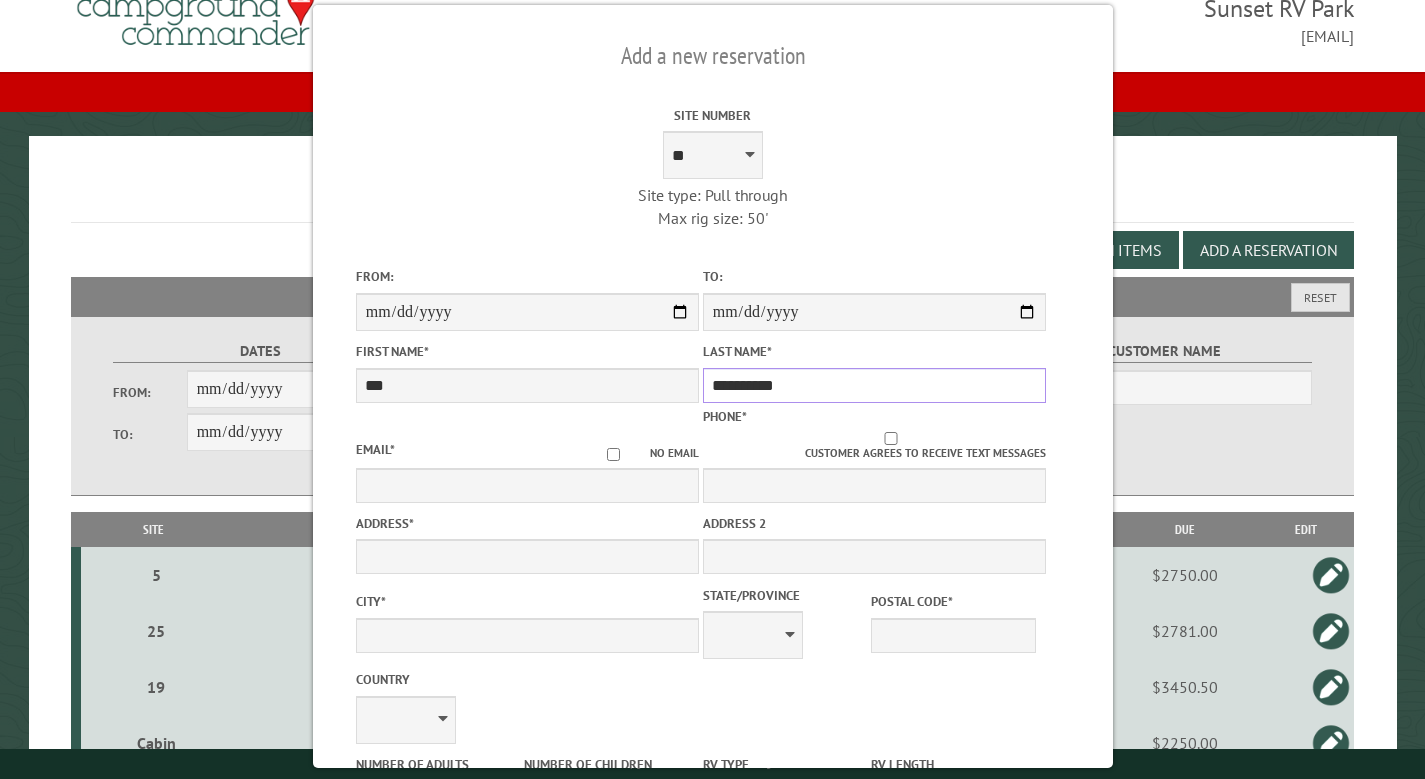 type on "**********" 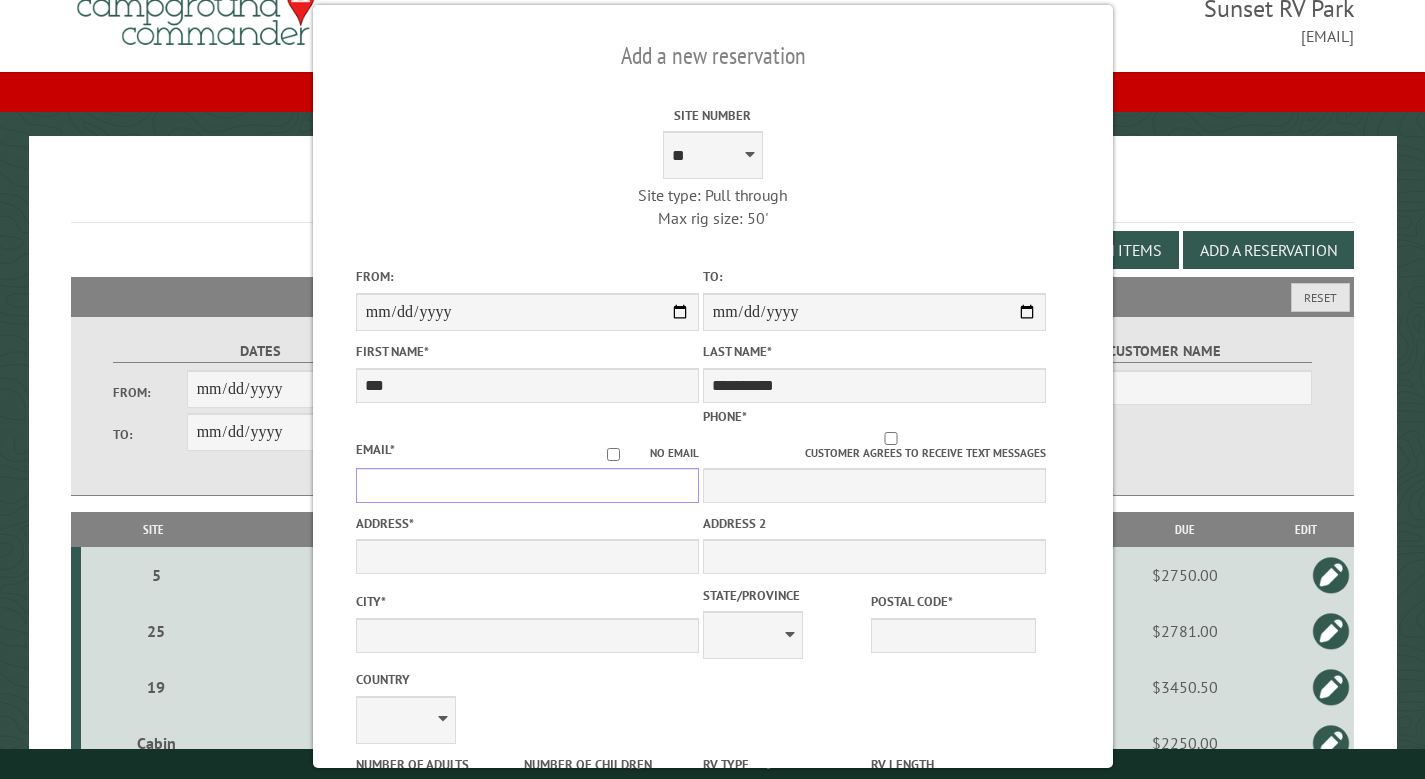 click on "Email *" at bounding box center [526, 485] 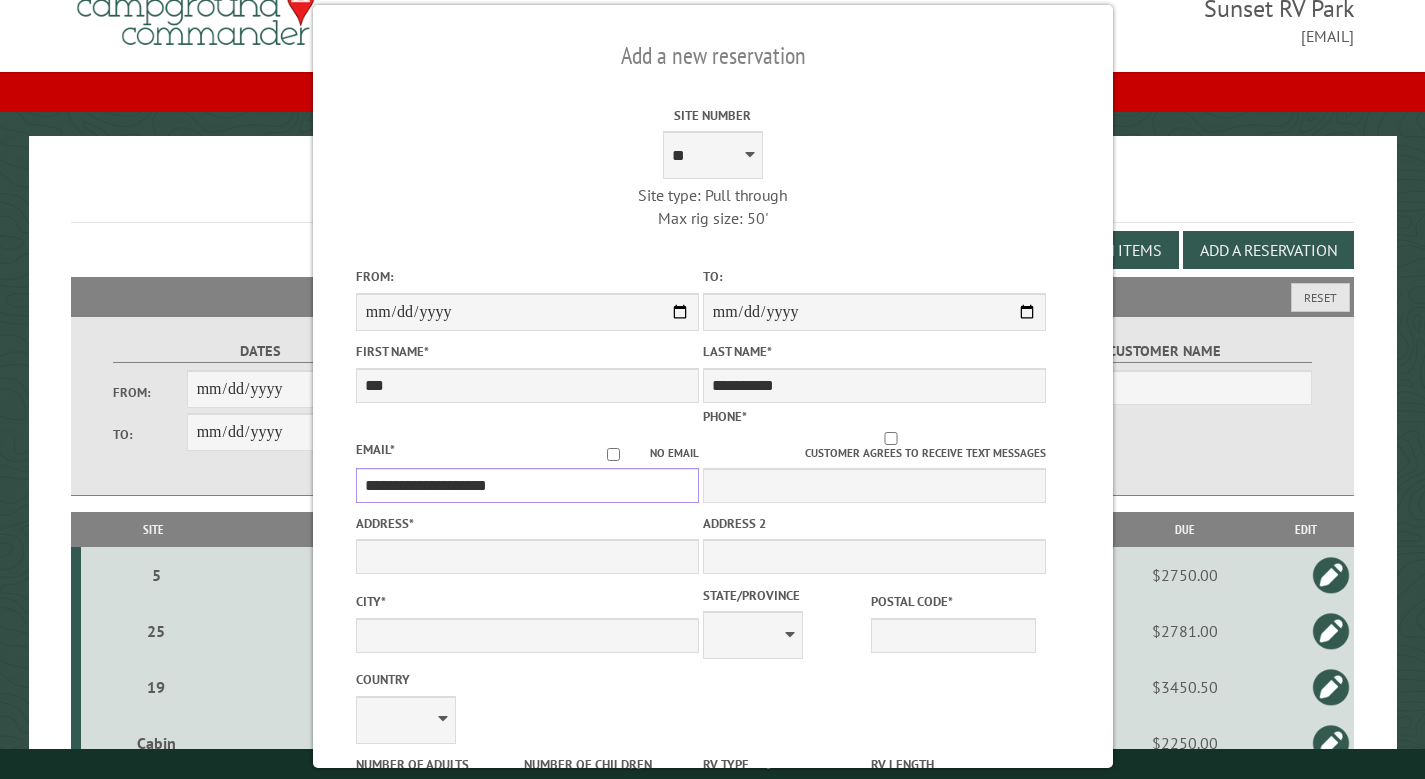 type on "**********" 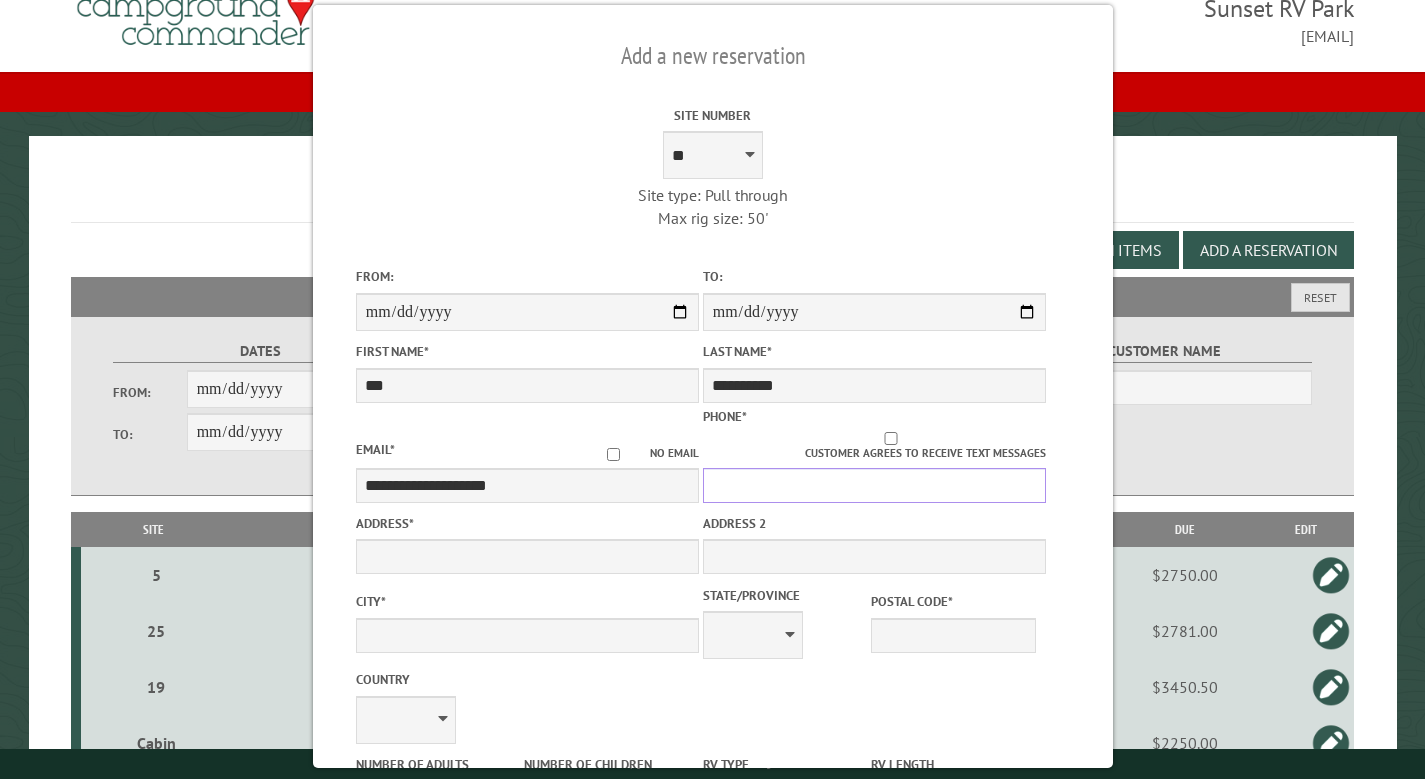 click on "Phone *" at bounding box center [873, 485] 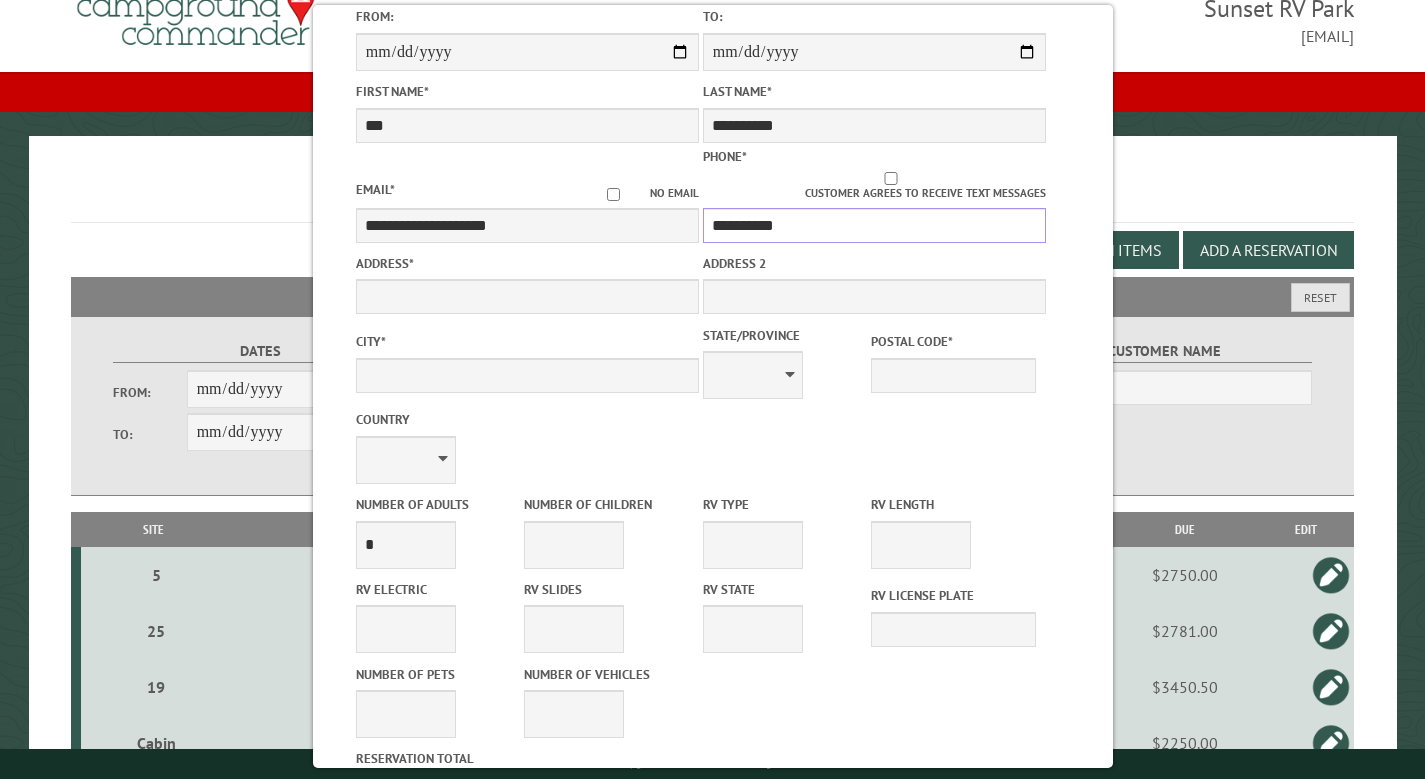 scroll, scrollTop: 265, scrollLeft: 0, axis: vertical 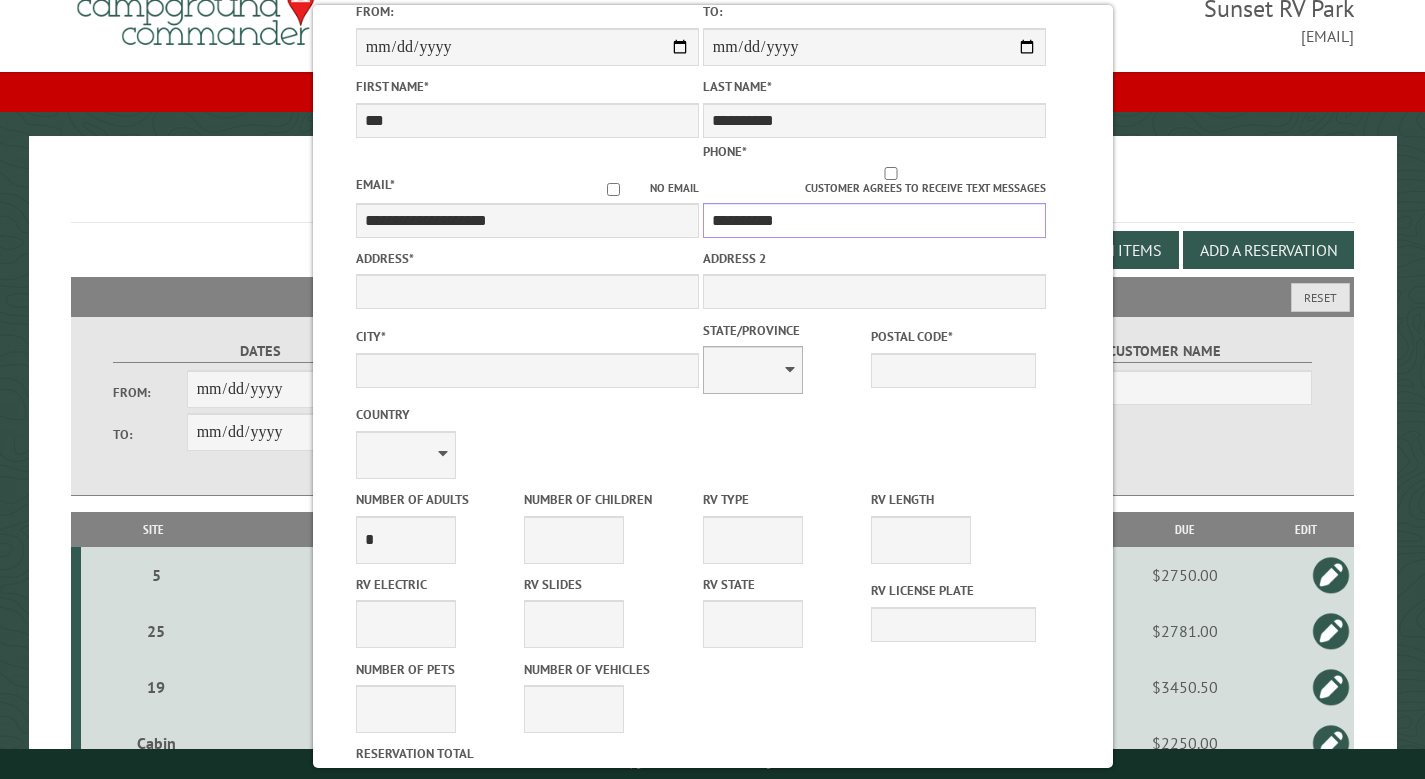 type on "**********" 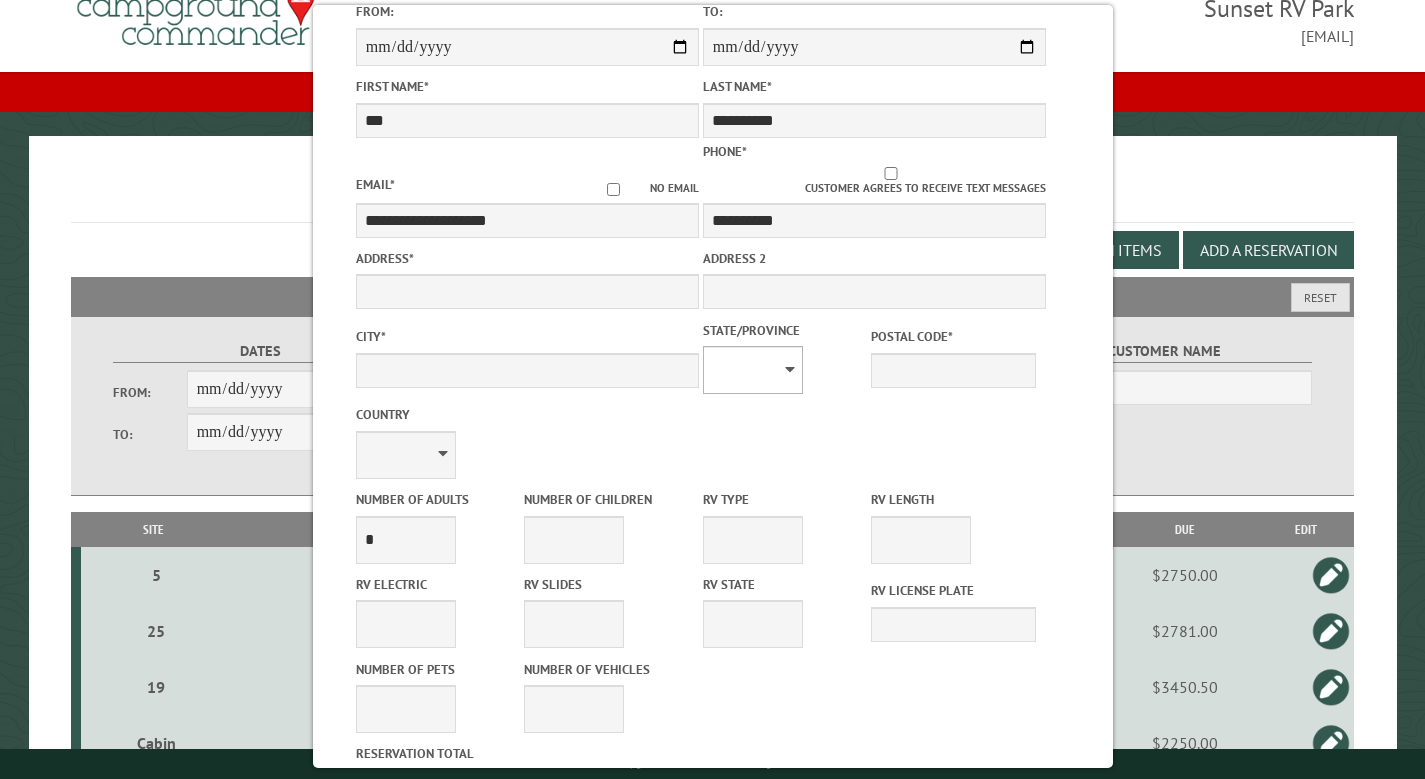 click on "** ** ** ** ** ** ** ** ** ** ** ** ** ** ** ** ** ** ** ** ** ** ** ** ** ** ** ** ** ** ** ** ** ** ** ** ** ** ** ** ** ** ** ** ** ** ** ** ** ** ** ** ** ** ** ** ** ** ** ** ** ** ** **" at bounding box center (752, 370) 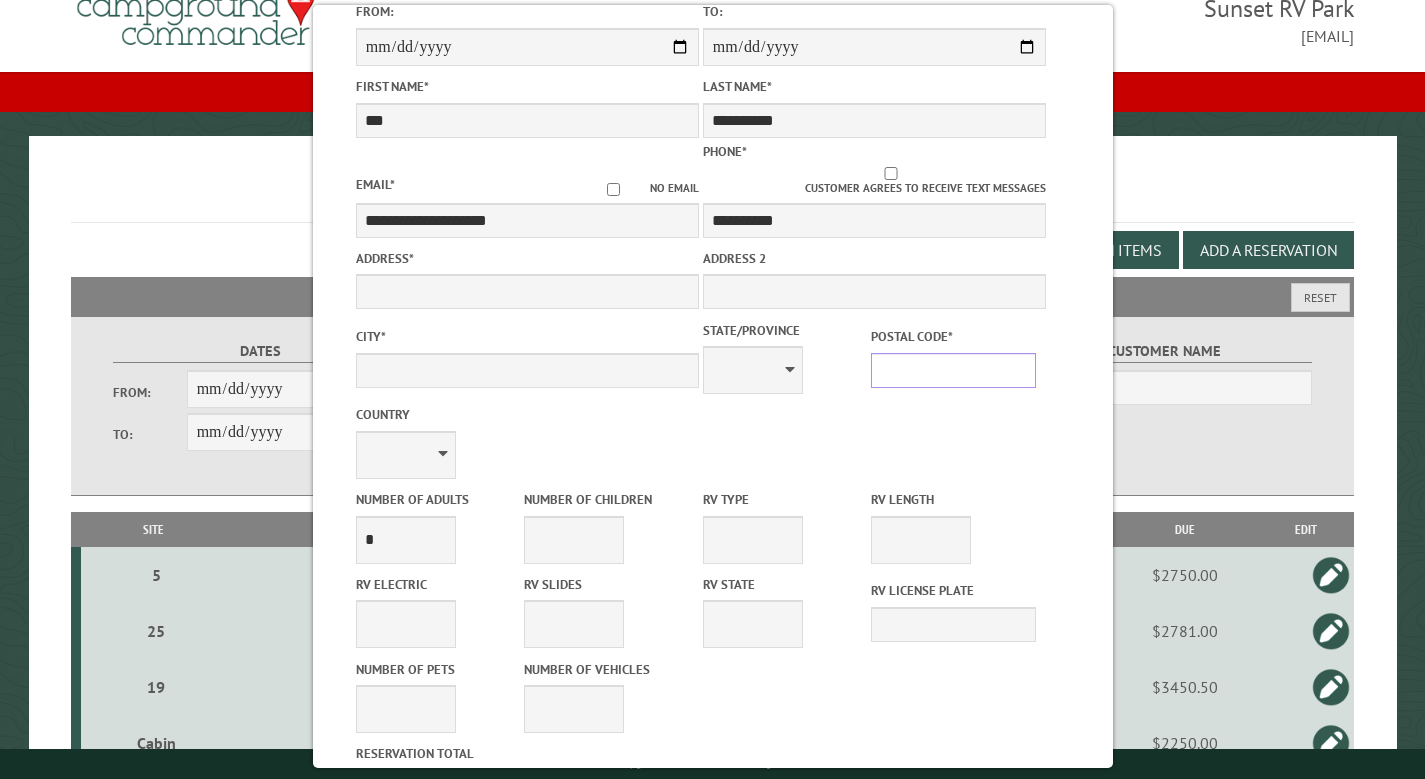 click on "Postal Code *" at bounding box center (953, 370) 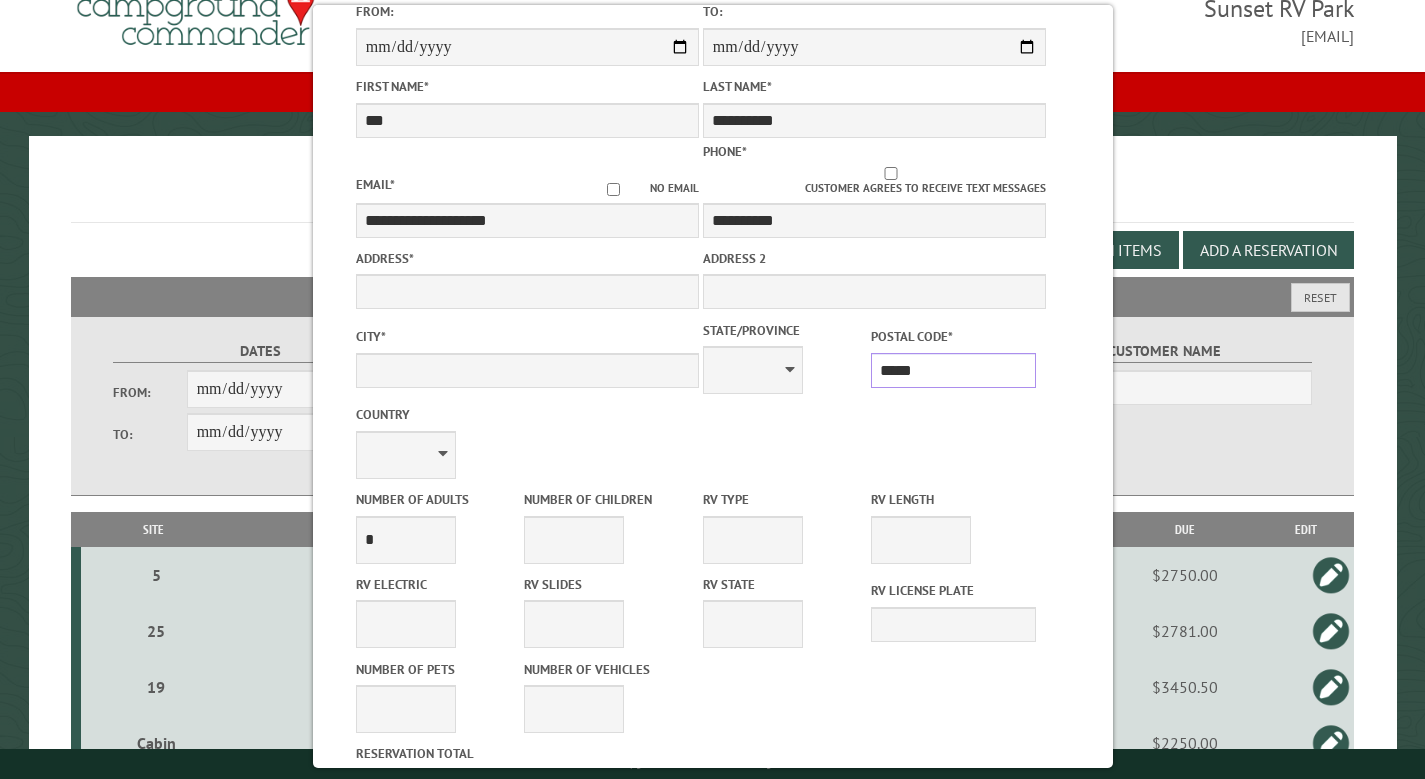 type on "*****" 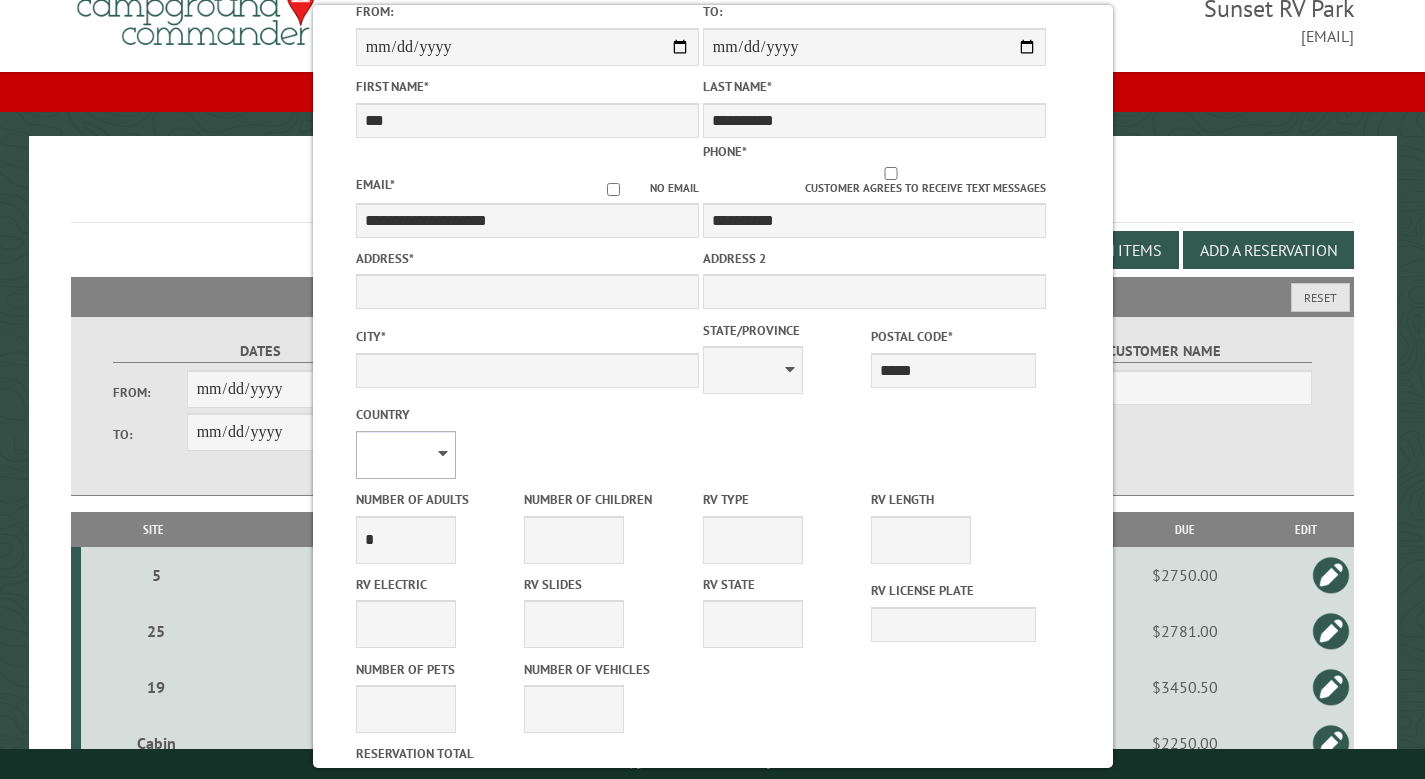 type on "**********" 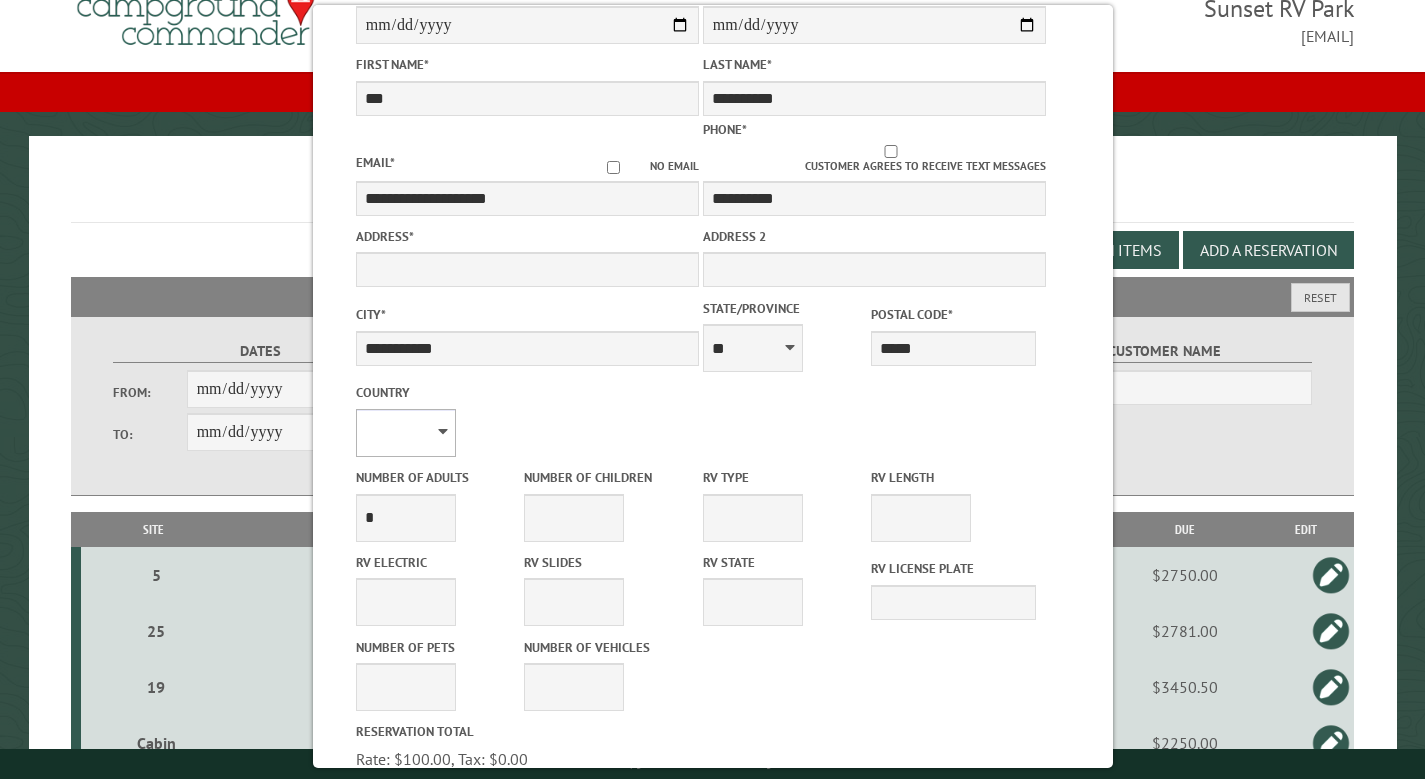scroll, scrollTop: 295, scrollLeft: 0, axis: vertical 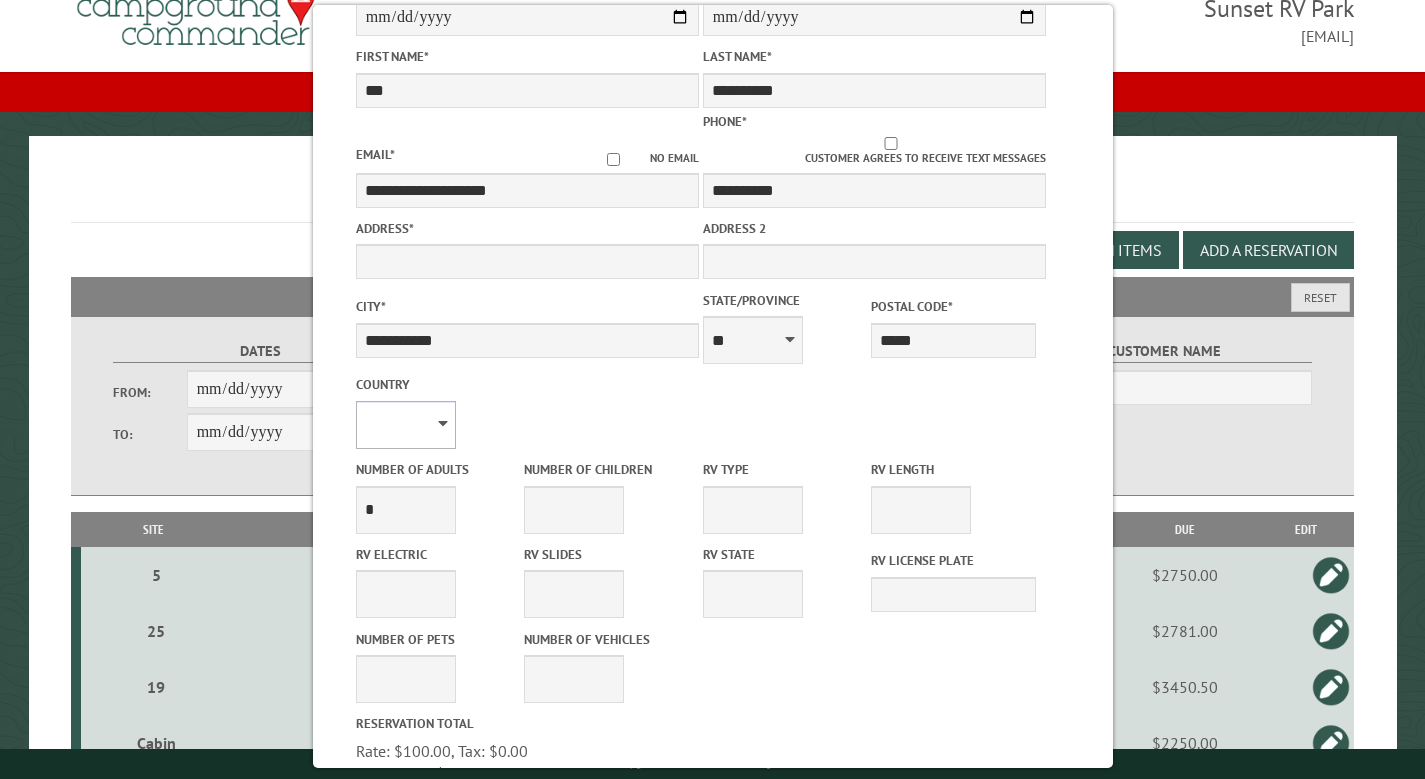 click on "**********" at bounding box center (405, 425) 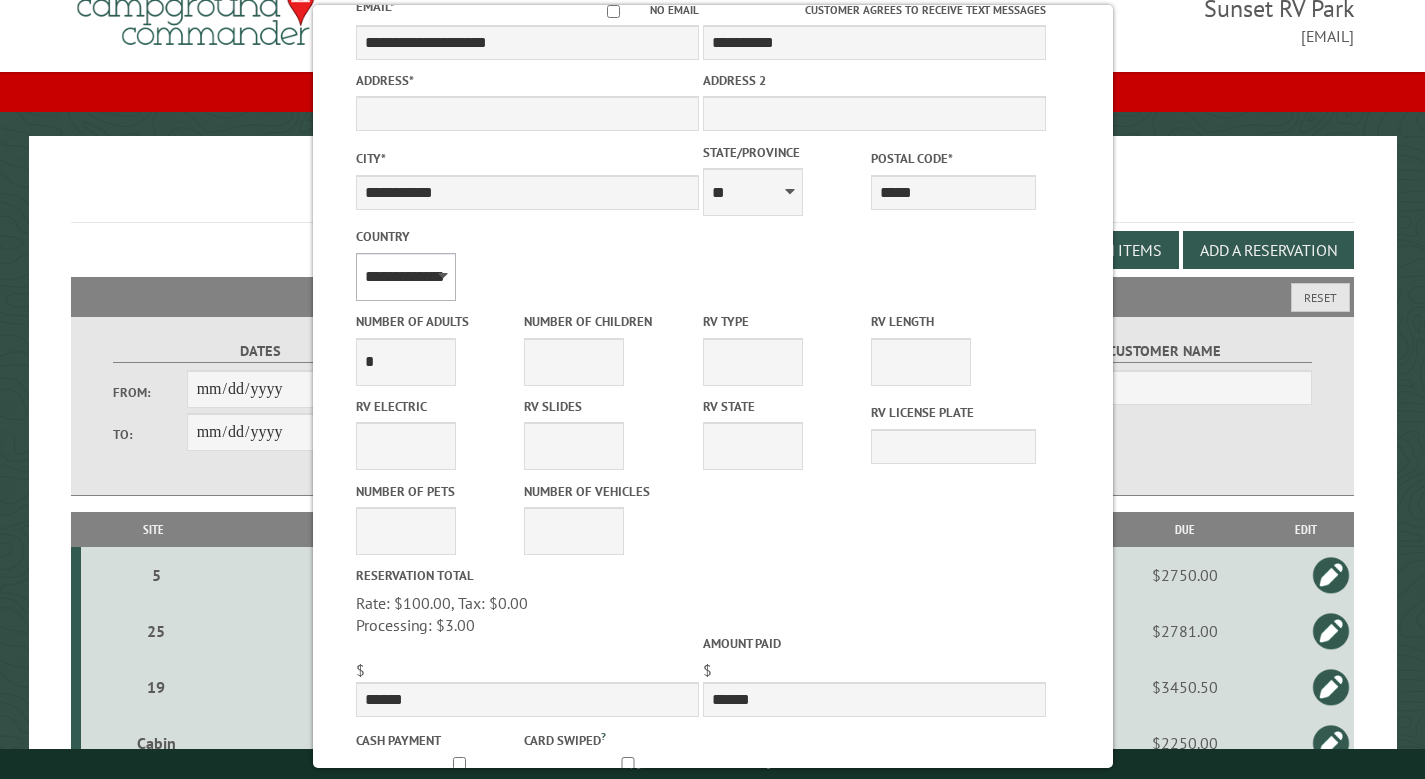 scroll, scrollTop: 476, scrollLeft: 0, axis: vertical 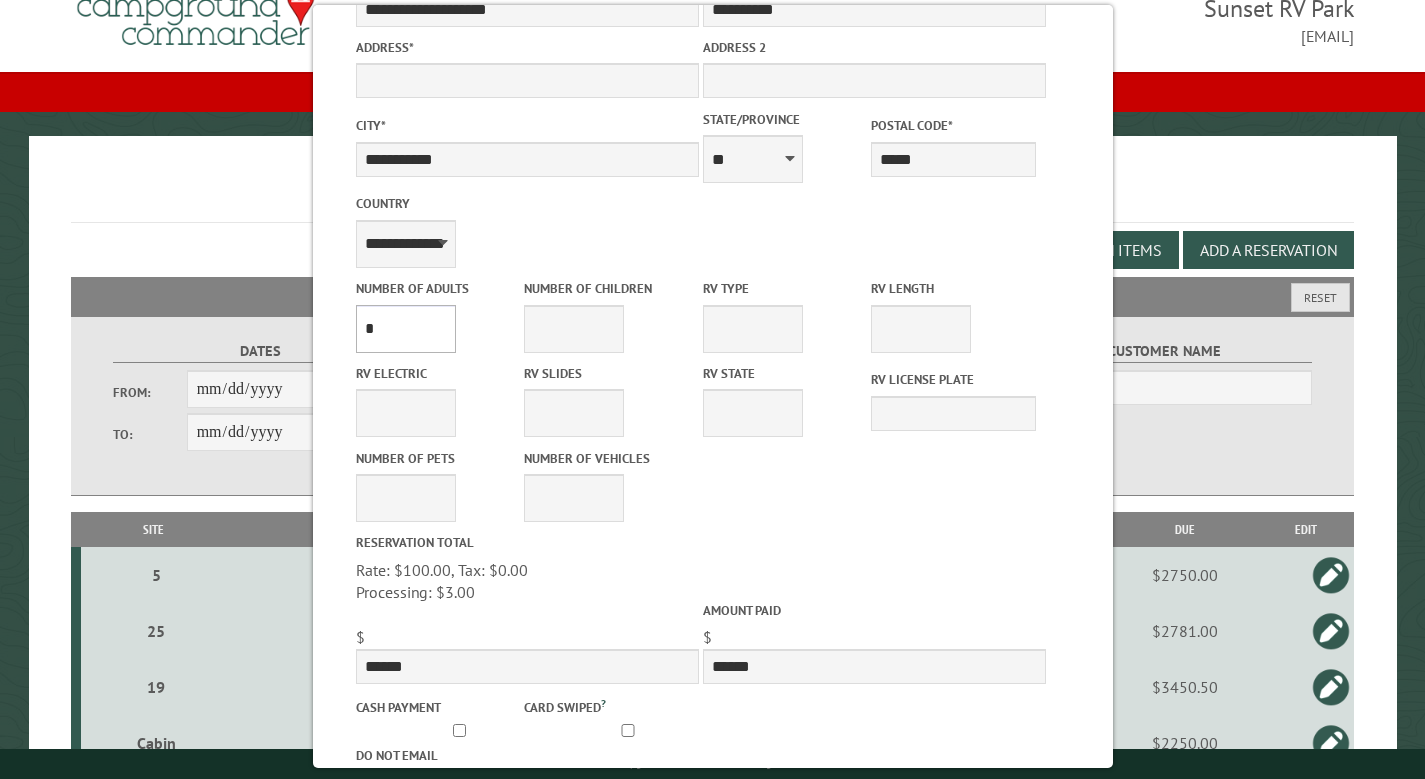 click on "* * * * * * * * * * **" at bounding box center [405, 329] 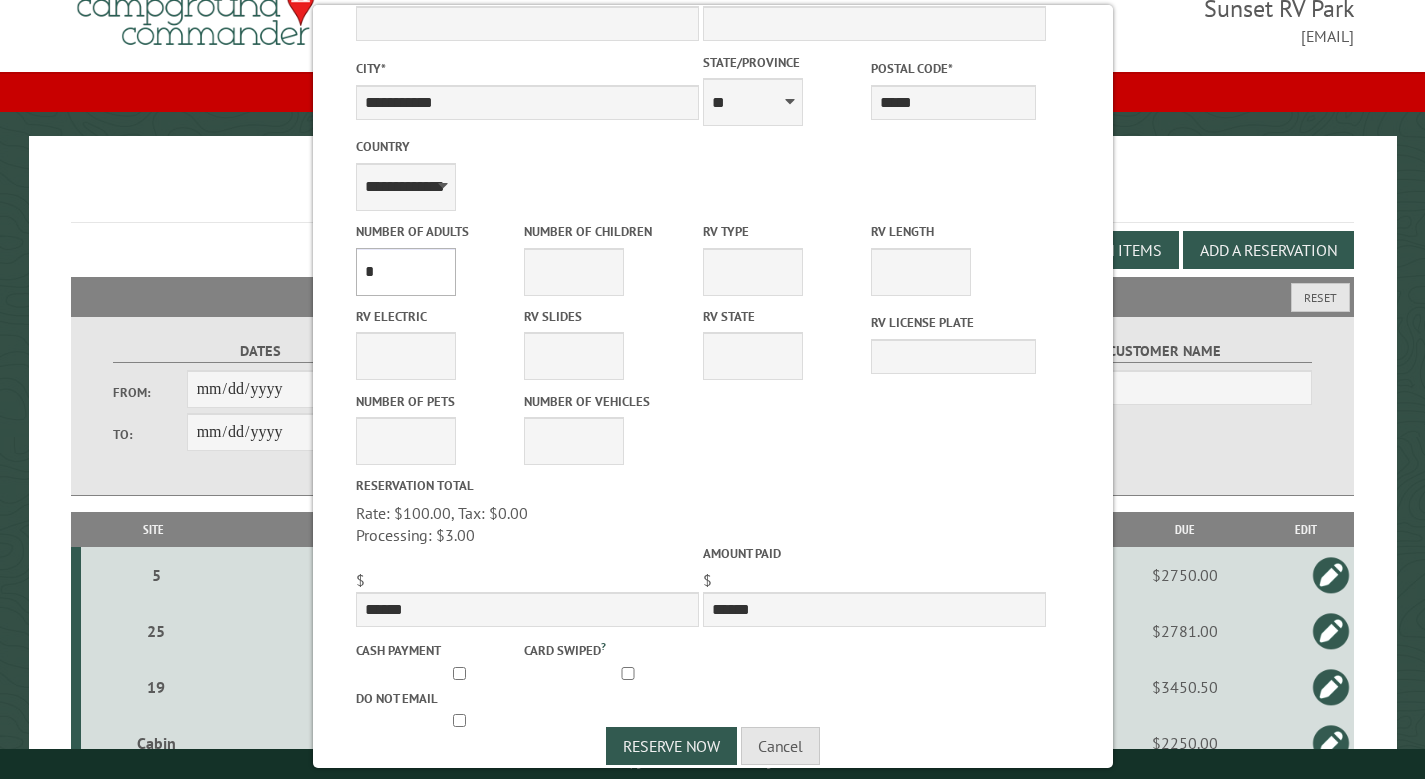 scroll, scrollTop: 538, scrollLeft: 0, axis: vertical 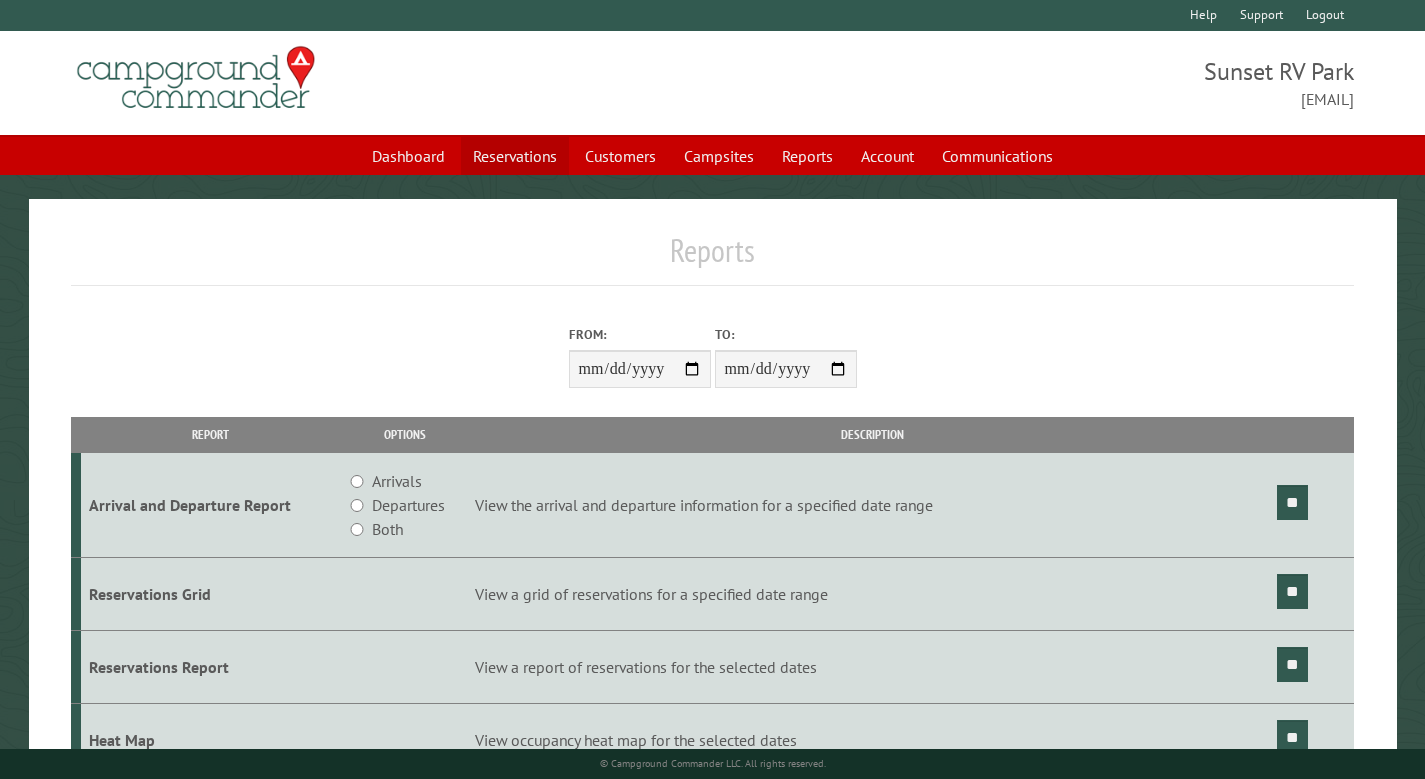 click on "Reservations" at bounding box center (515, 156) 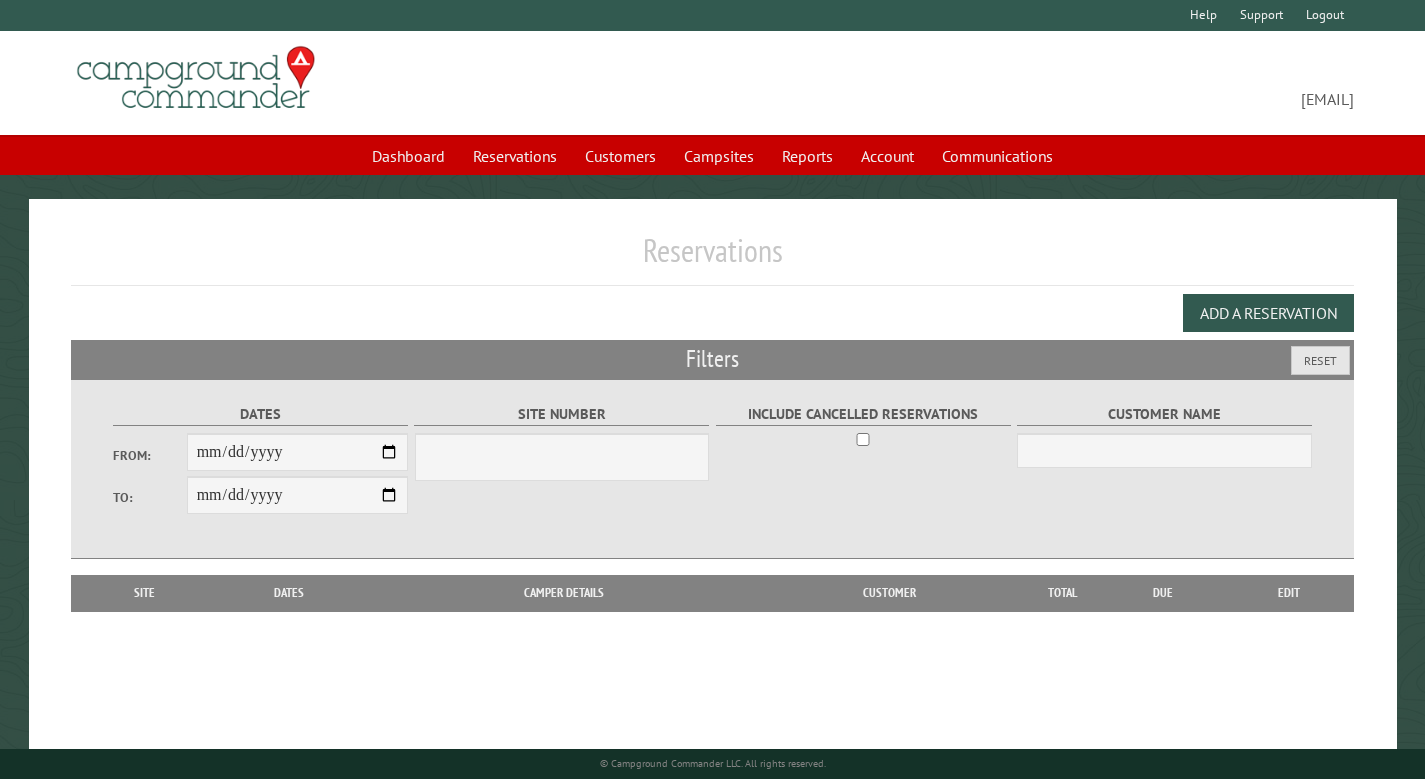 scroll, scrollTop: 0, scrollLeft: 0, axis: both 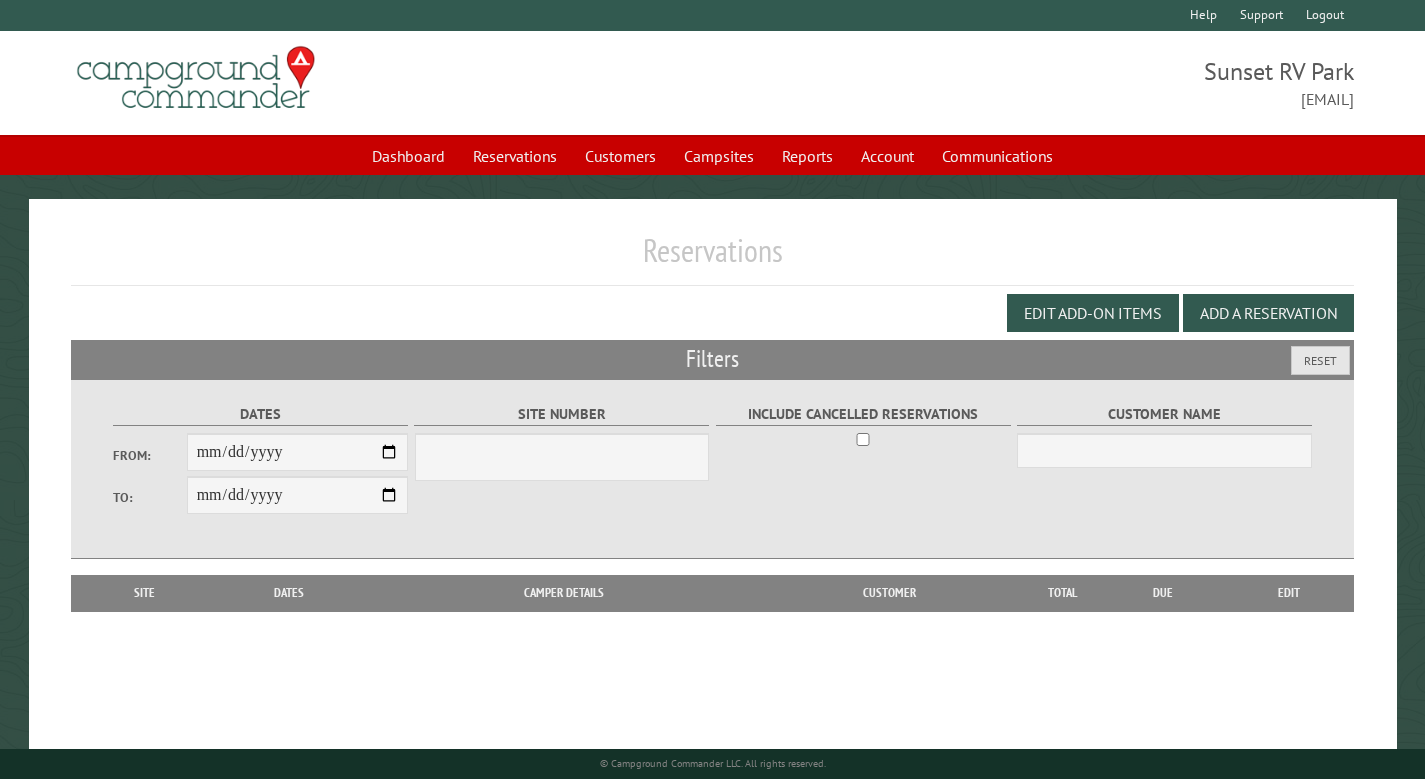 select on "***" 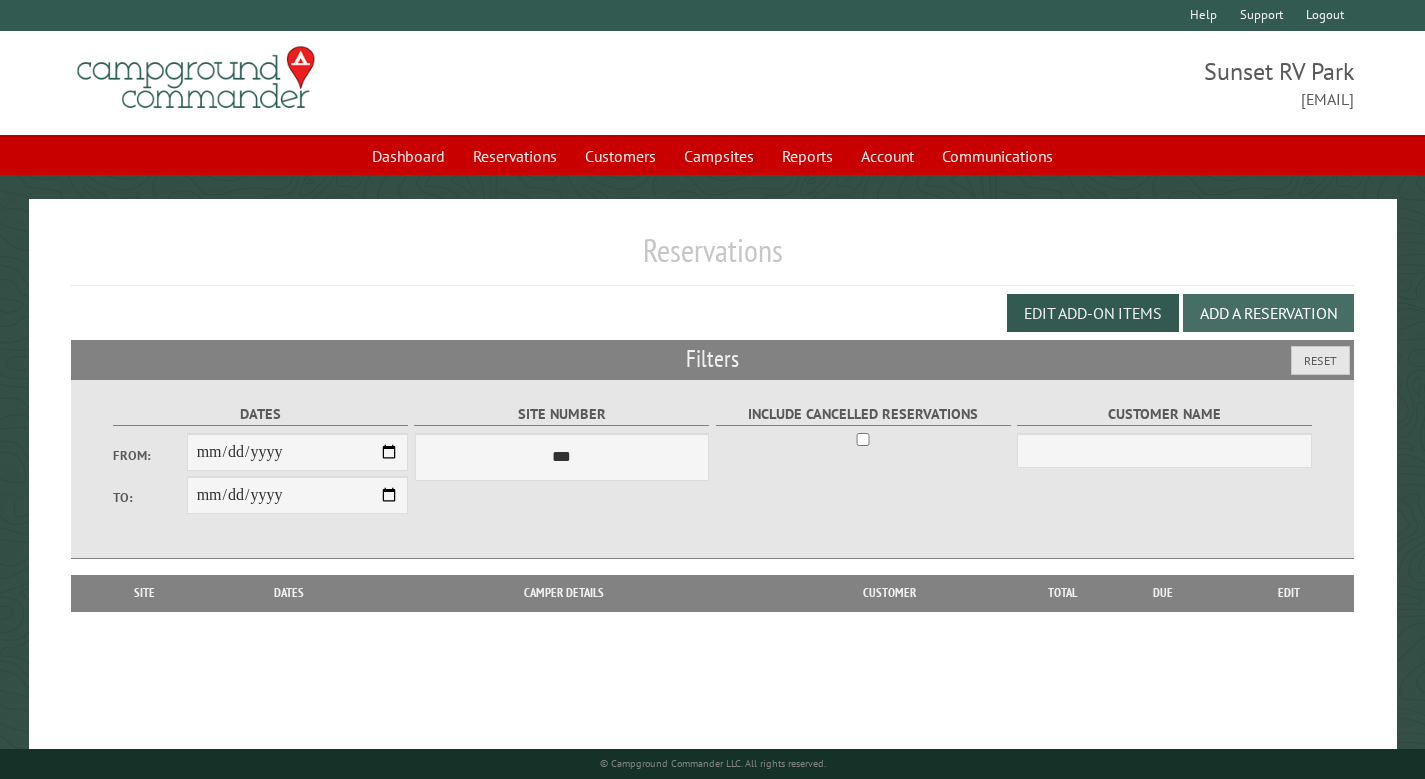 click on "Add a Reservation" at bounding box center (1268, 313) 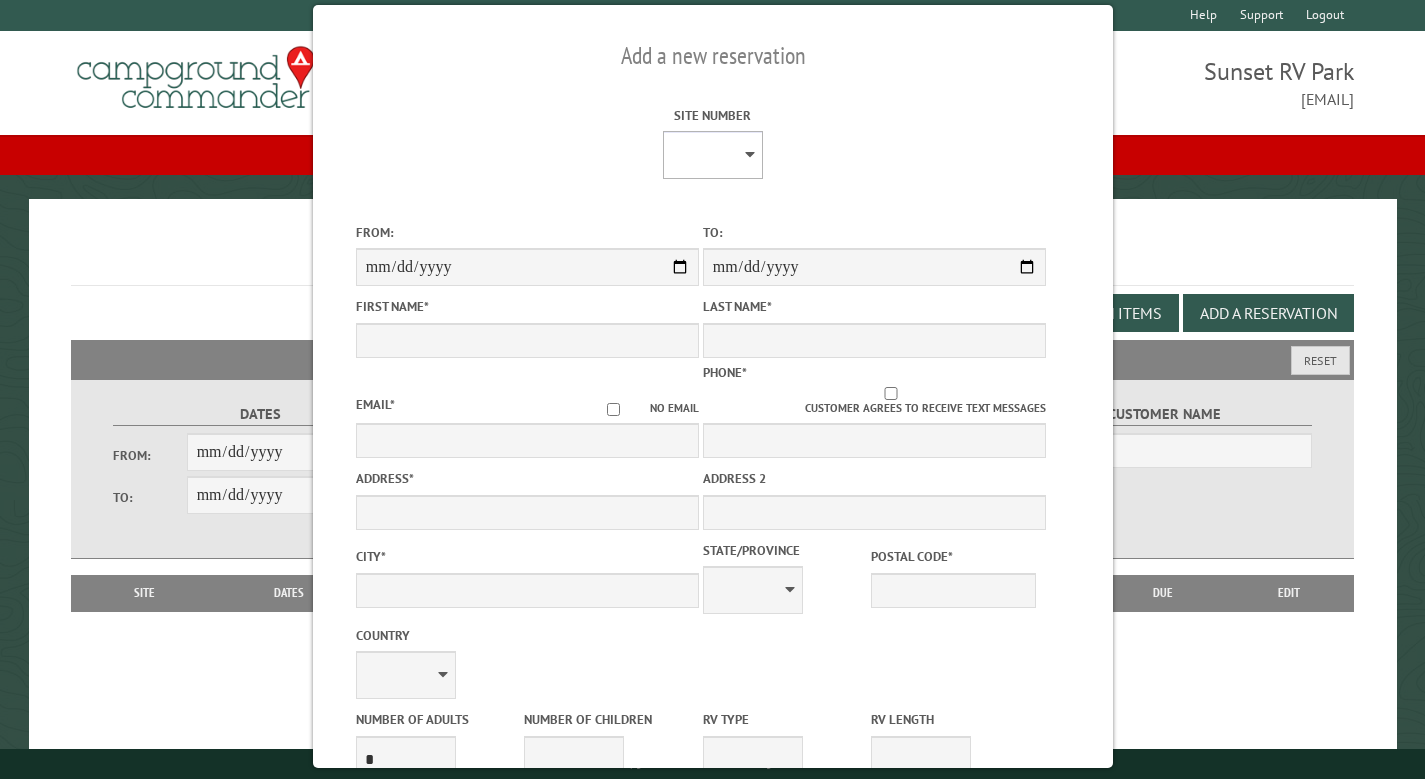 click on "* * * * * * * * * ** ** ** ** ** ** ** ** ** ** ** ** ** ** ** ** ** ** ** ***** ******* ** ** *******" at bounding box center (712, 155) 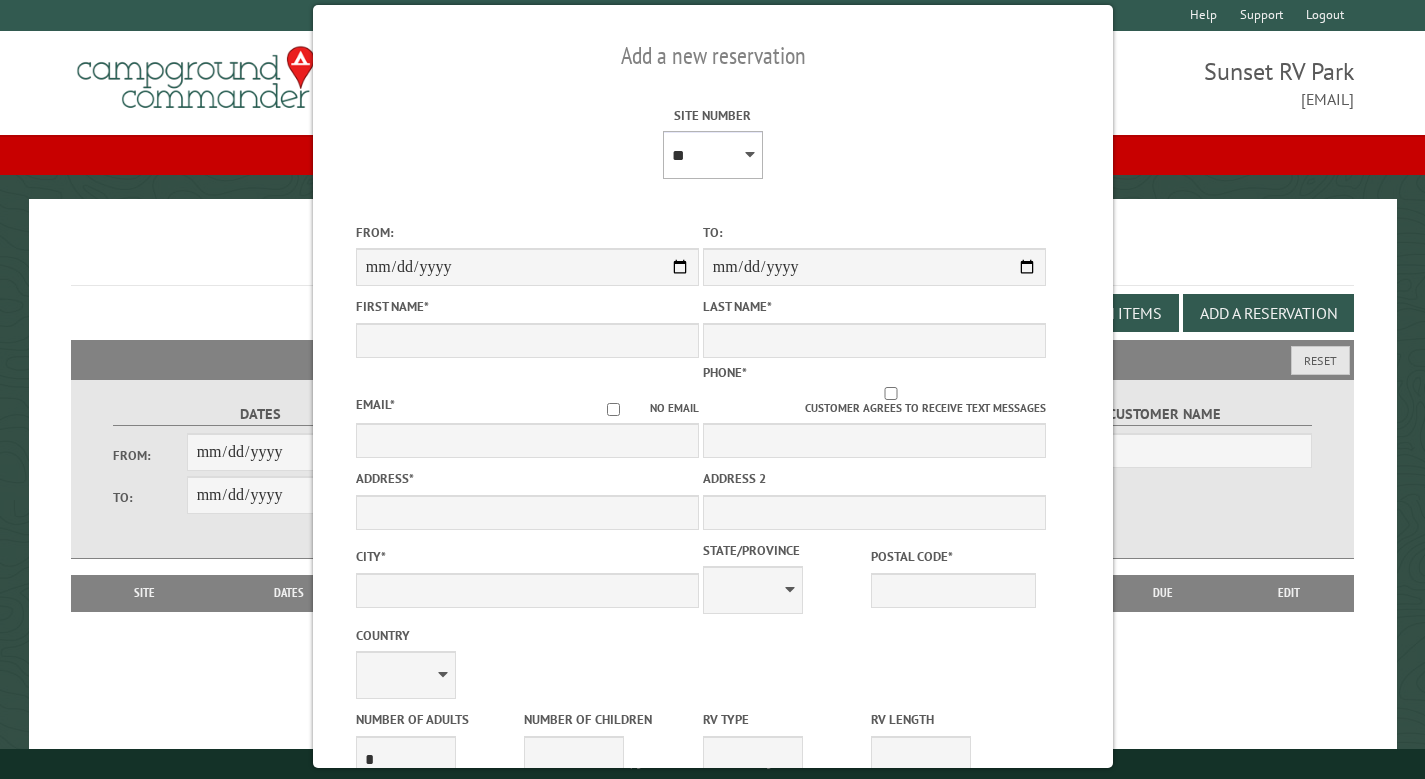 type on "****" 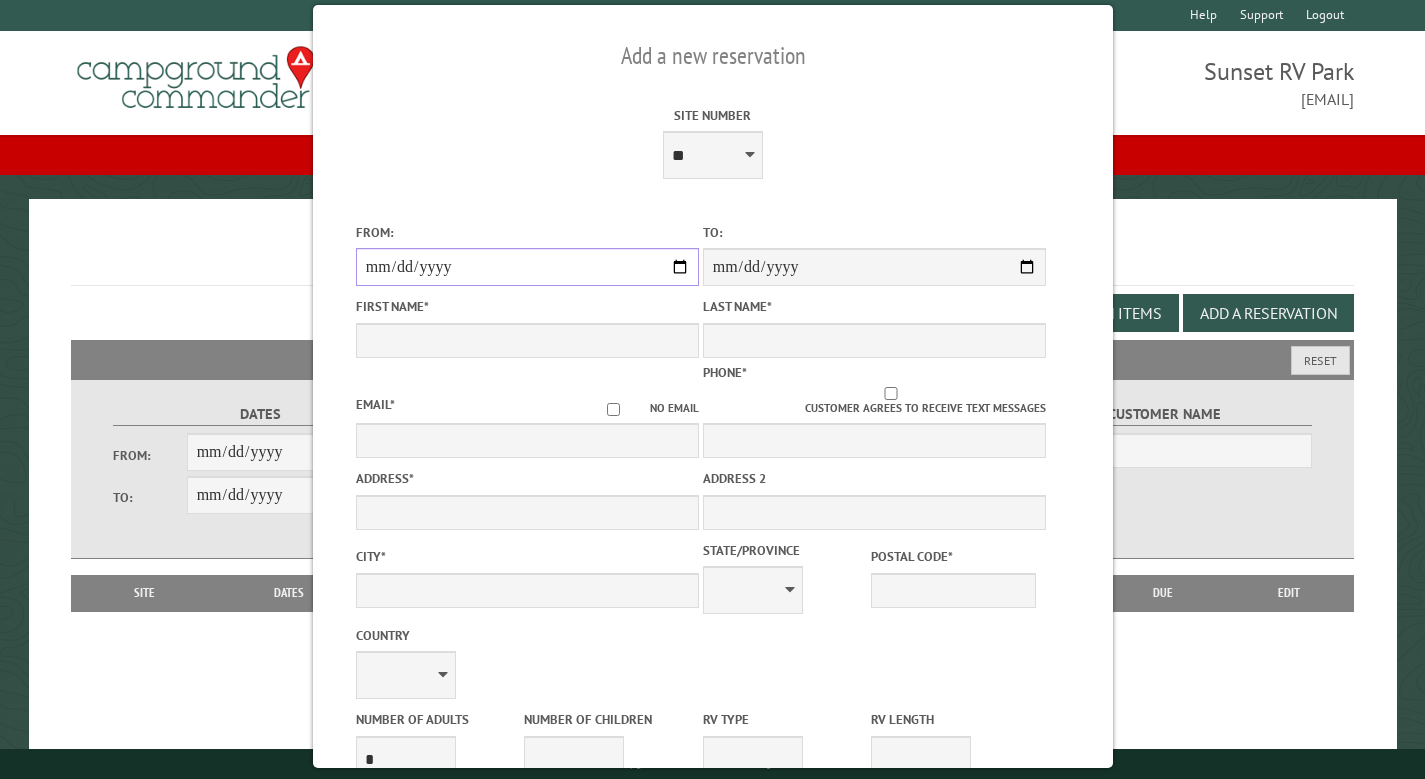 click on "From:" at bounding box center (526, 267) 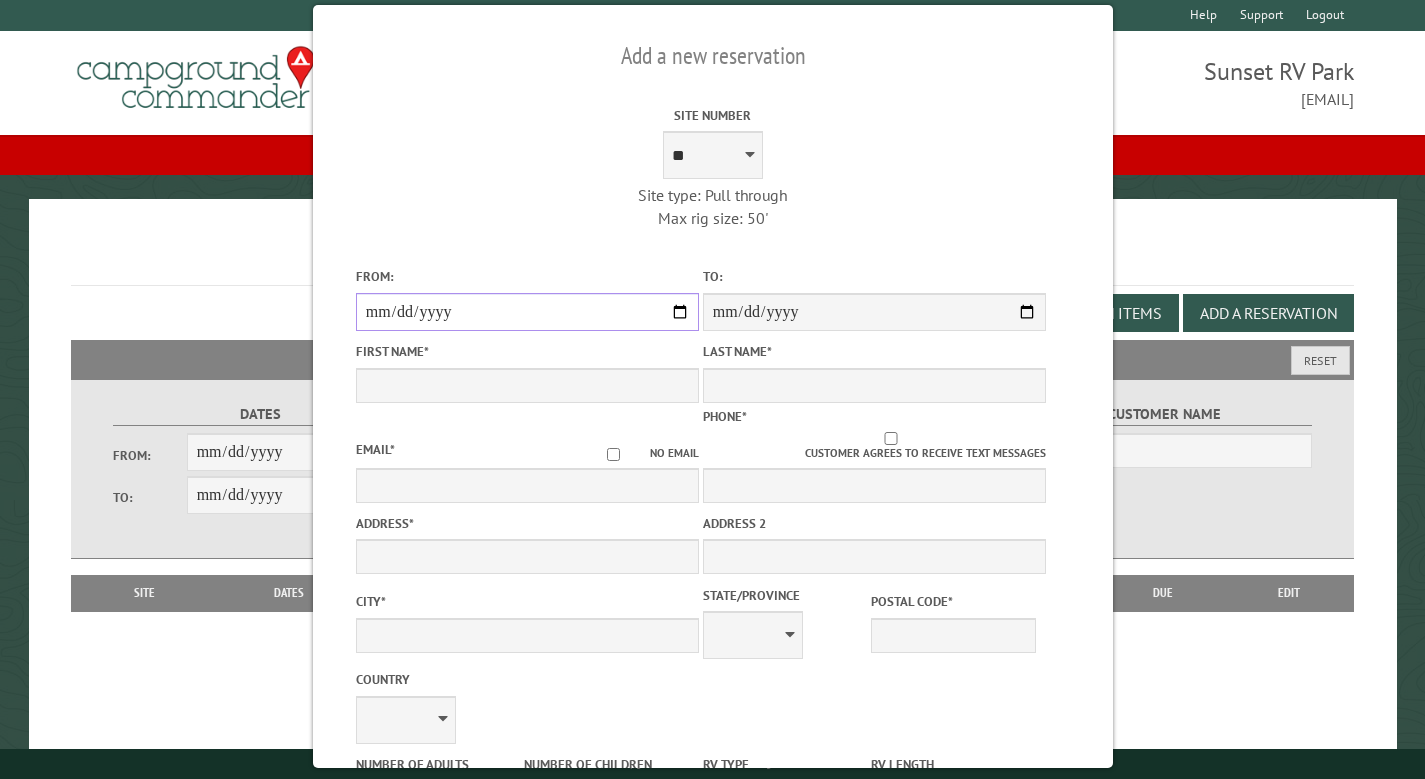 click on "**********" at bounding box center [526, 312] 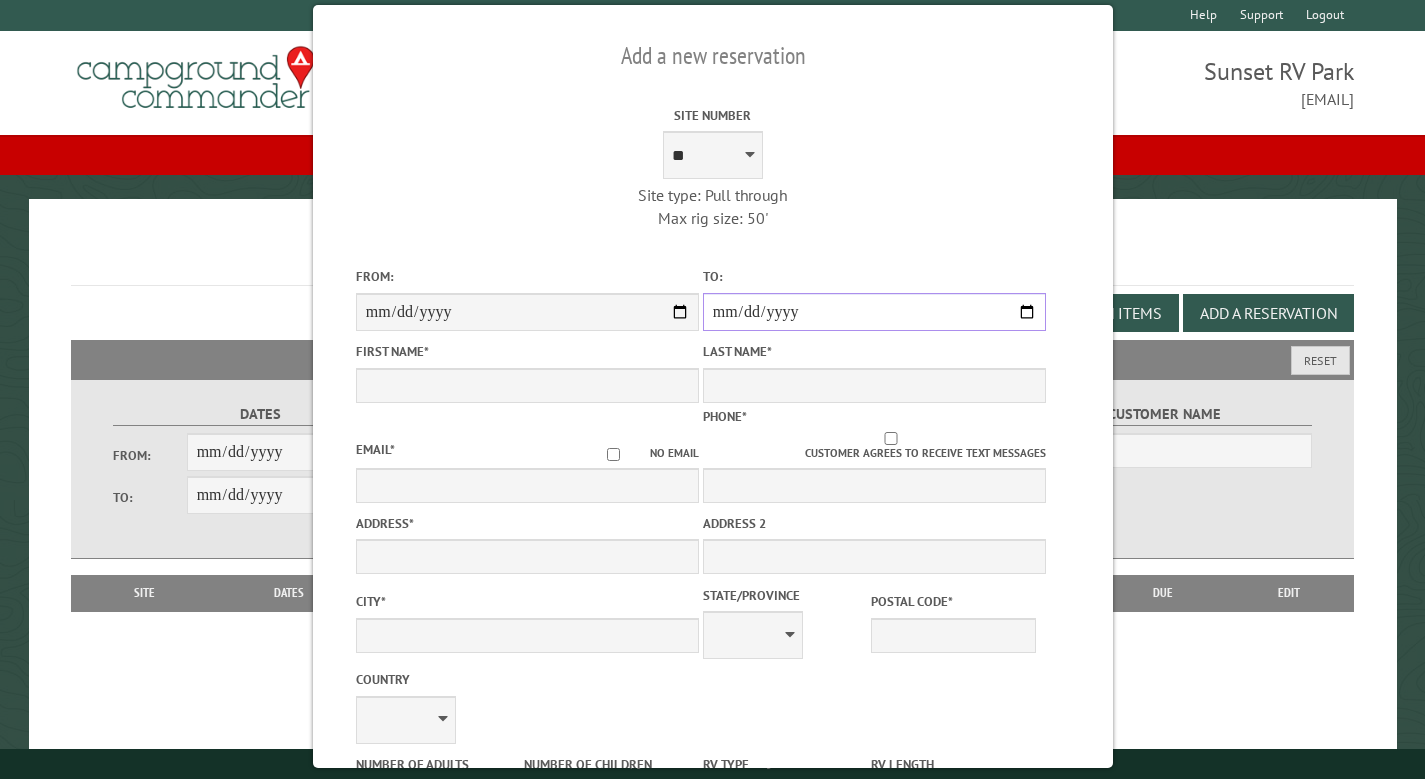click on "**********" at bounding box center (873, 312) 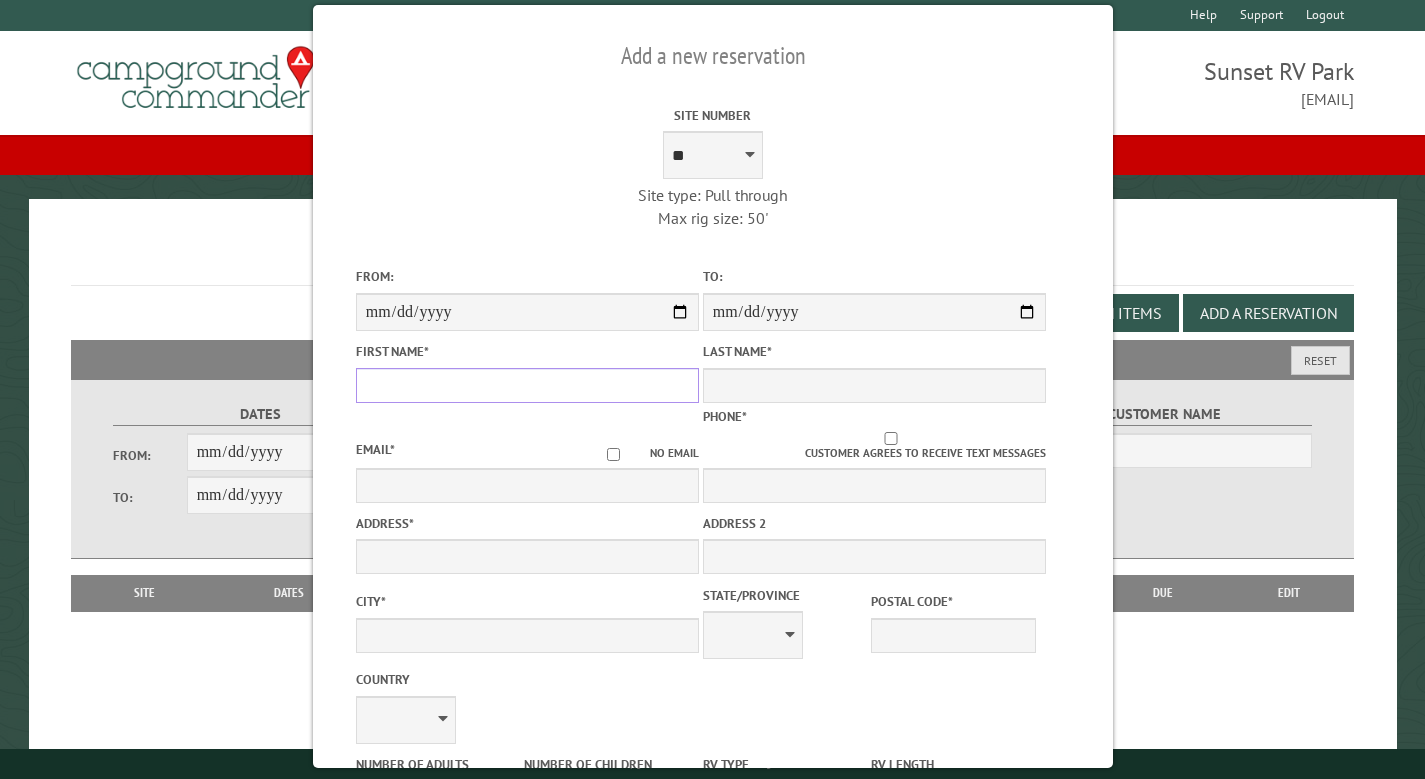 click on "First Name *" at bounding box center (526, 385) 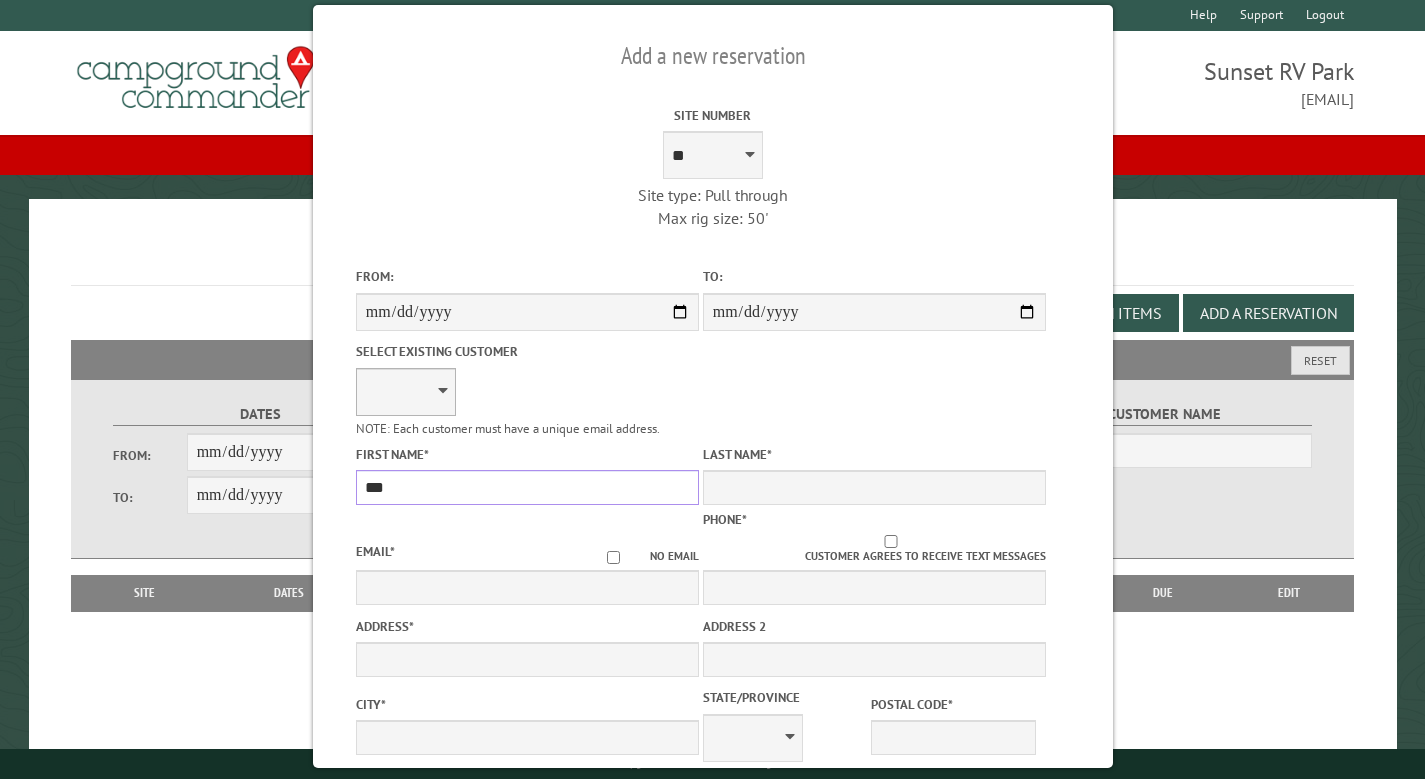 type on "***" 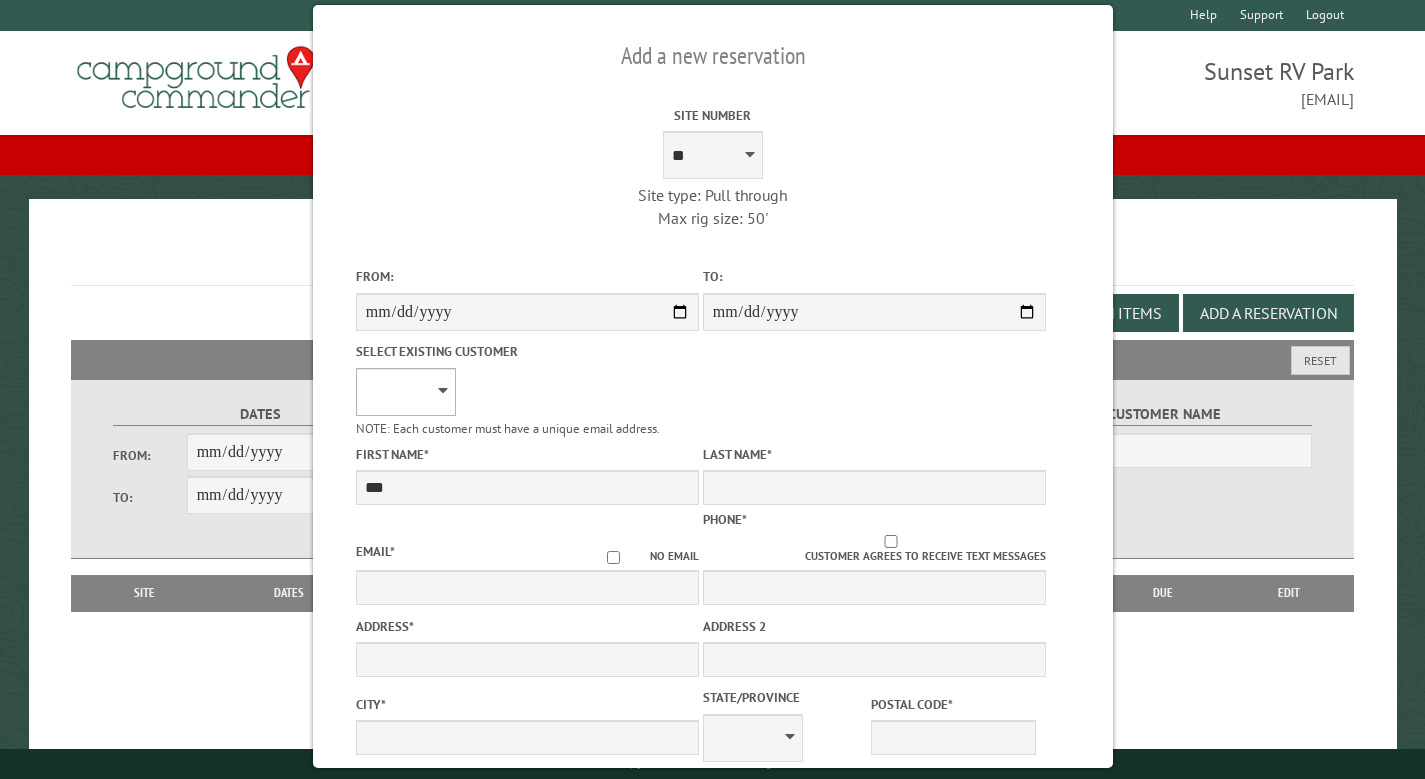 click on "**********" at bounding box center [405, 392] 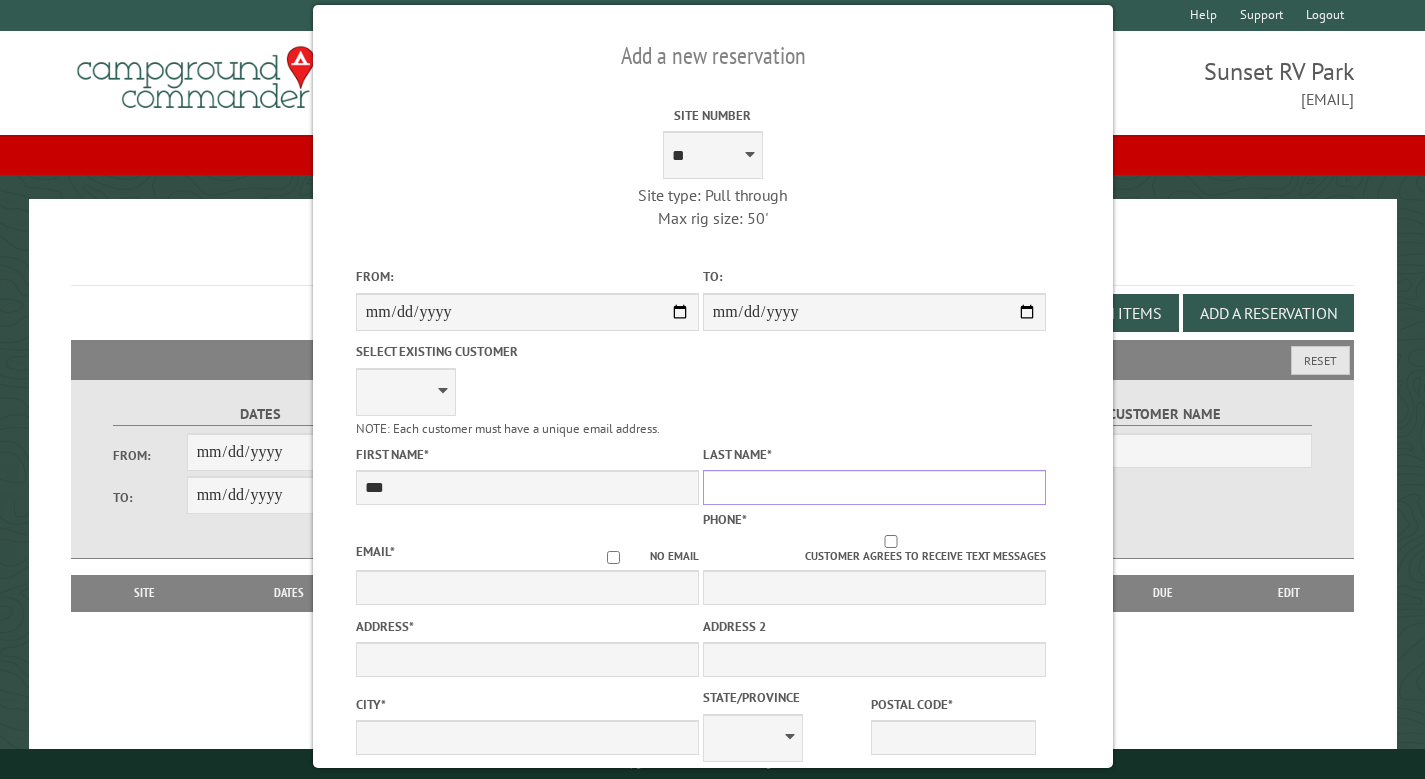 click on "Last Name *" at bounding box center (873, 487) 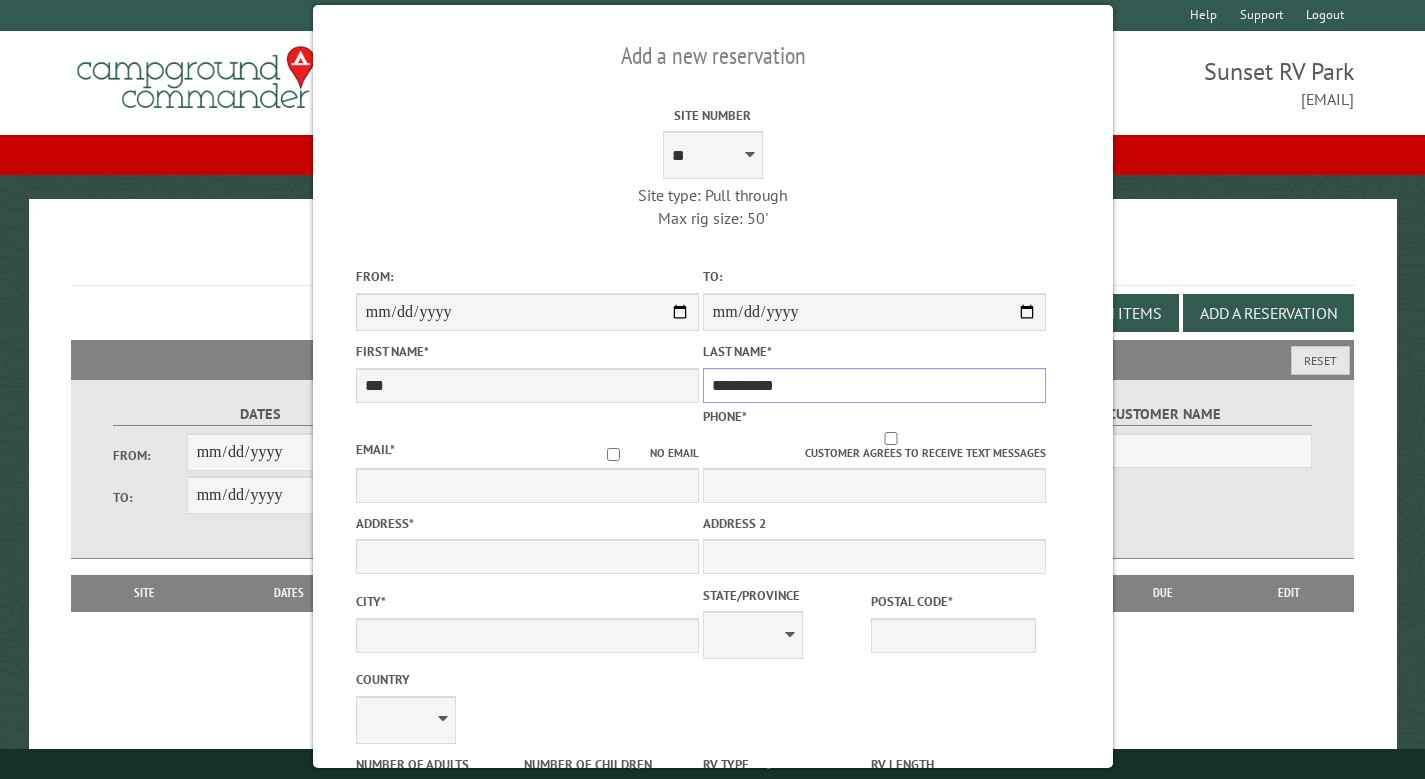 type on "**********" 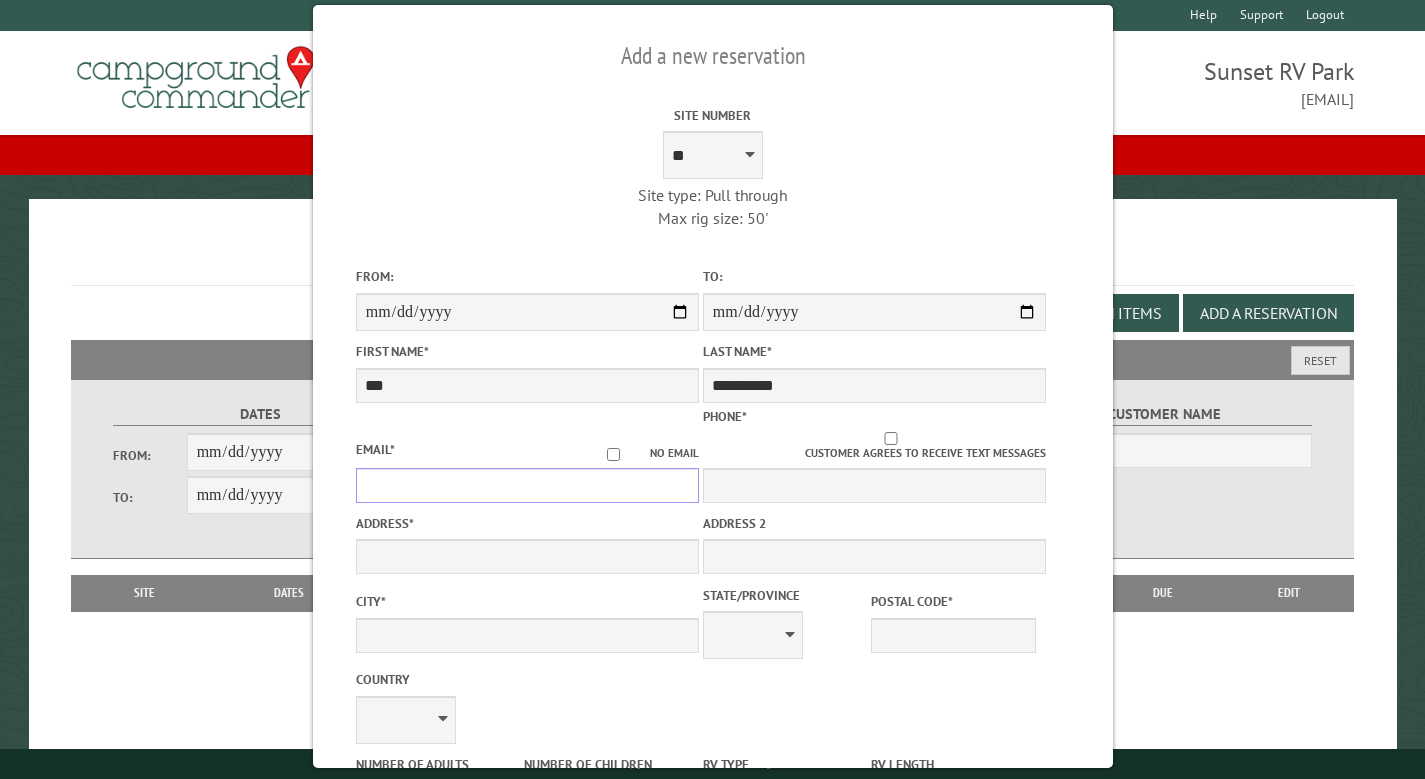 click on "Email *" at bounding box center [526, 485] 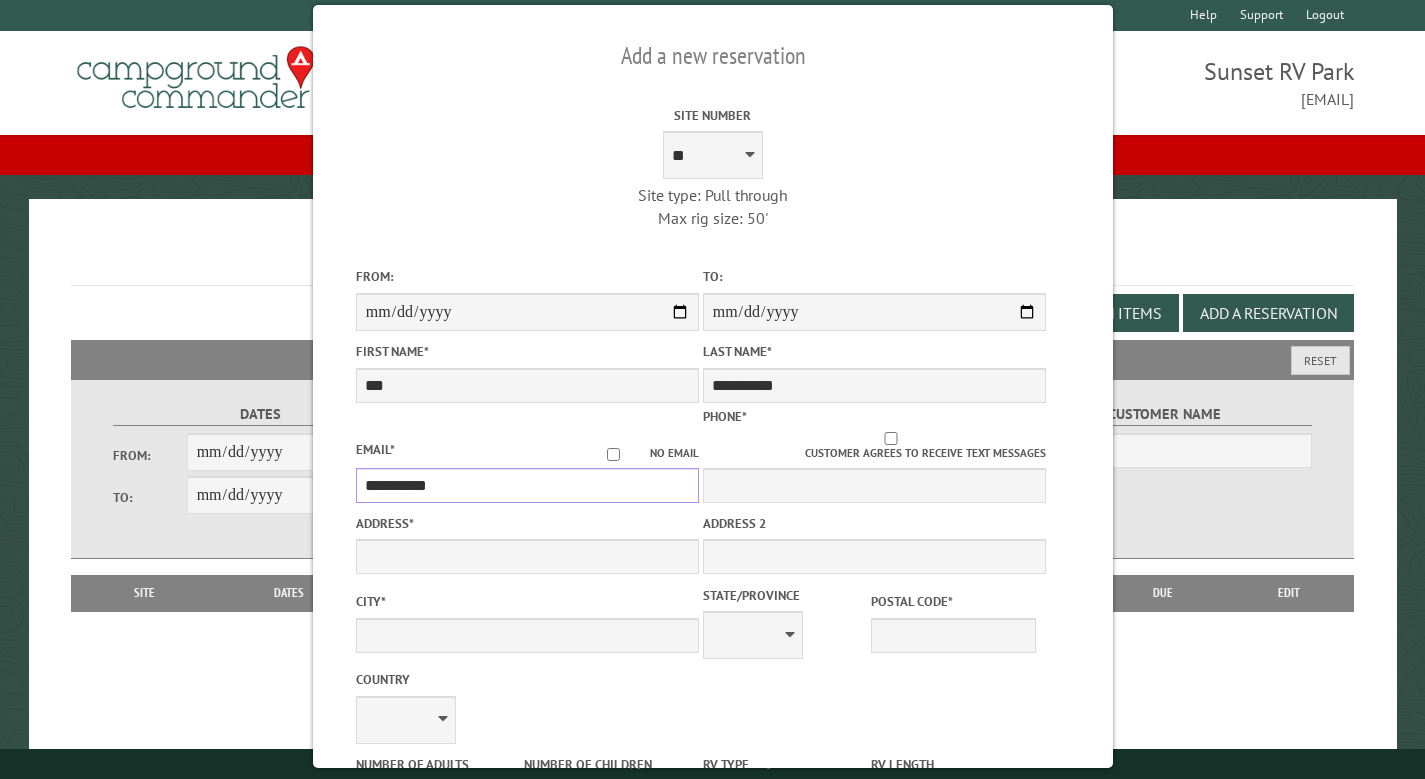 click on "**********" at bounding box center (526, 485) 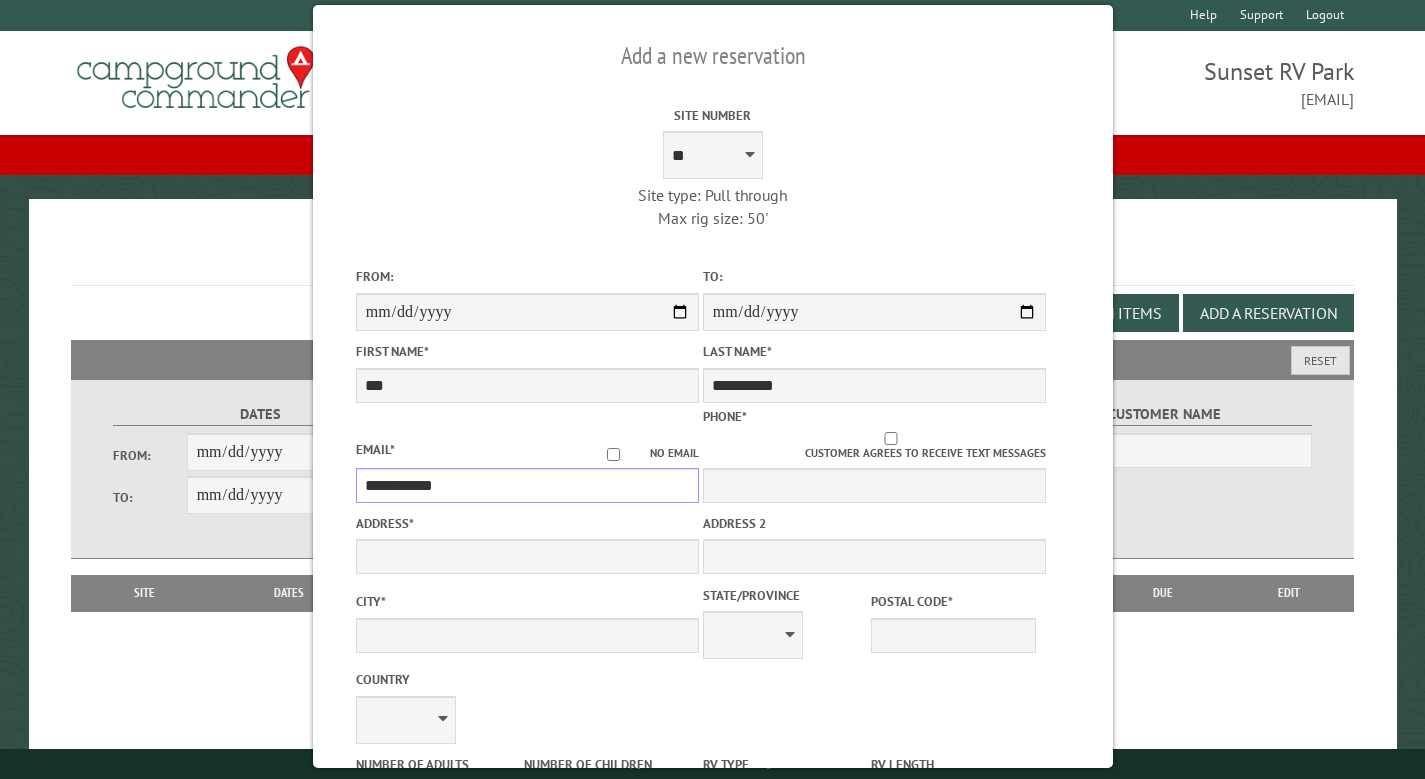 click on "**********" at bounding box center [526, 485] 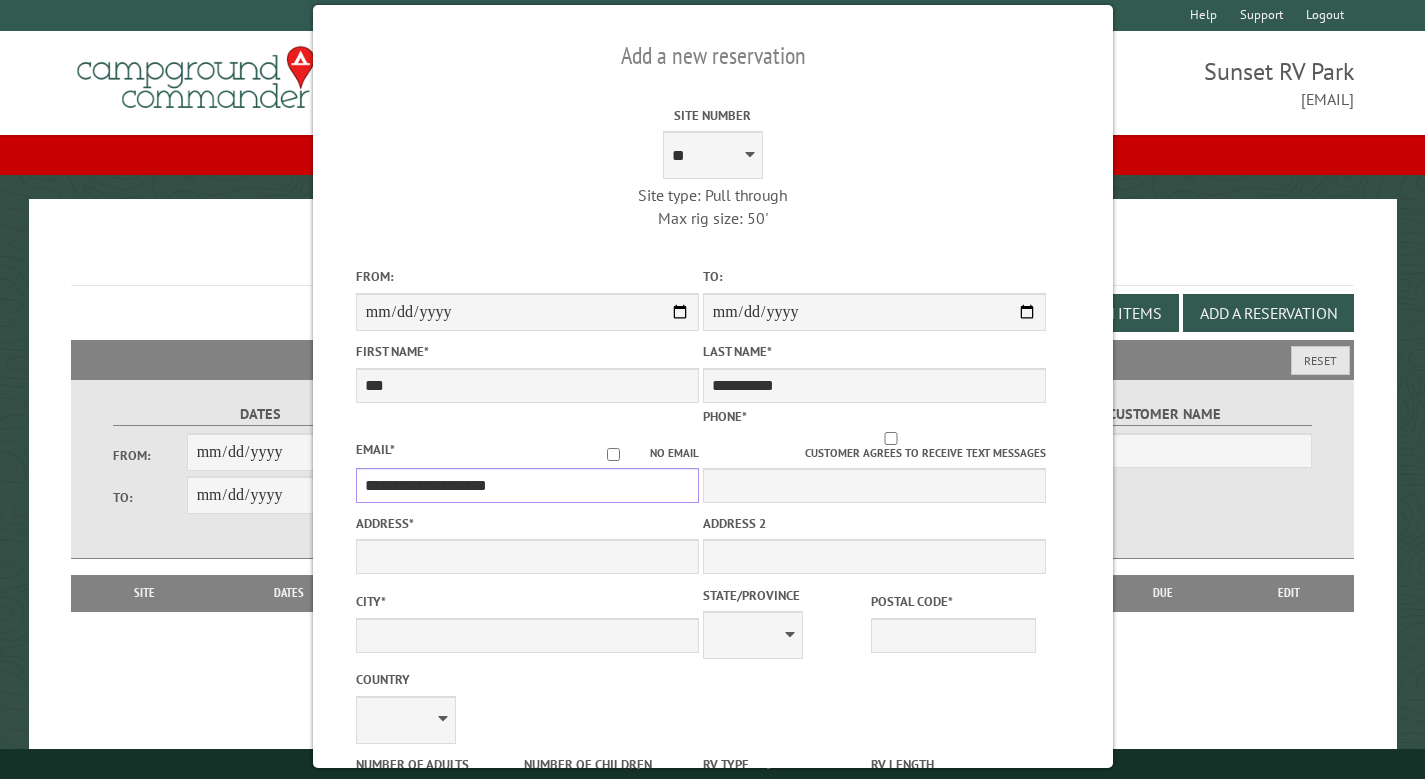 type on "**********" 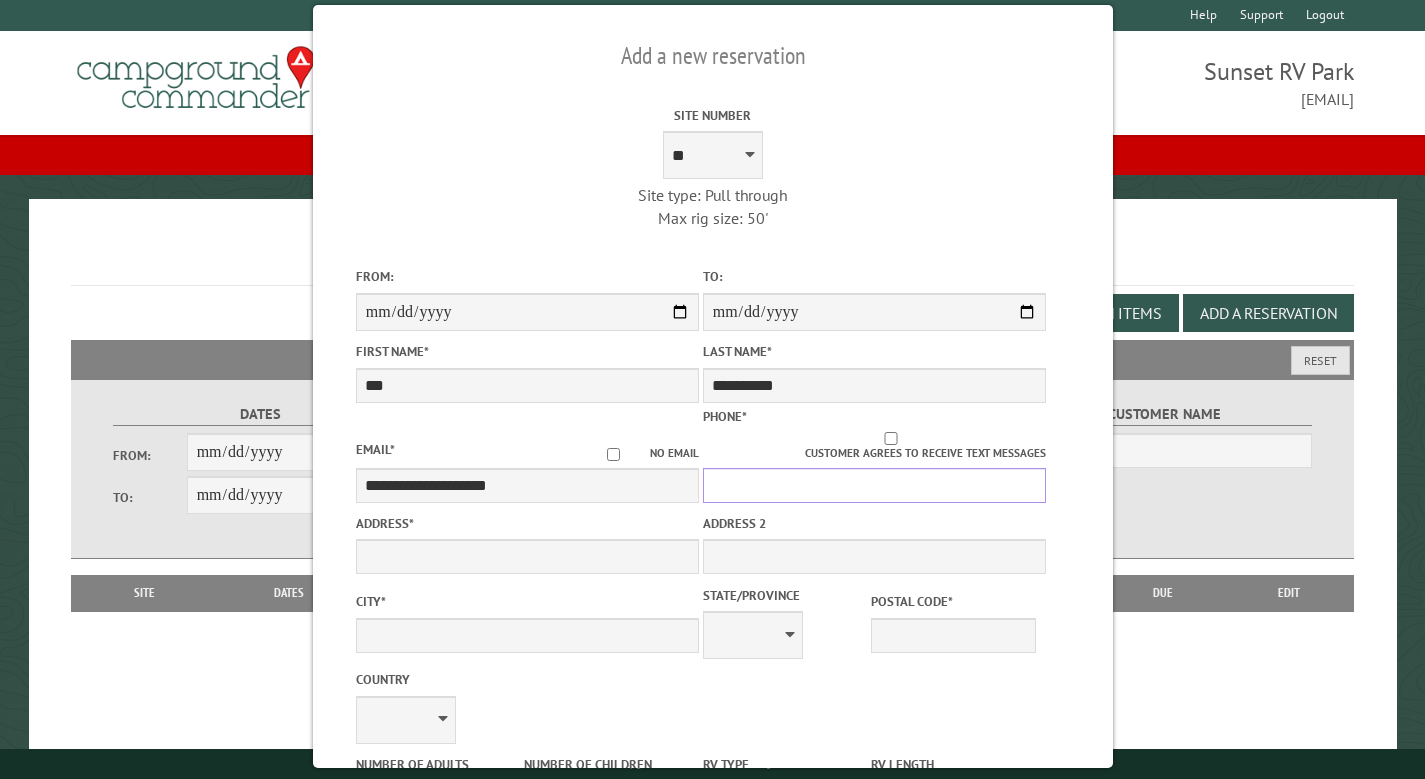 click on "Phone *" at bounding box center [873, 485] 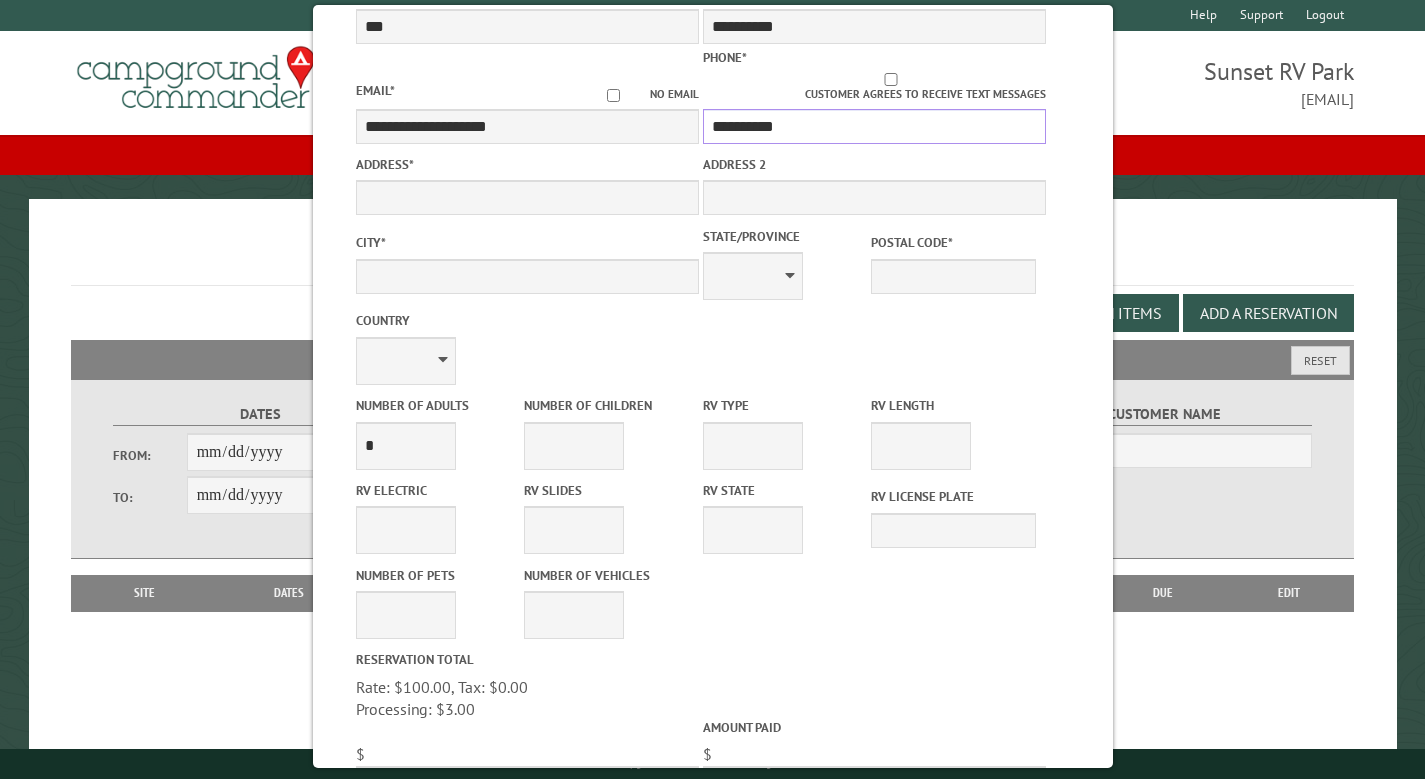 scroll, scrollTop: 398, scrollLeft: 0, axis: vertical 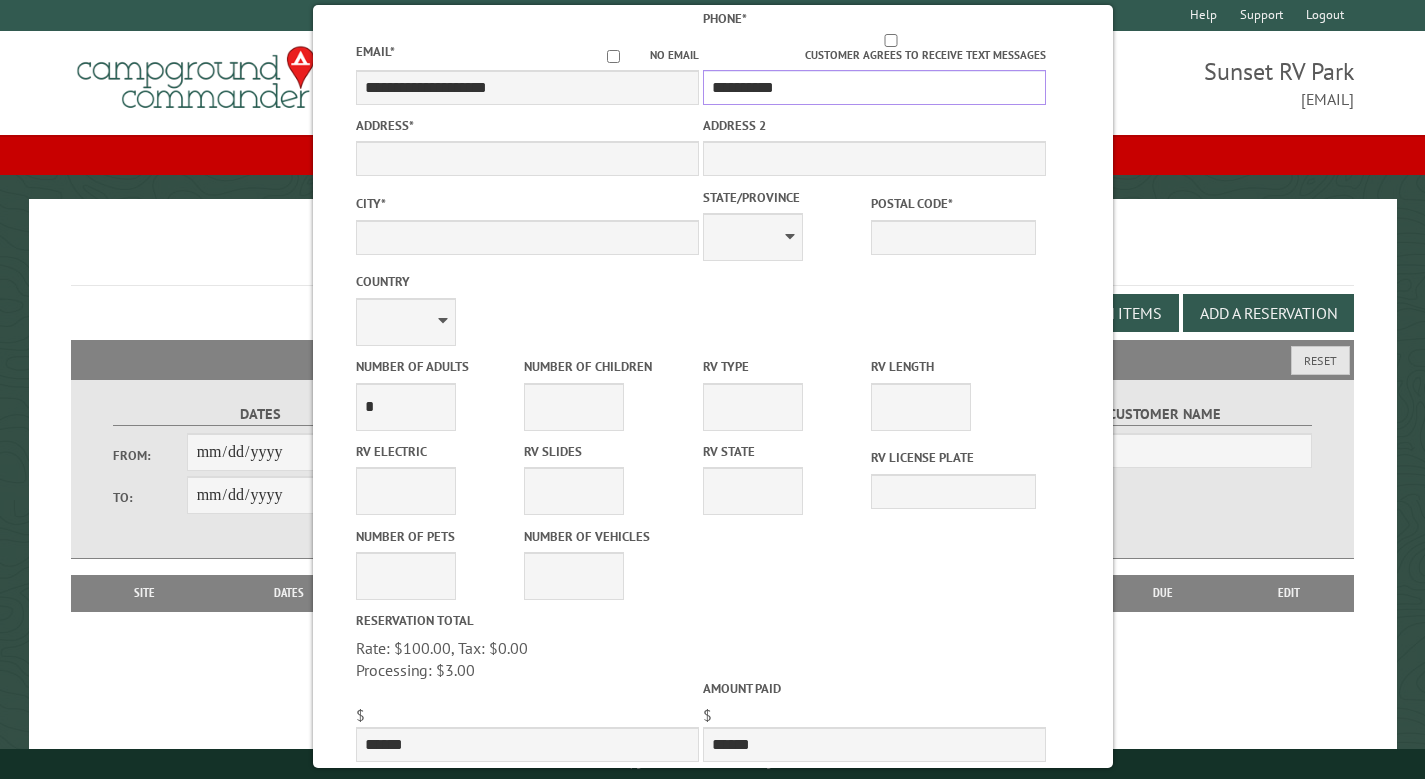 type on "**********" 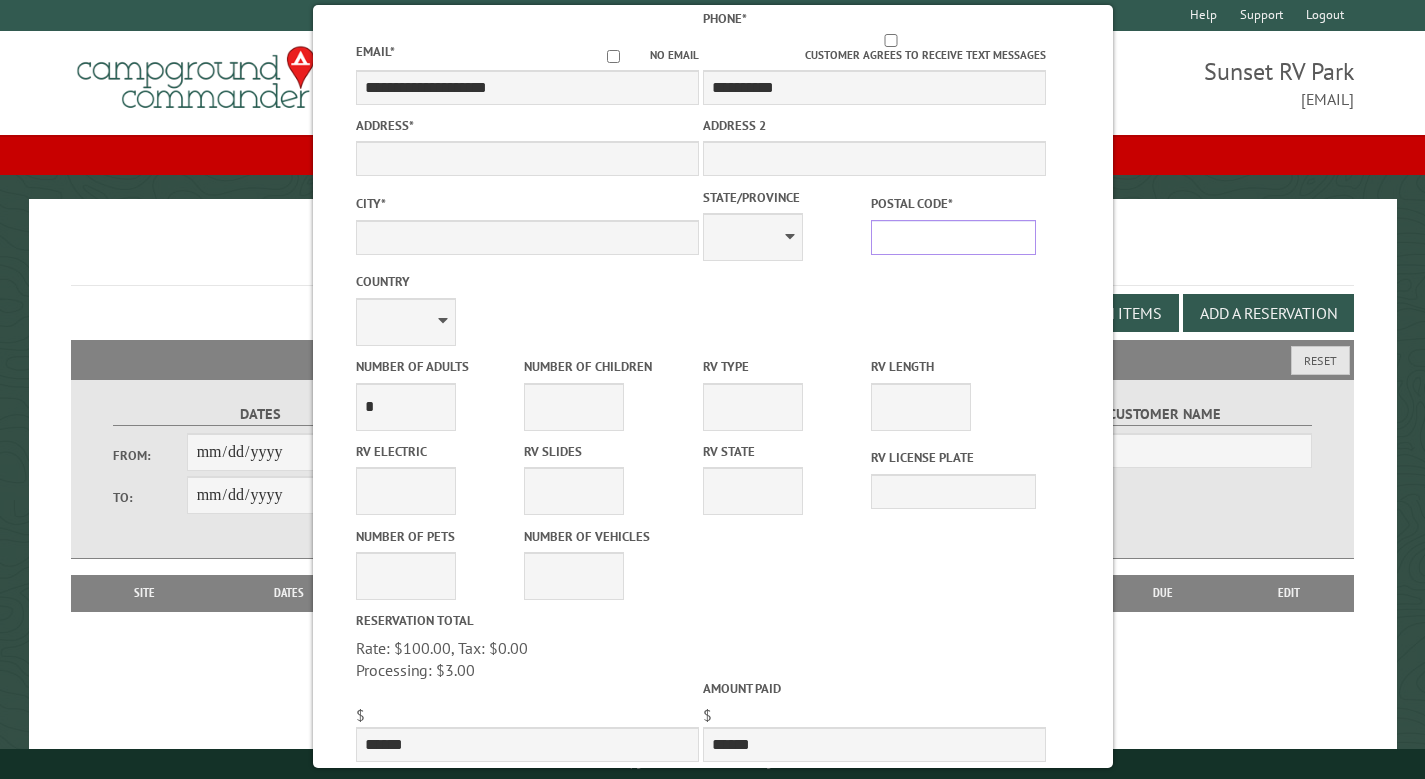 click on "Postal Code *" at bounding box center (953, 237) 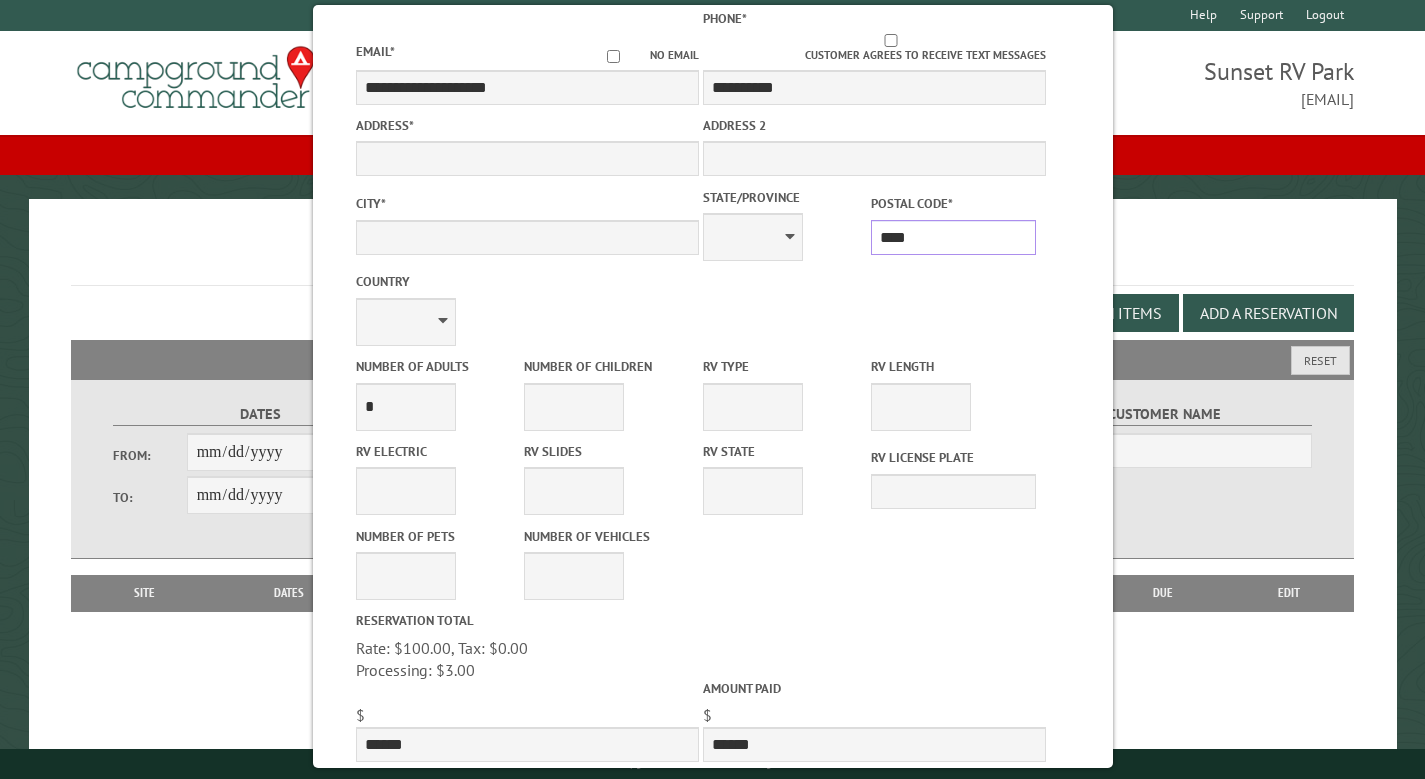 type on "*****" 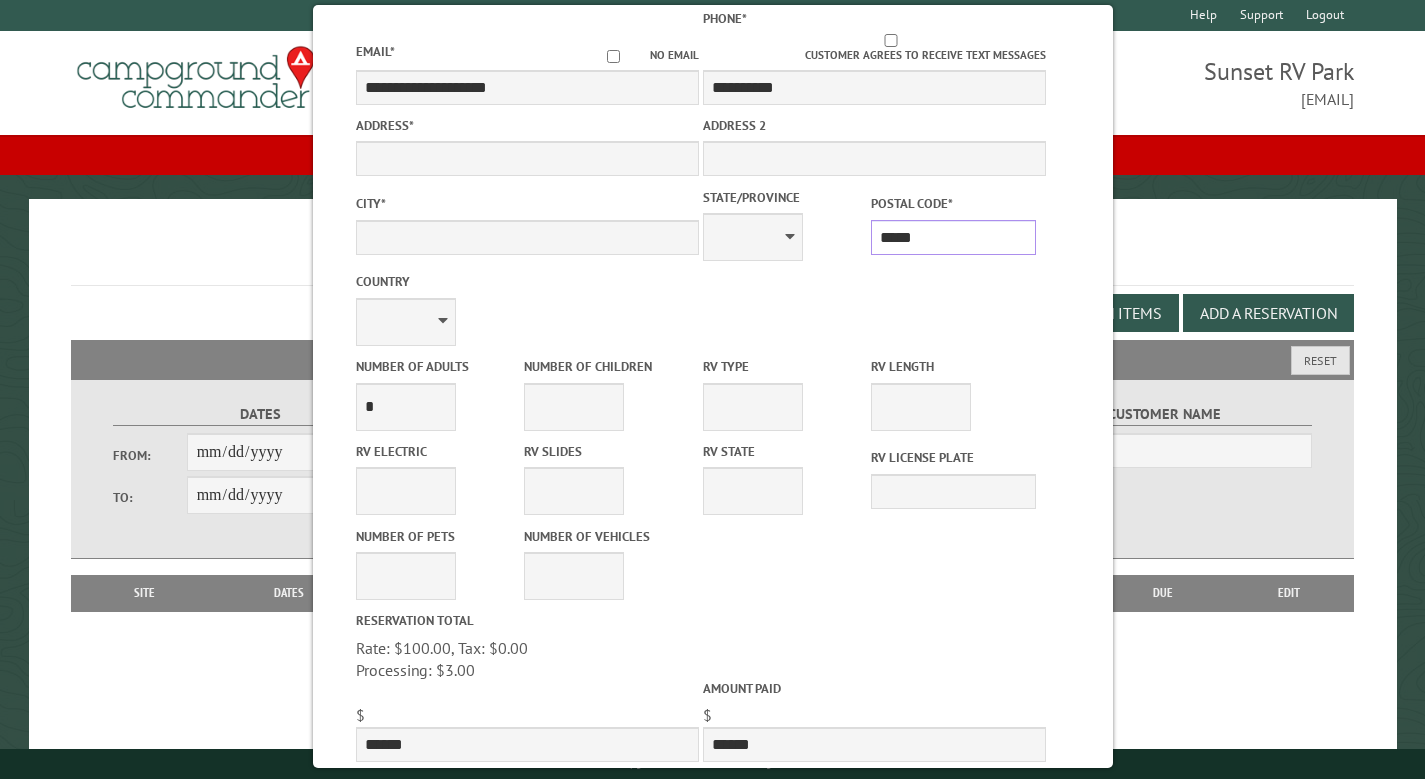 type on "**********" 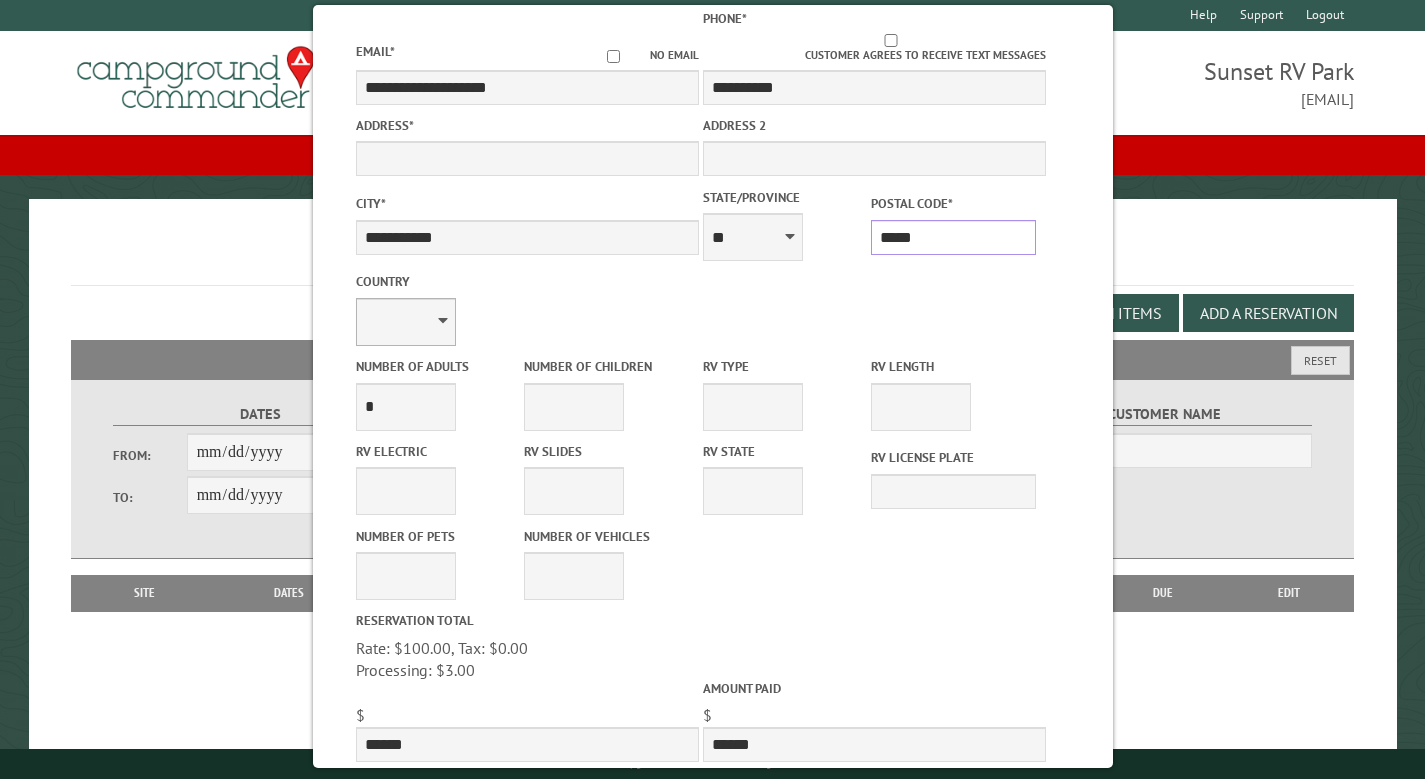 type on "*****" 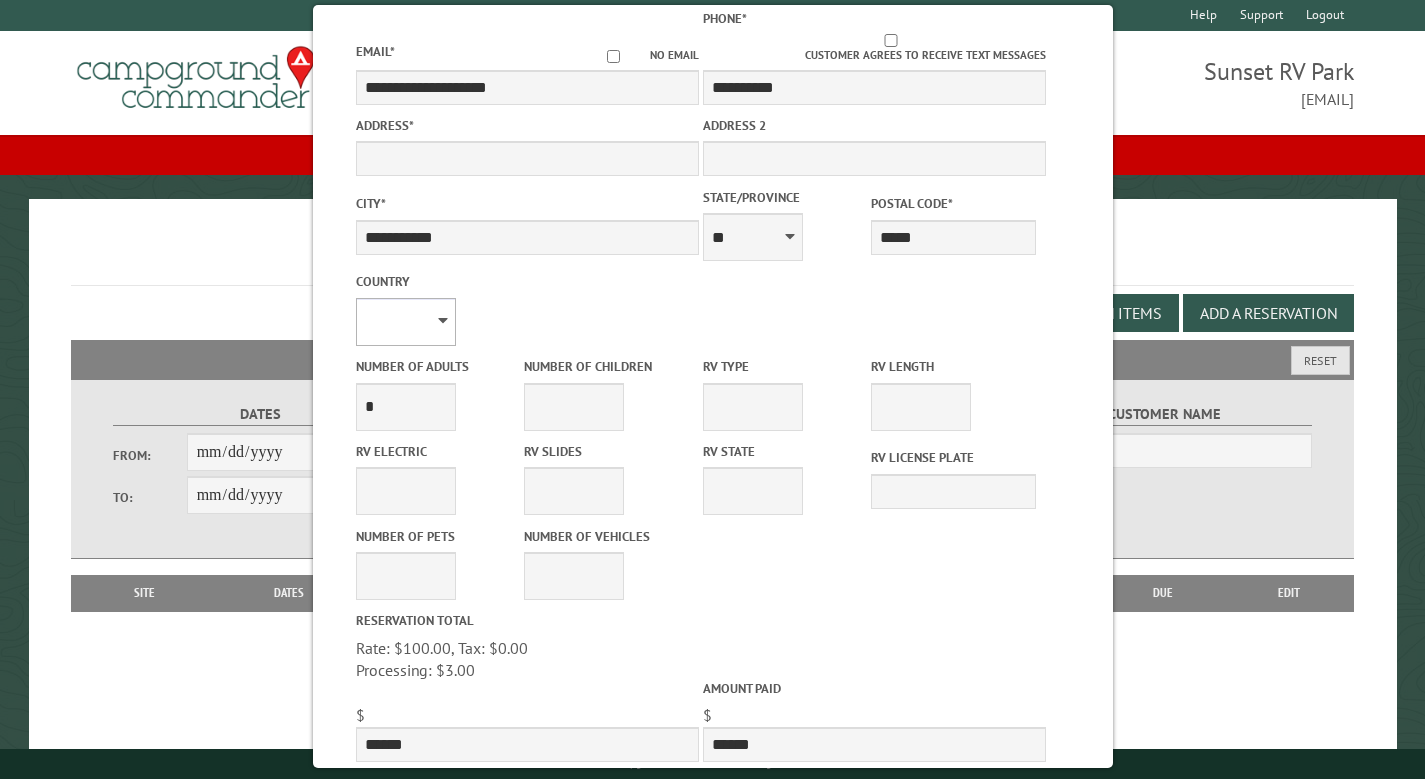click on "**********" at bounding box center (405, 322) 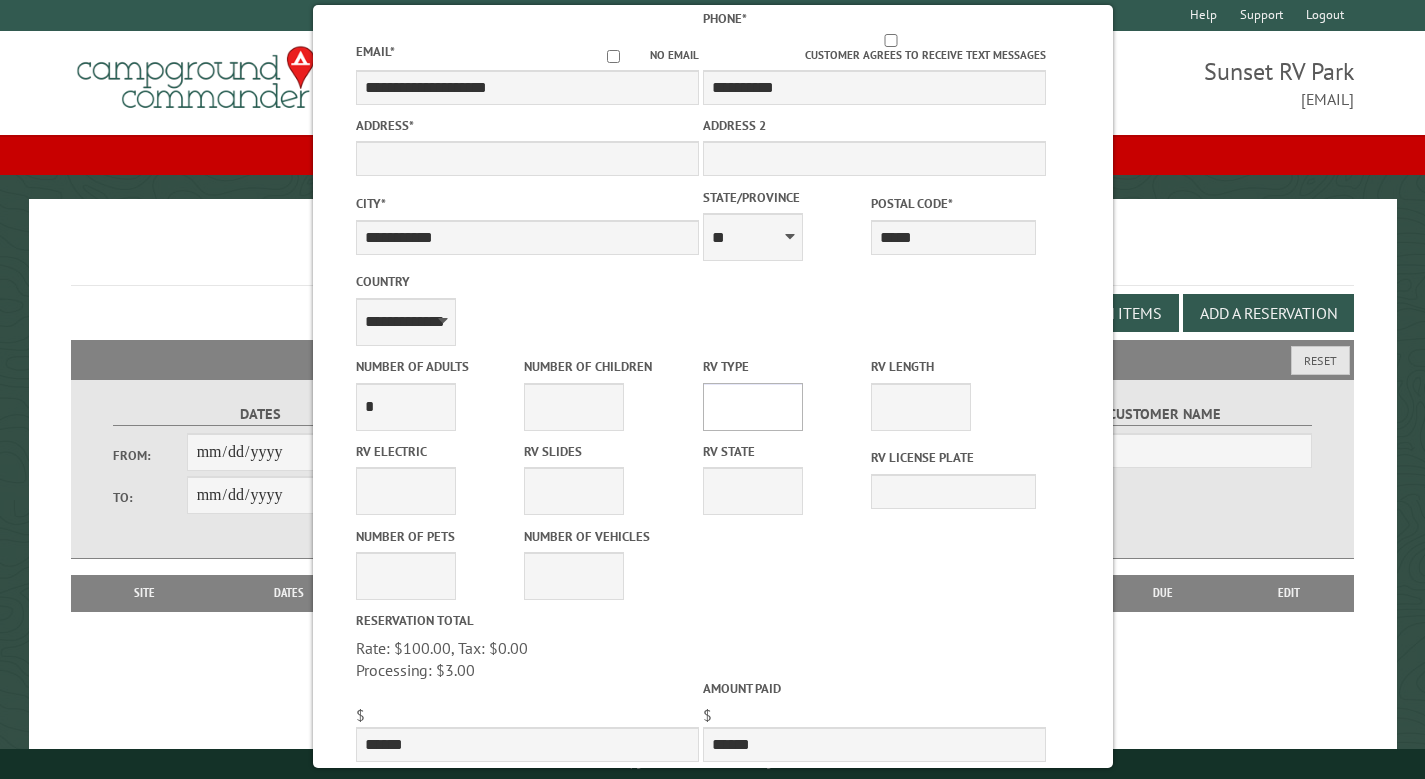 click on "**********" at bounding box center [752, 407] 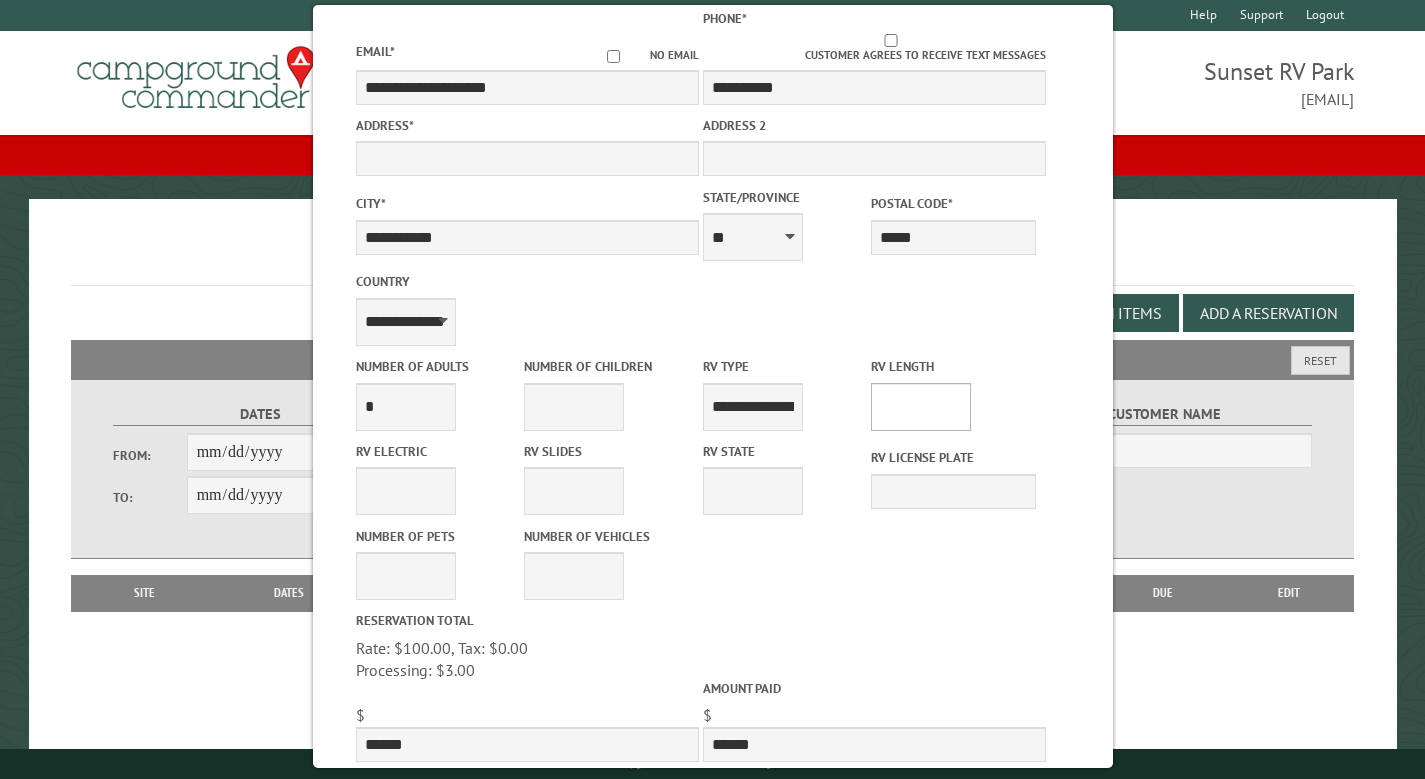 click on "* ** ** ** ** ** ** ** ** ** ** **" at bounding box center (921, 407) 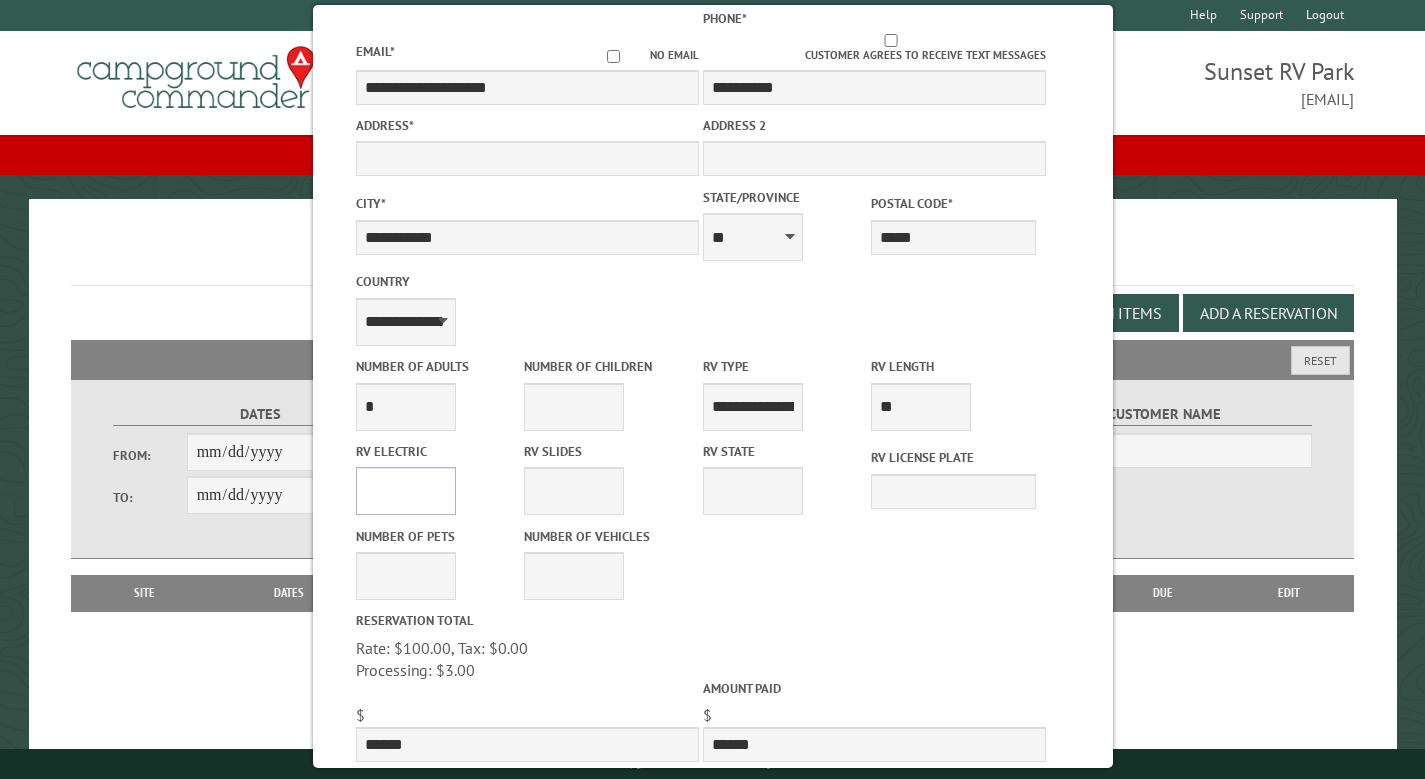 click on "**** *** *** ***" at bounding box center [405, 491] 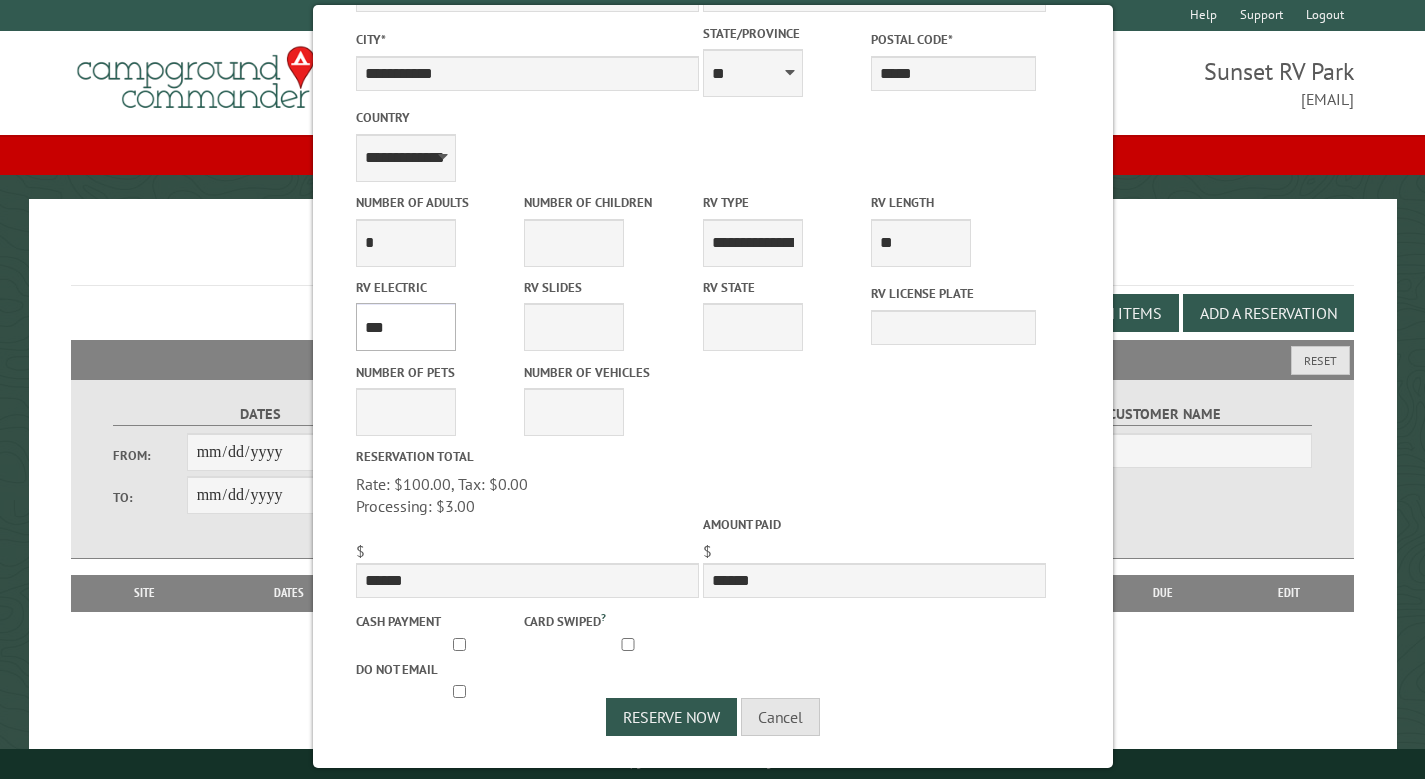 scroll, scrollTop: 780, scrollLeft: 0, axis: vertical 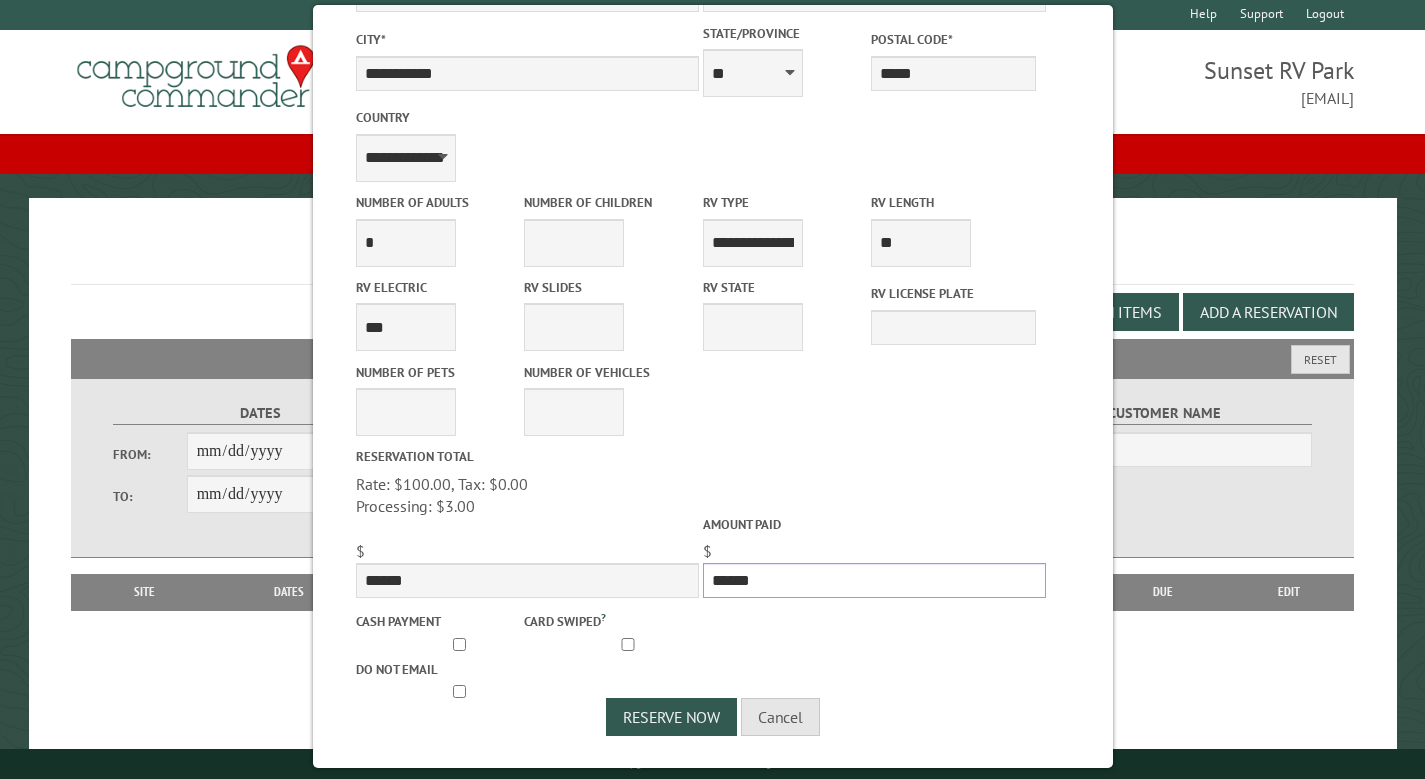click on "******" at bounding box center (873, 580) 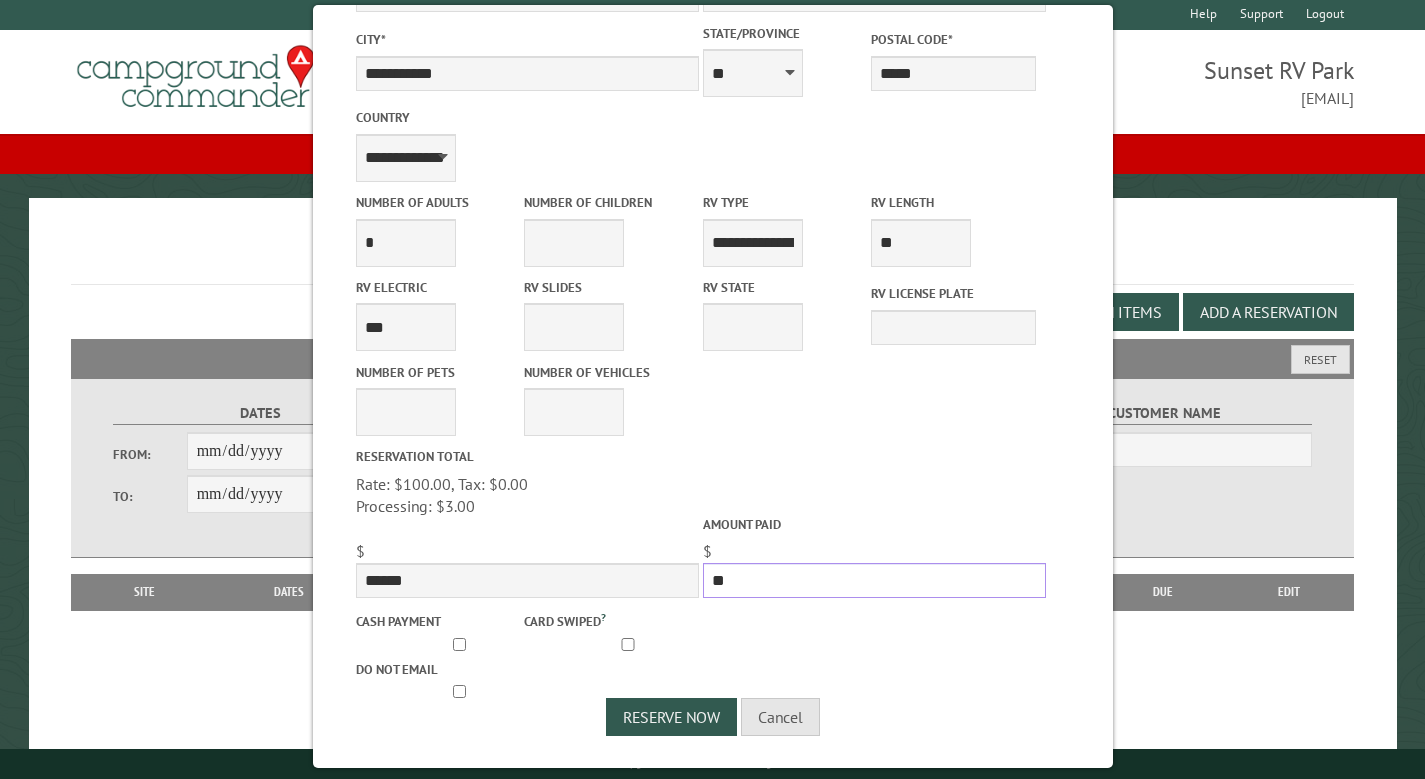 type on "*" 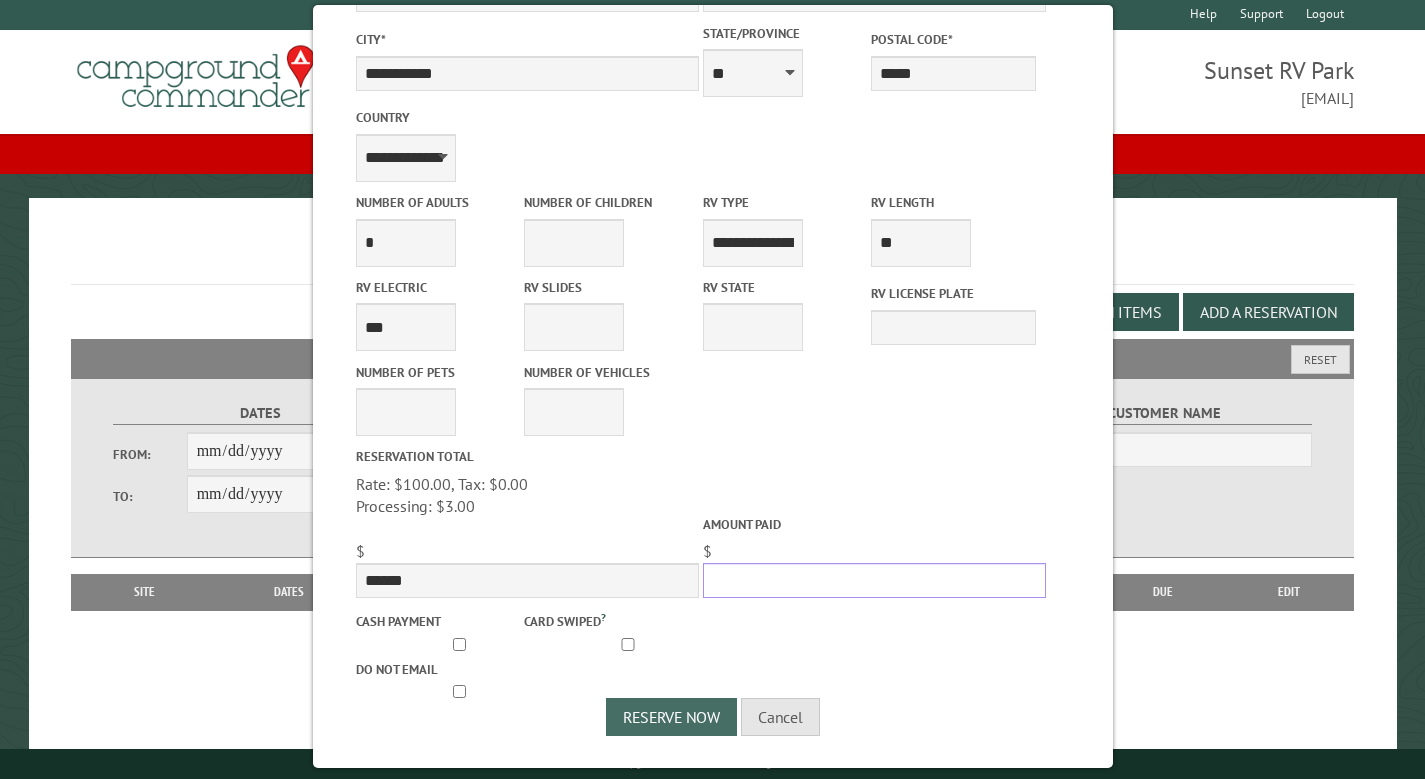 type 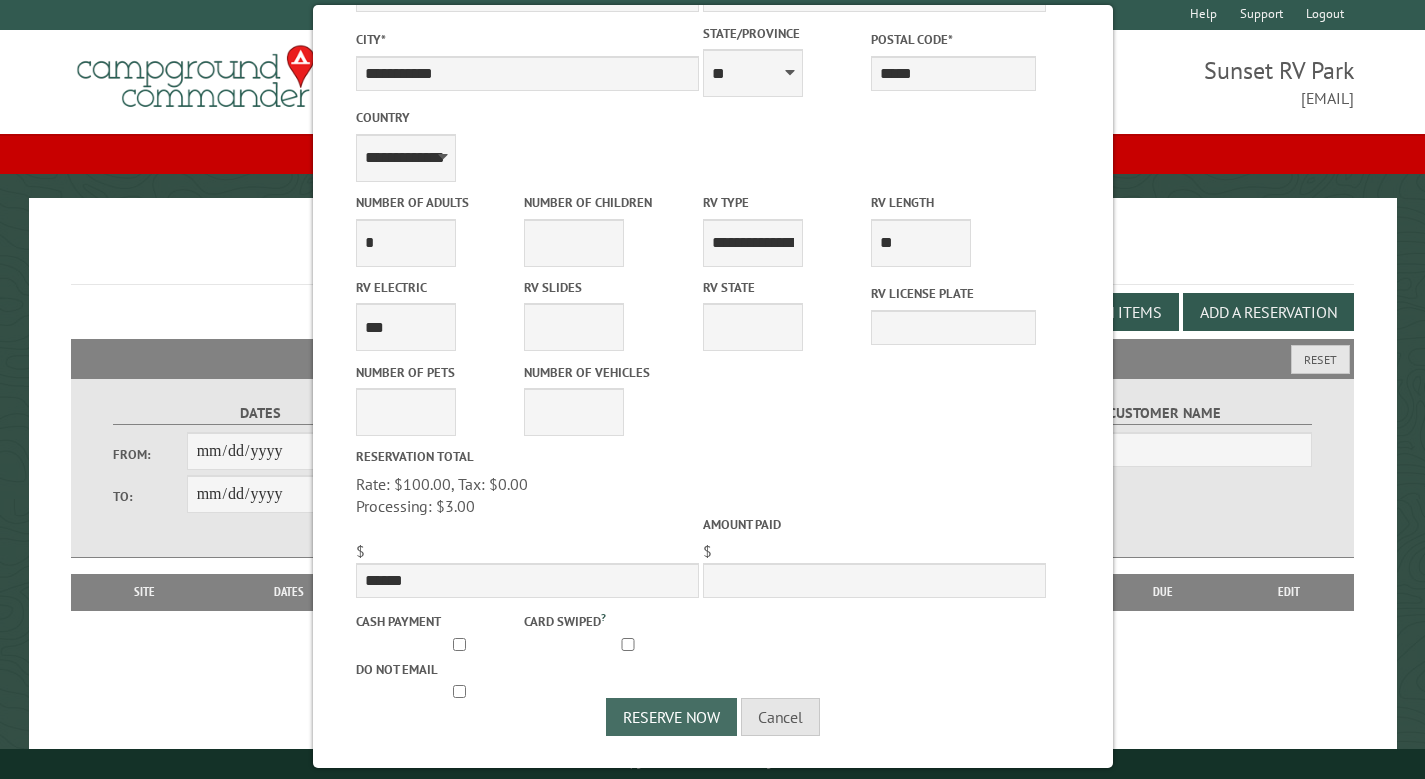 click on "Reserve Now" at bounding box center (671, 717) 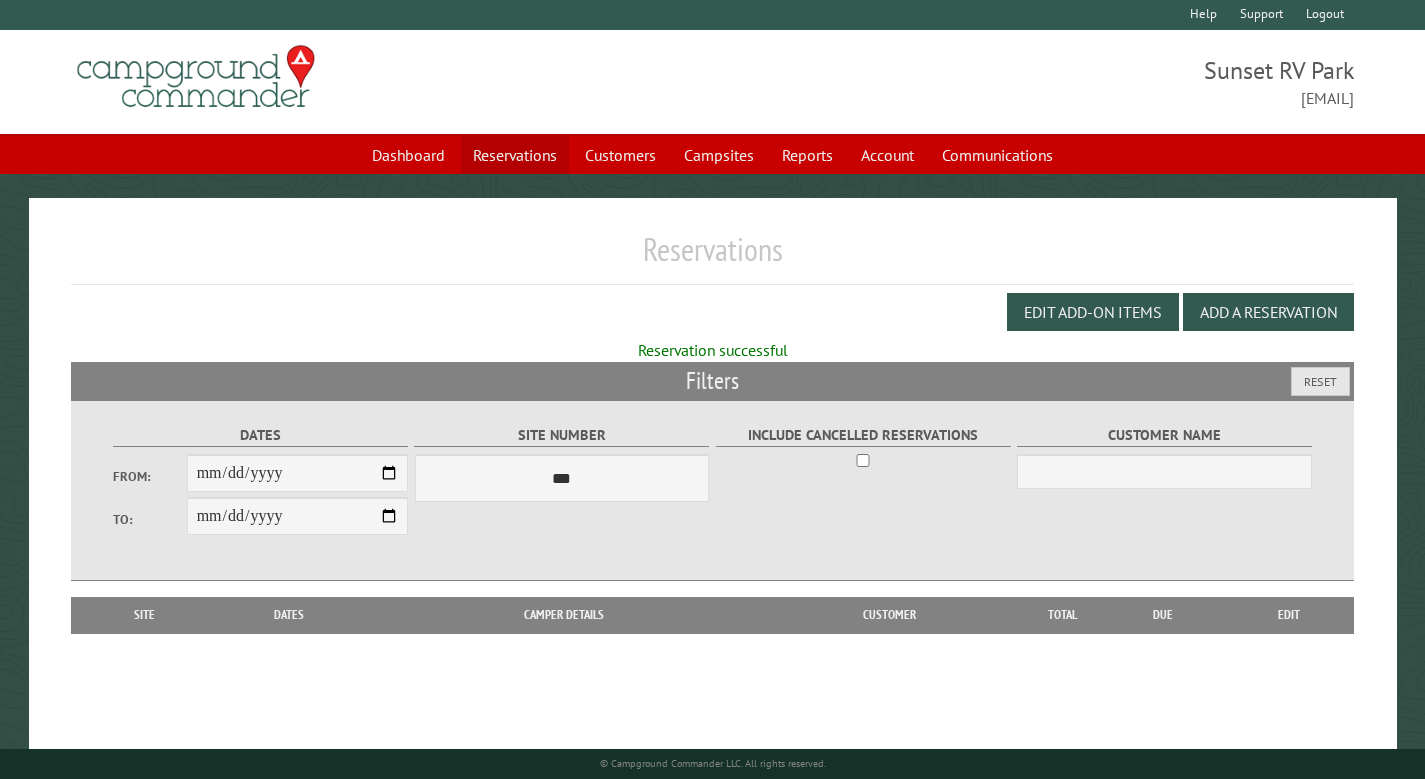 click on "Reservations" at bounding box center [515, 155] 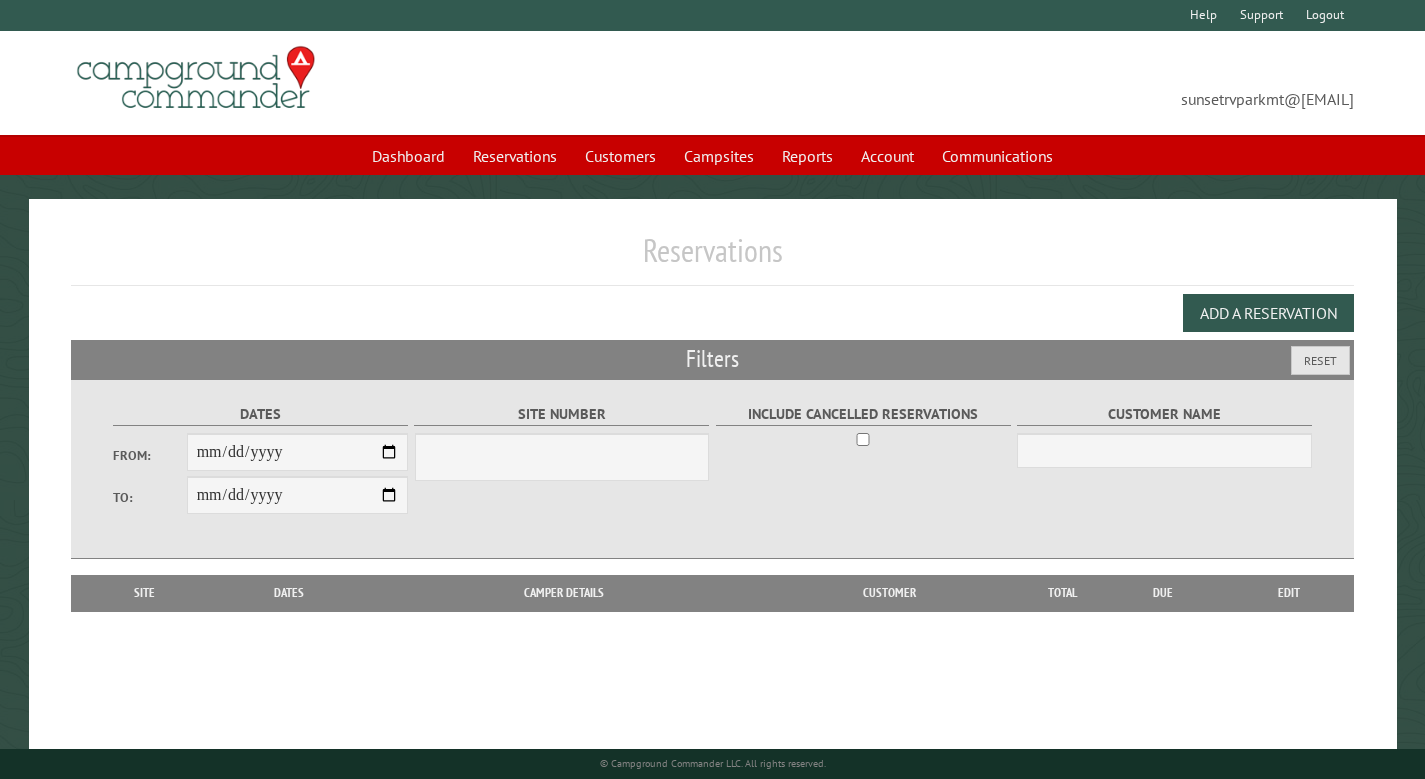 scroll, scrollTop: 0, scrollLeft: 0, axis: both 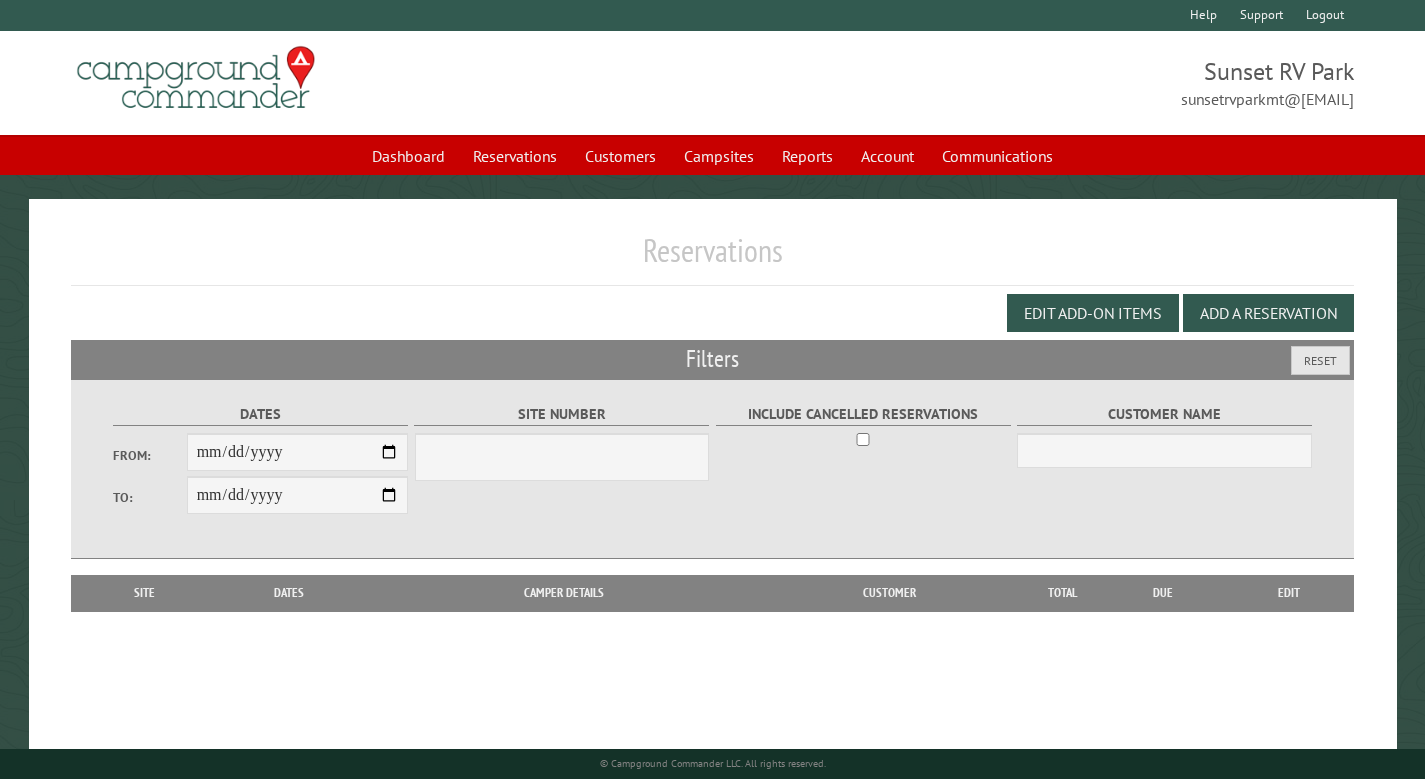 select on "***" 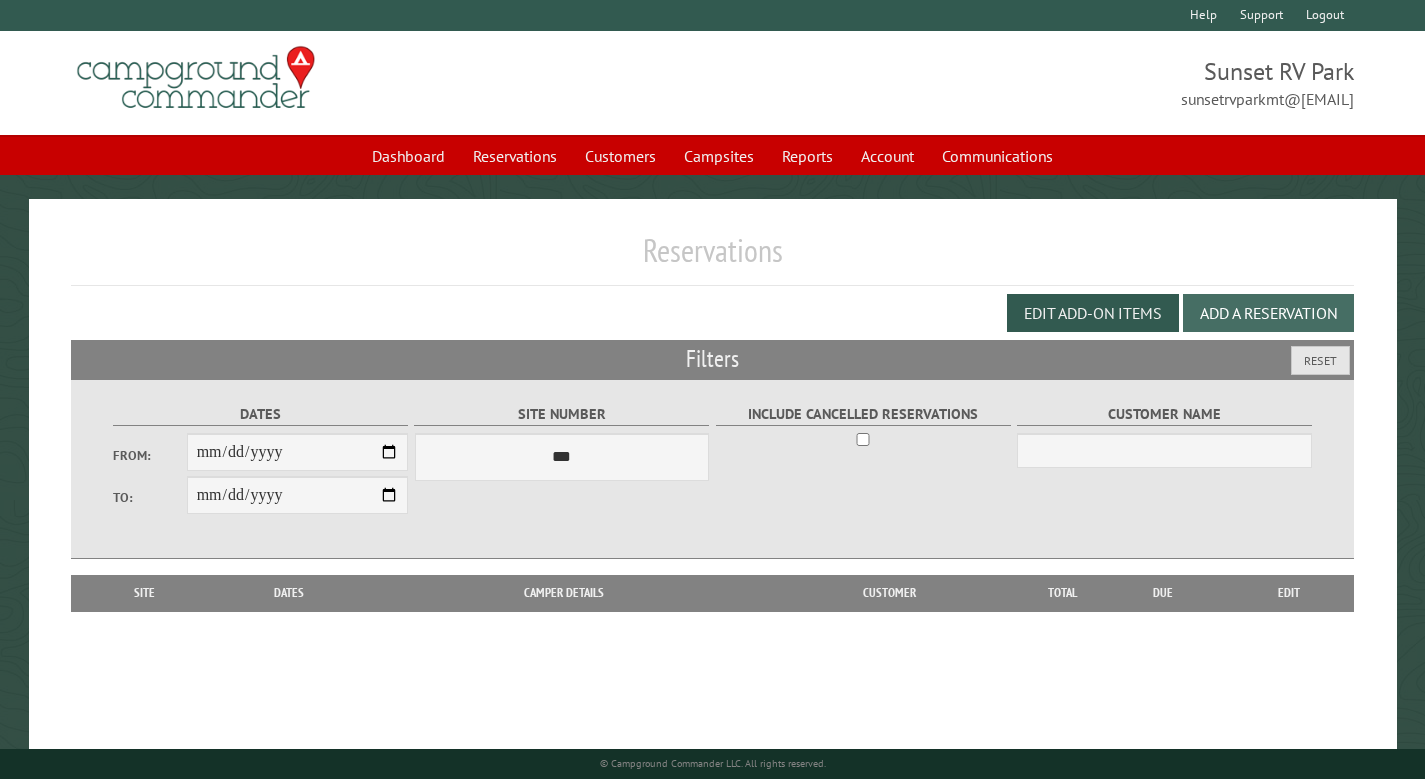 click on "Add a Reservation" at bounding box center (1268, 313) 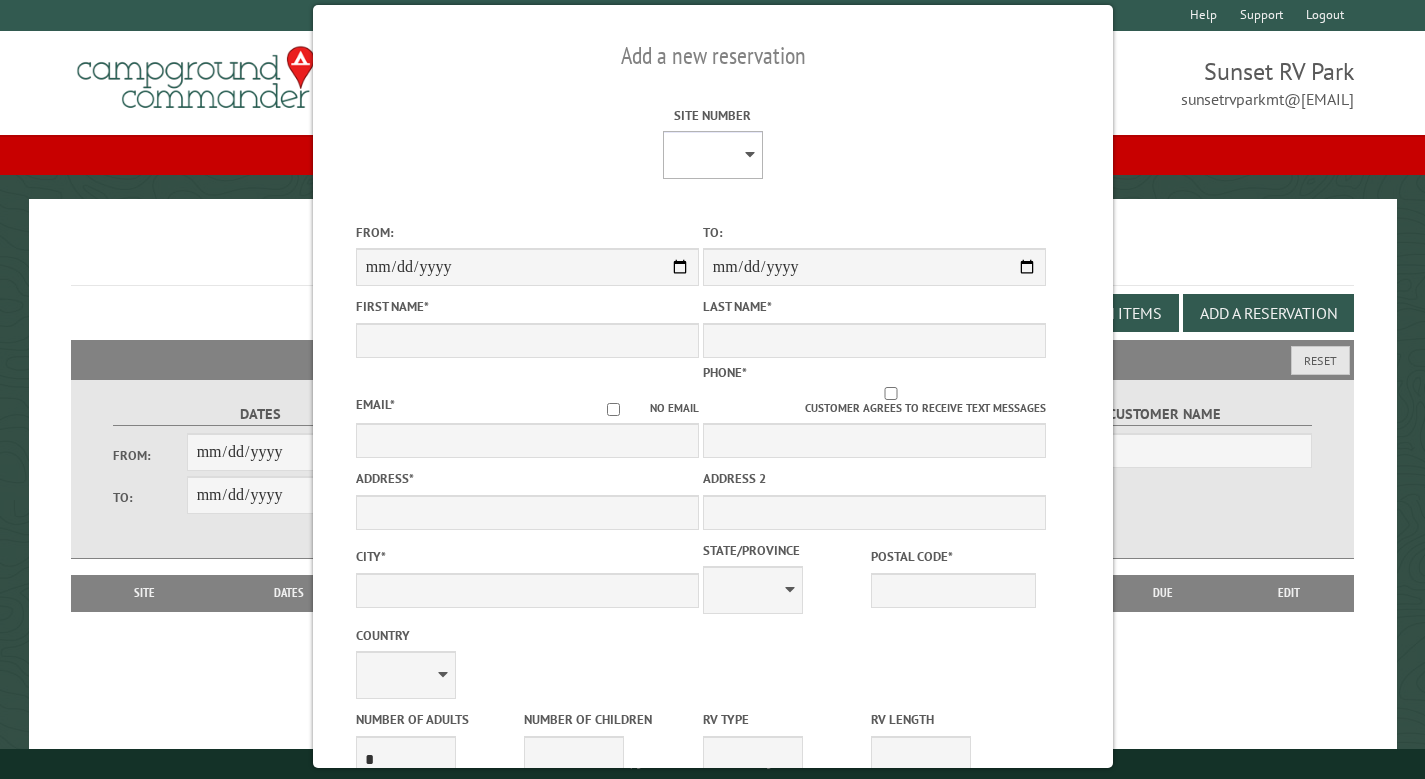 click on "* * * * * * * * * ** ** ** ** ** ** ** ** ** ** ** ** ** ** ** ** ** ** ** ***** ******* ** ** *******" at bounding box center (712, 155) 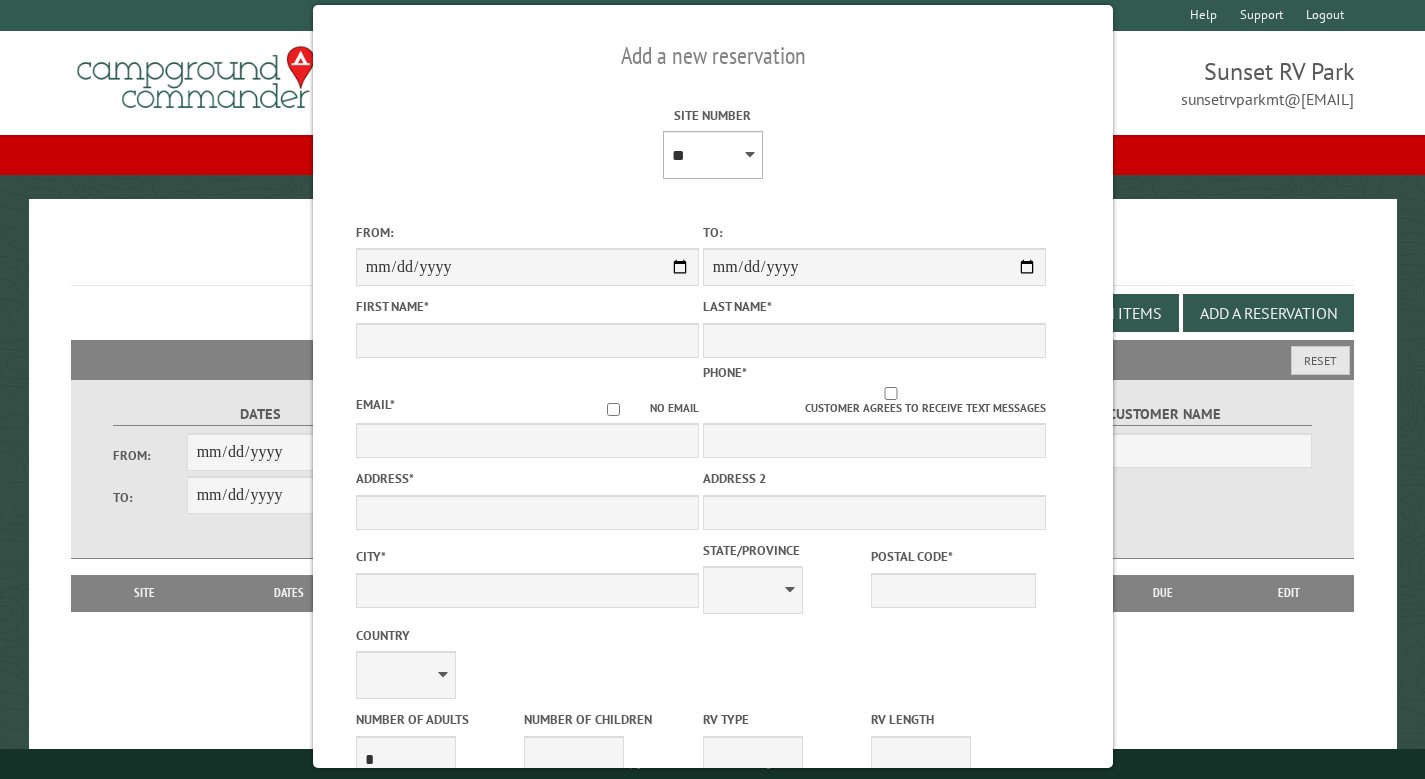 type on "****" 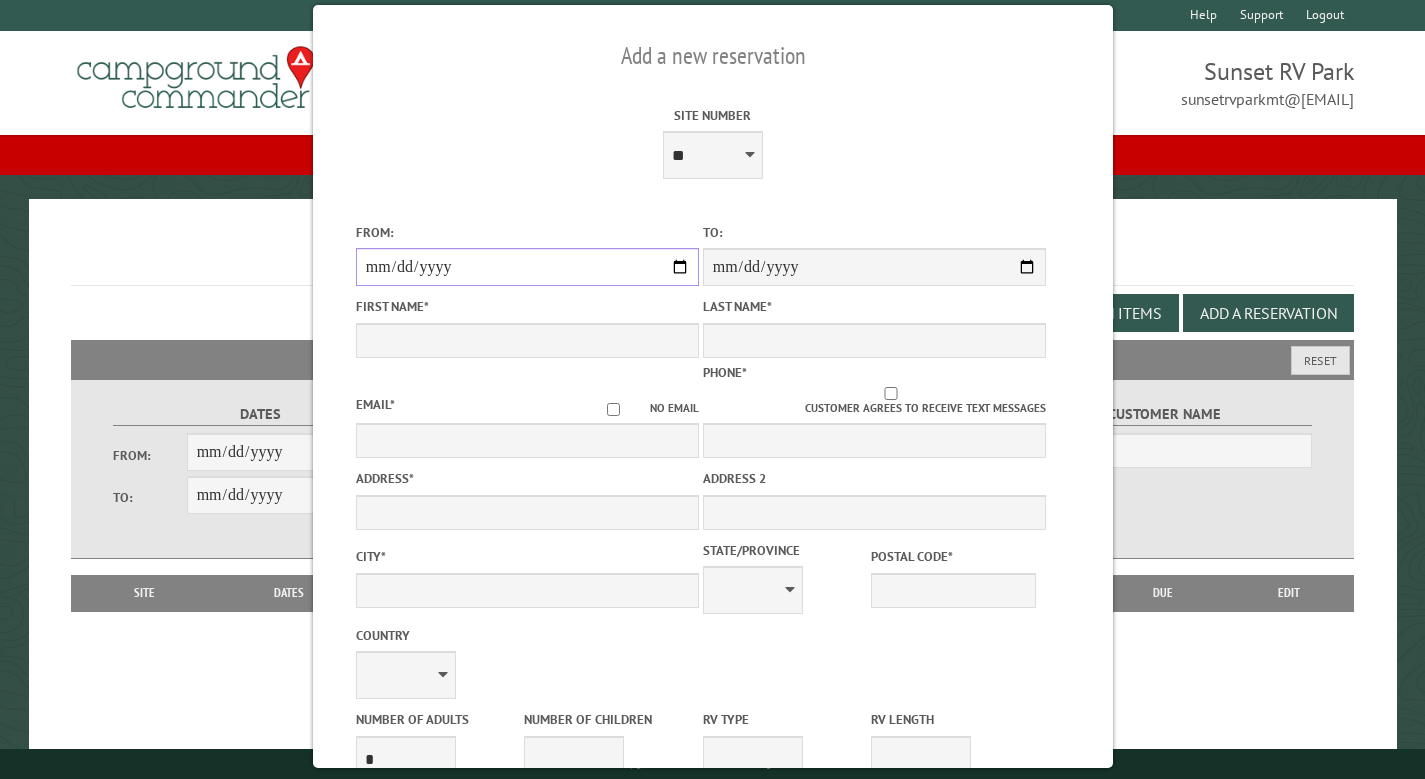 click on "From:" at bounding box center [526, 267] 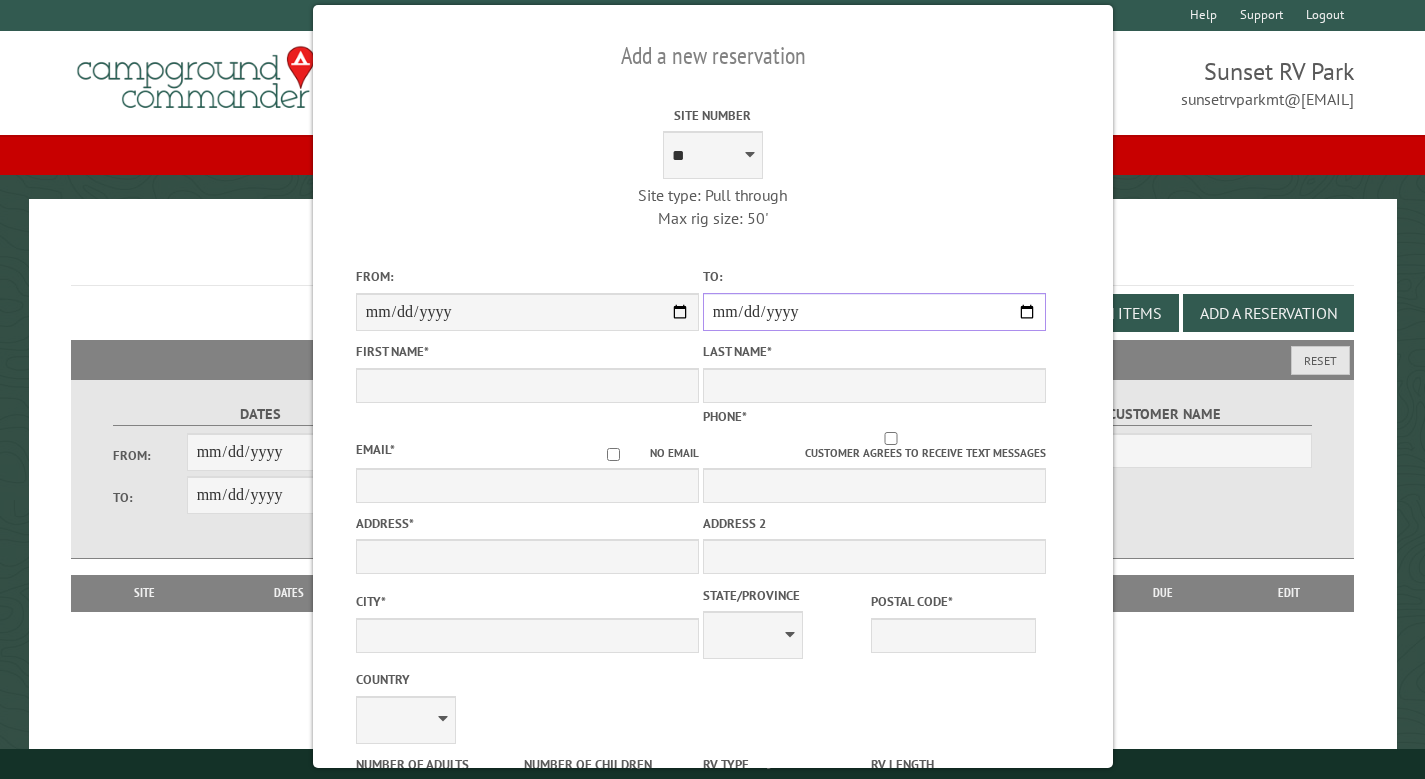 click on "**********" at bounding box center (873, 312) 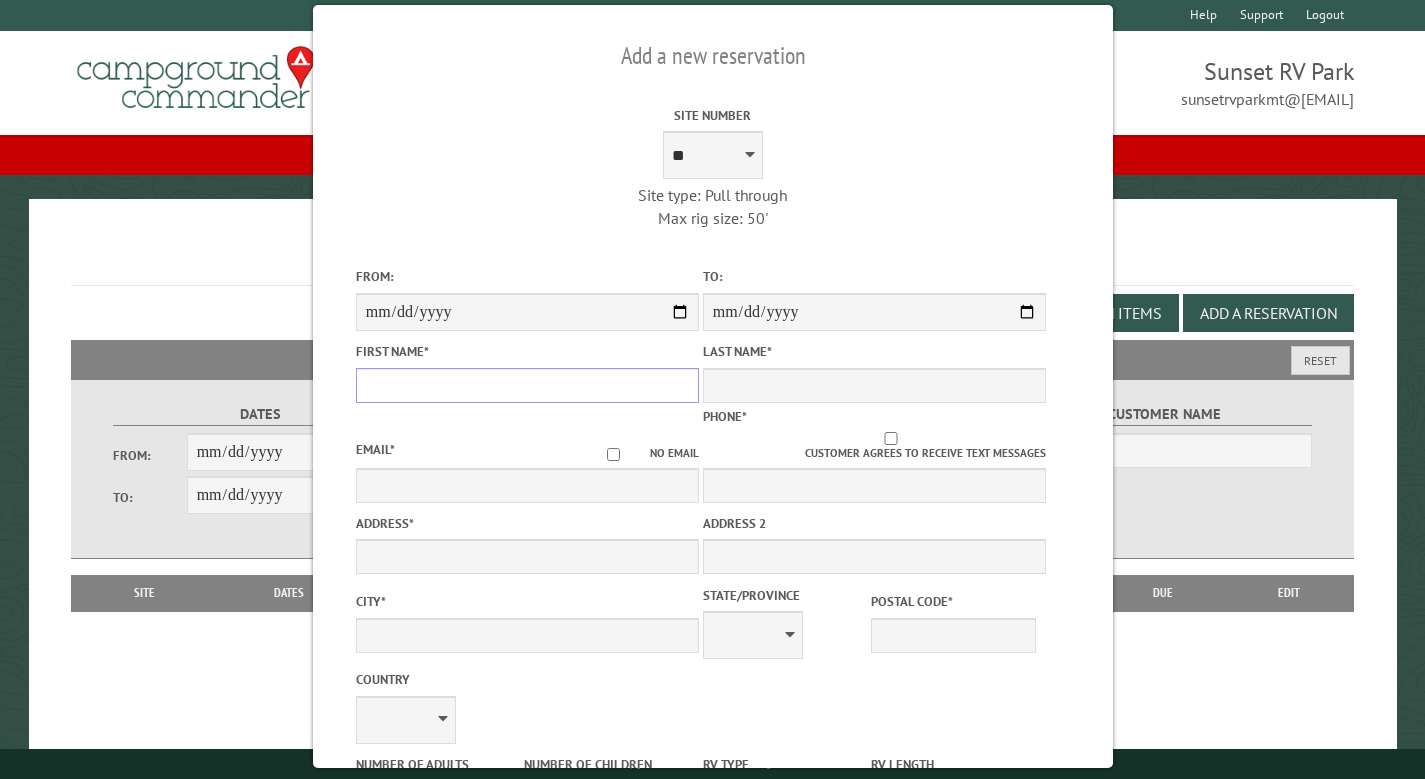 click on "First Name *" at bounding box center (526, 385) 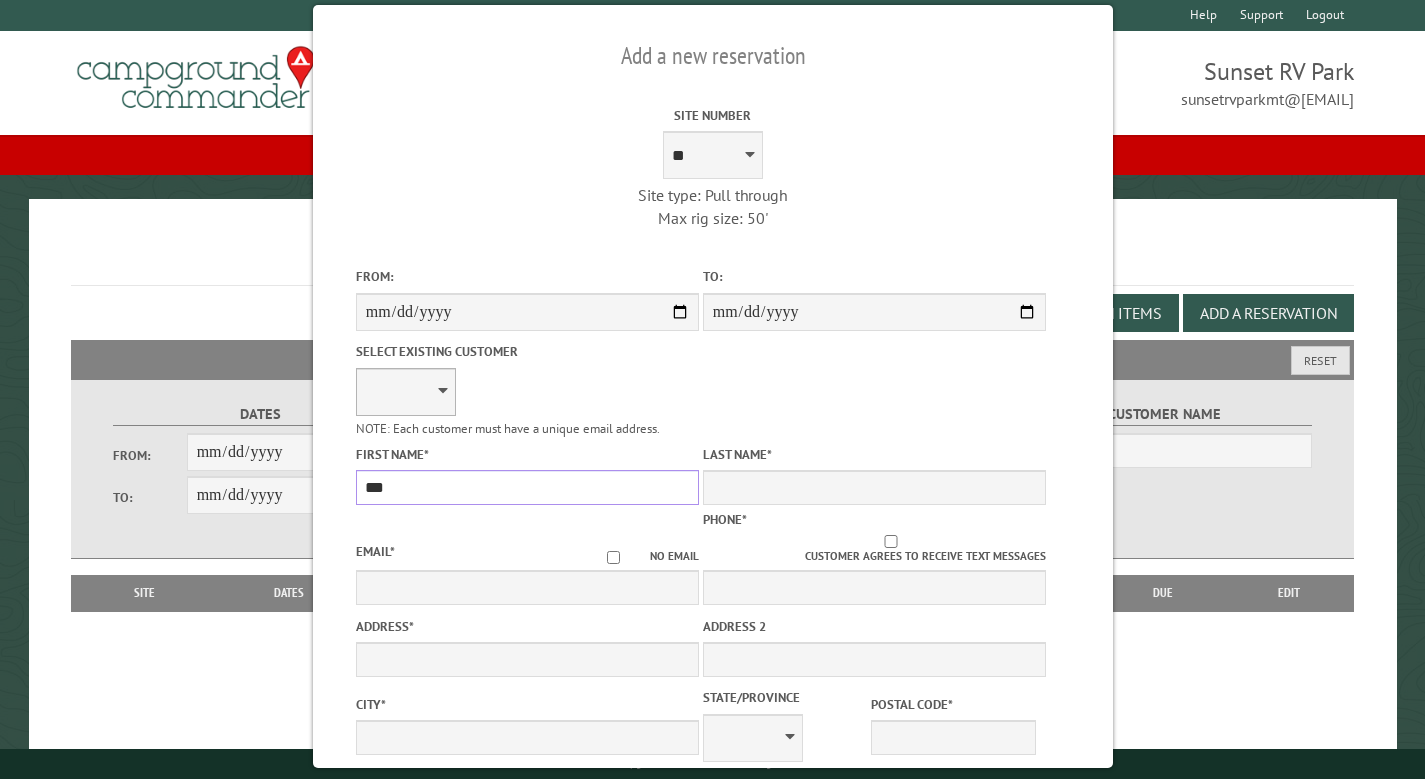 type on "***" 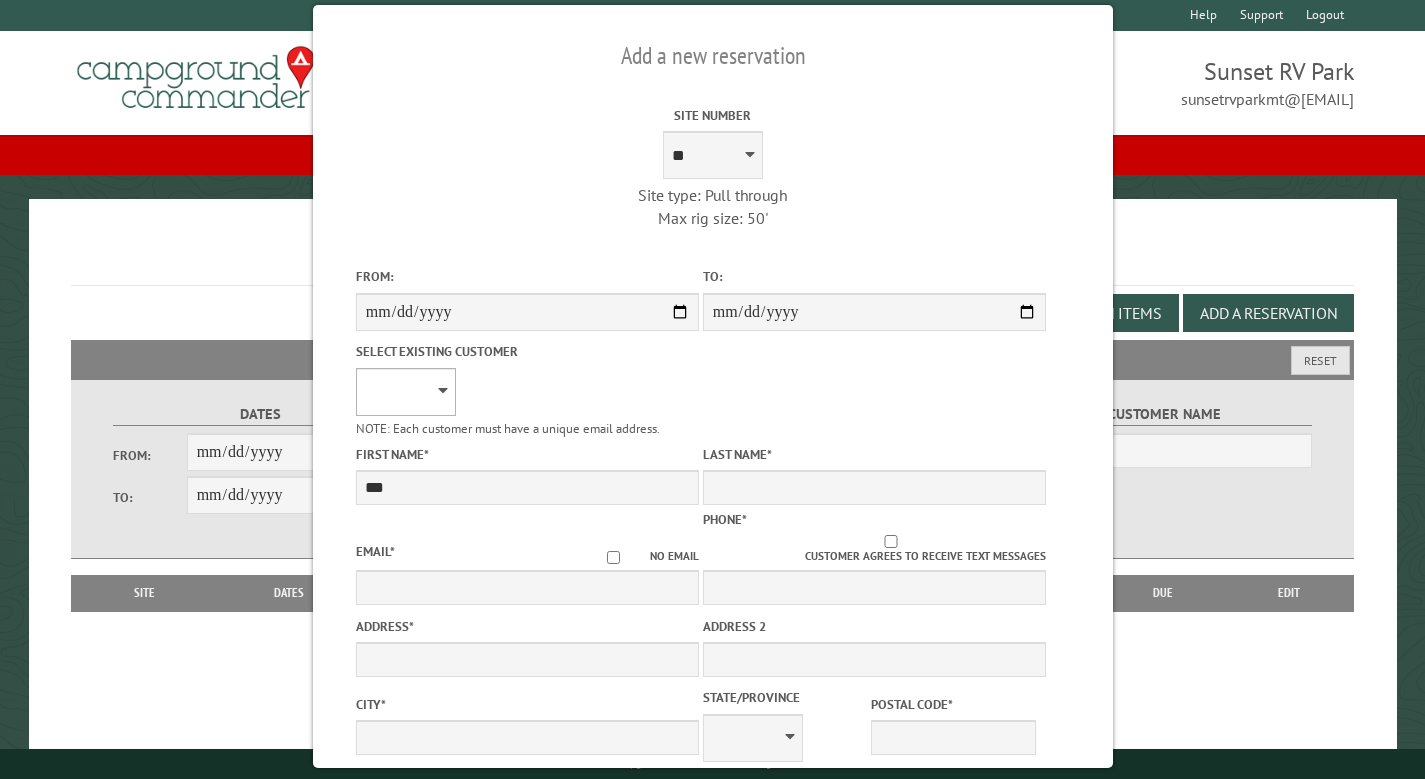 click on "**********" at bounding box center (405, 392) 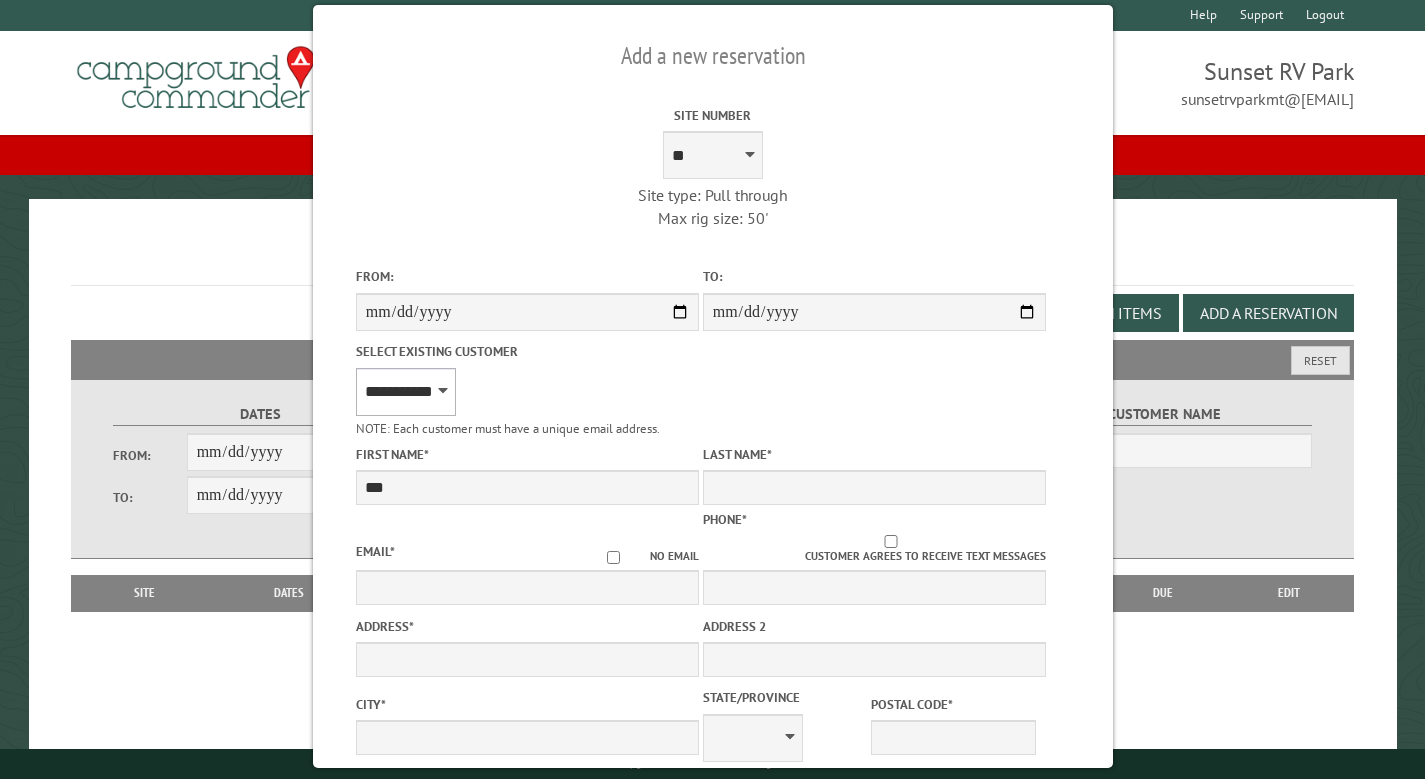 type on "**********" 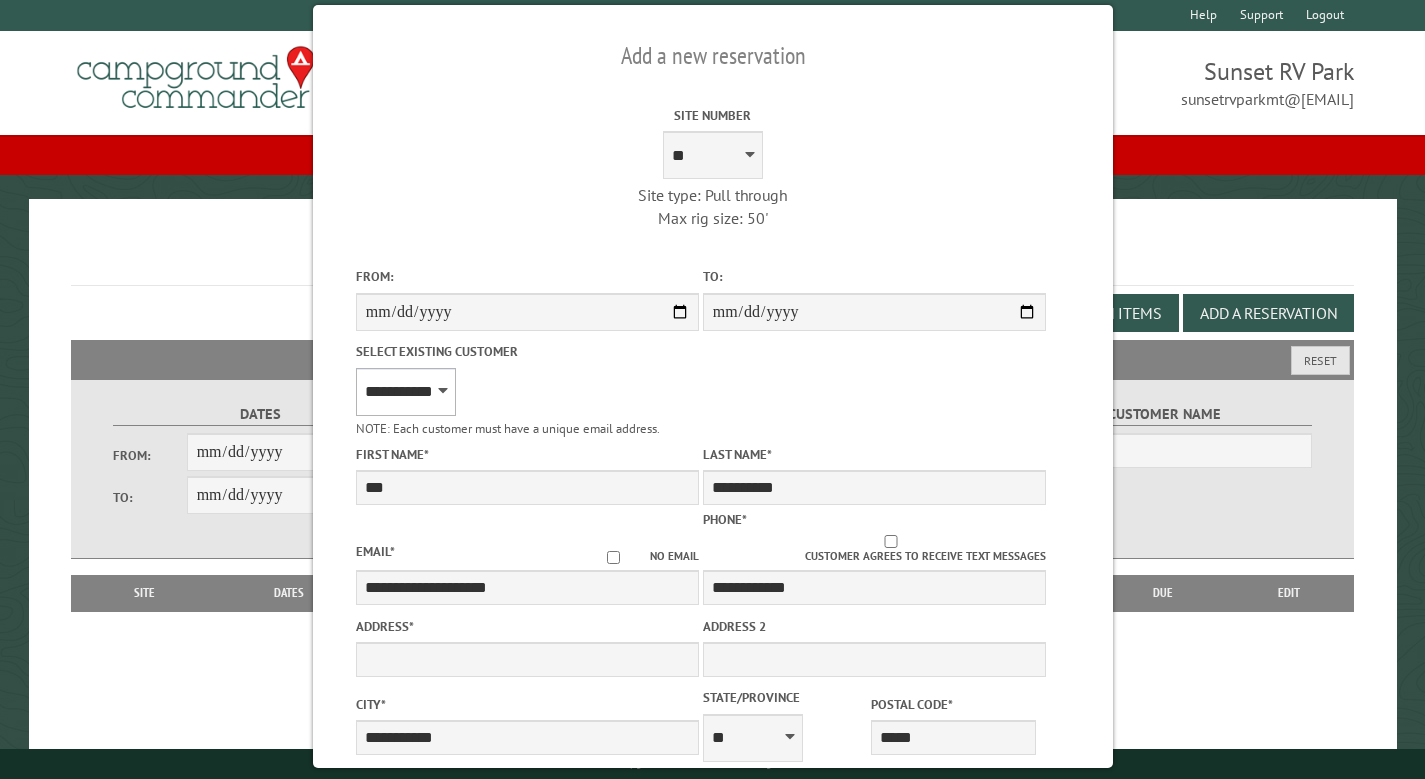 select on "**" 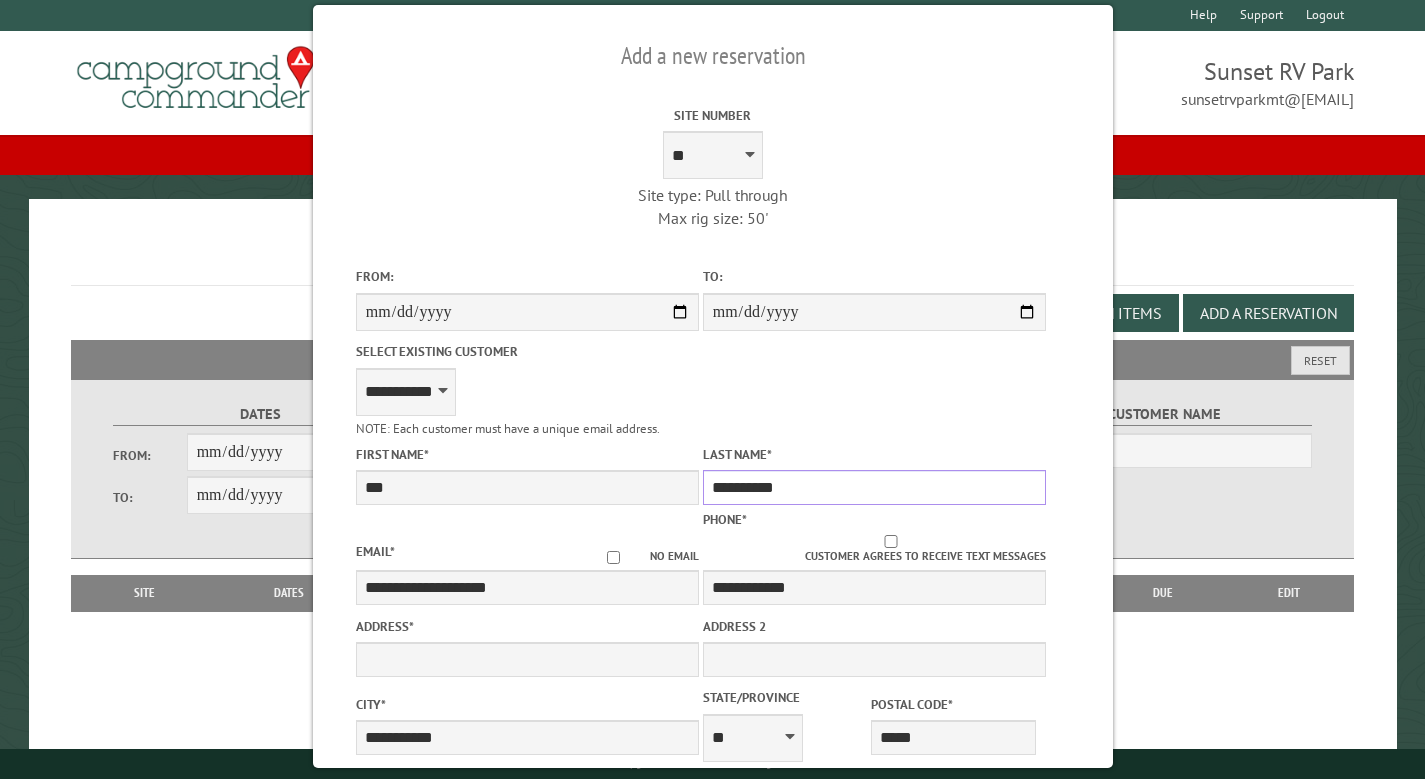 click on "**********" at bounding box center (873, 487) 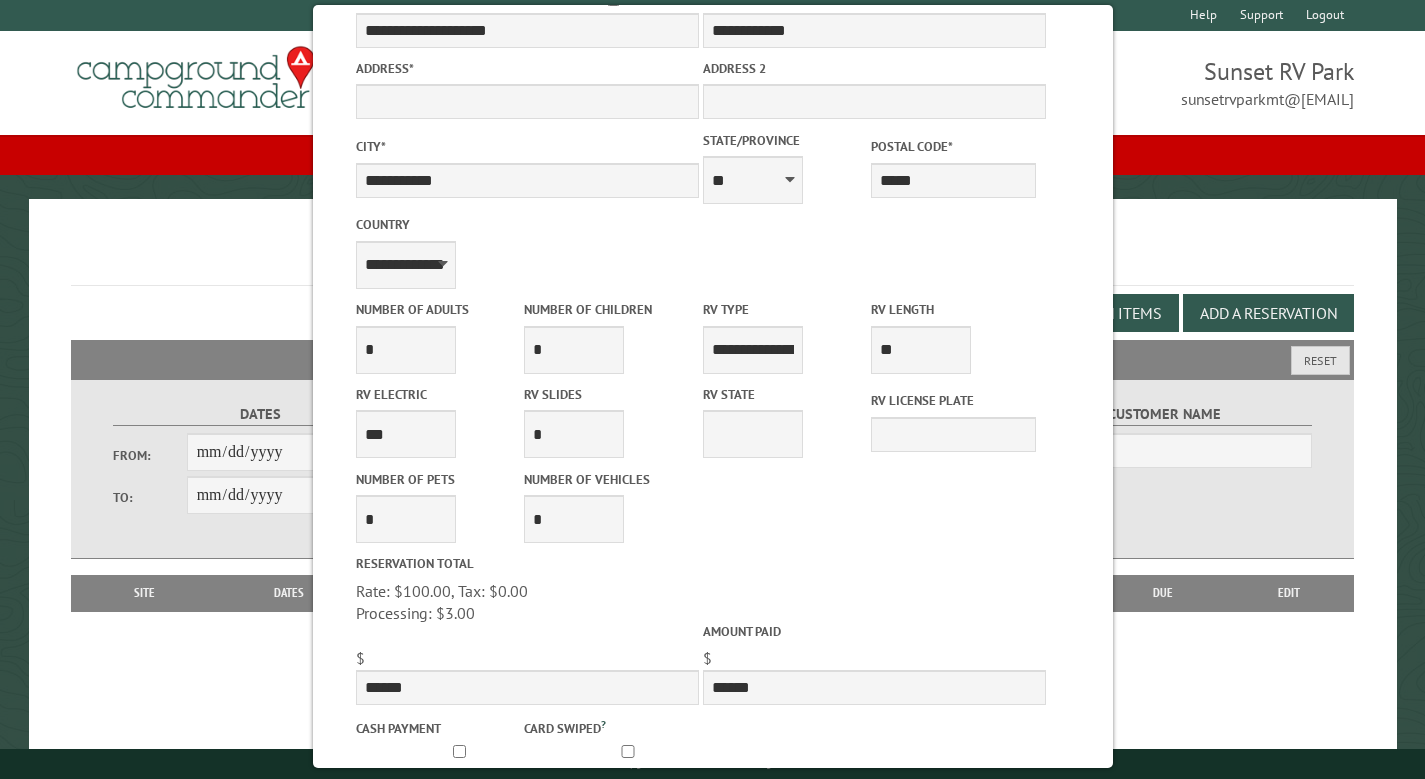 scroll, scrollTop: 488, scrollLeft: 0, axis: vertical 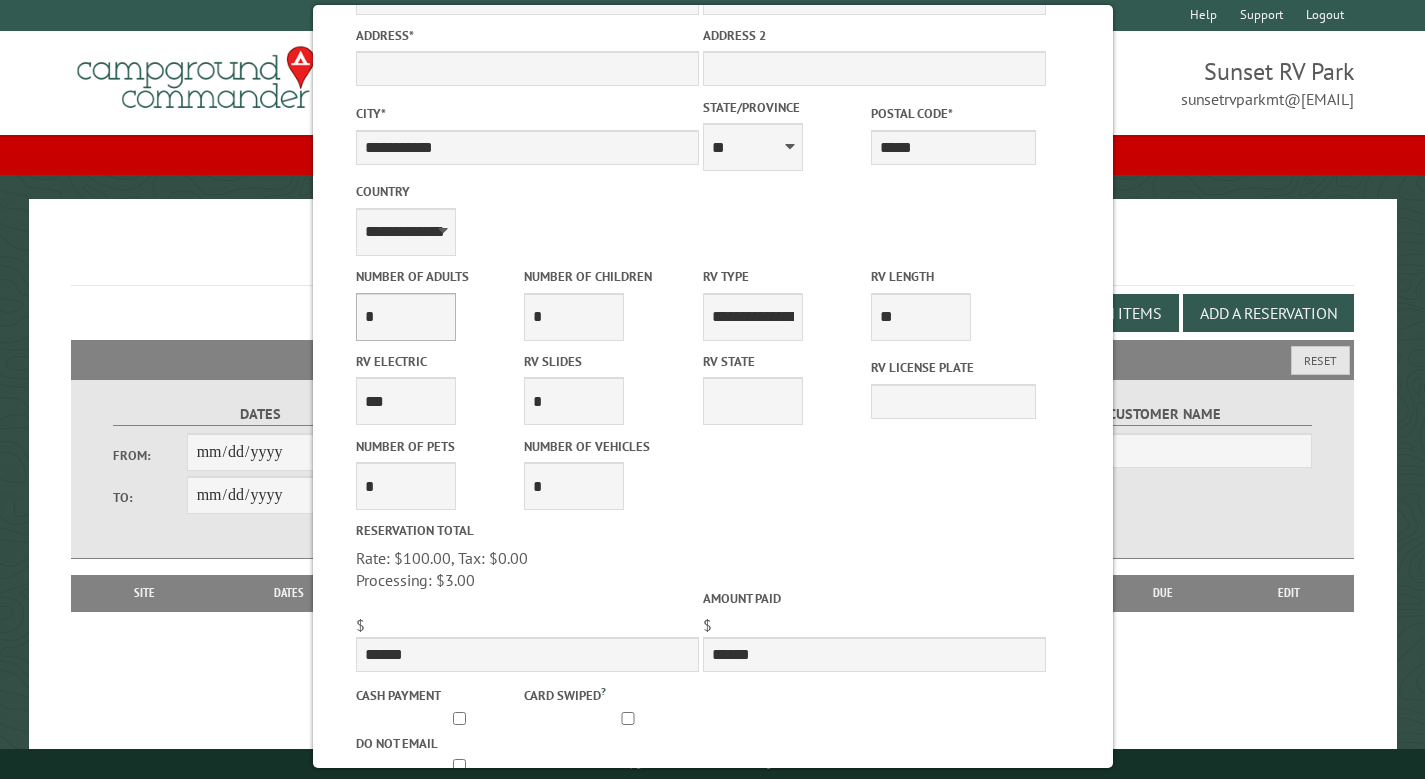 type on "**********" 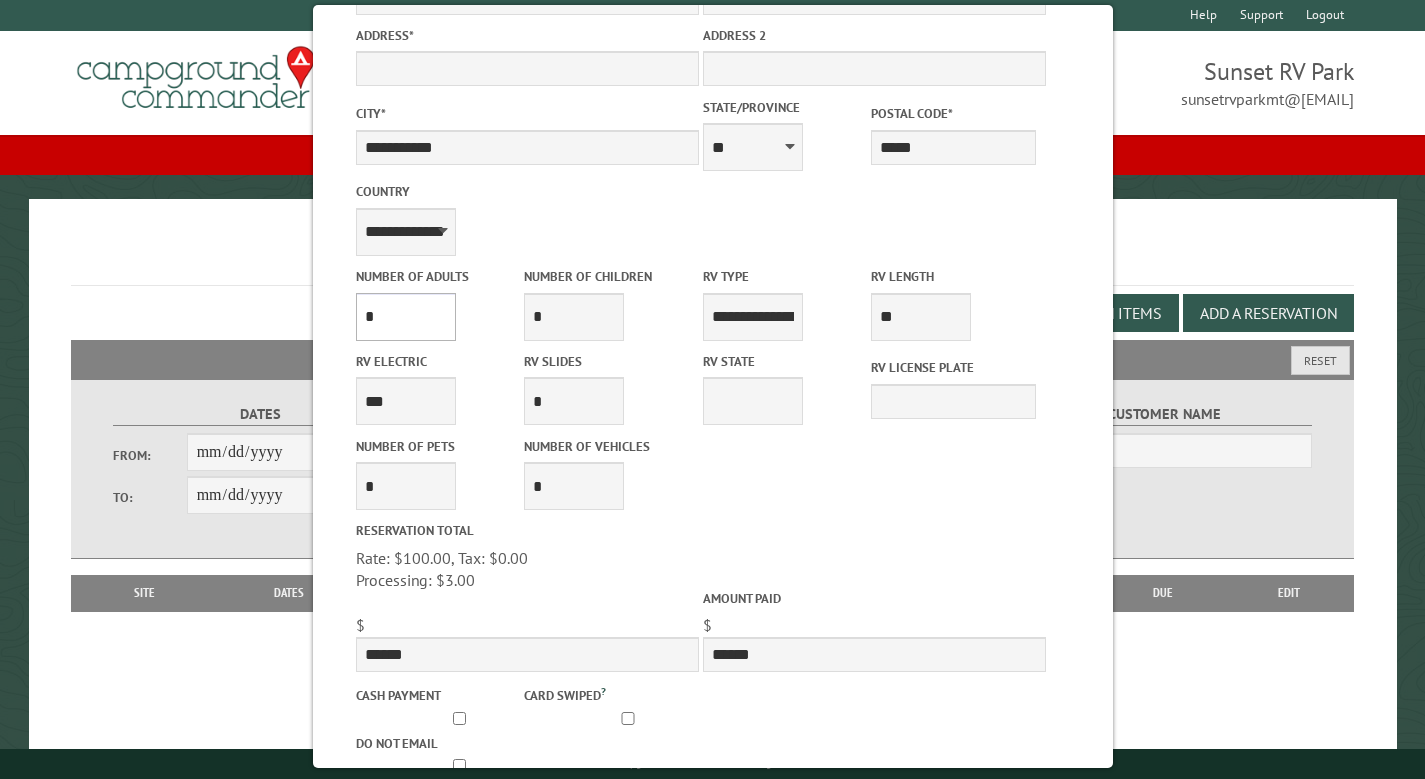 click on "* * * * * * * * * * **" at bounding box center (405, 317) 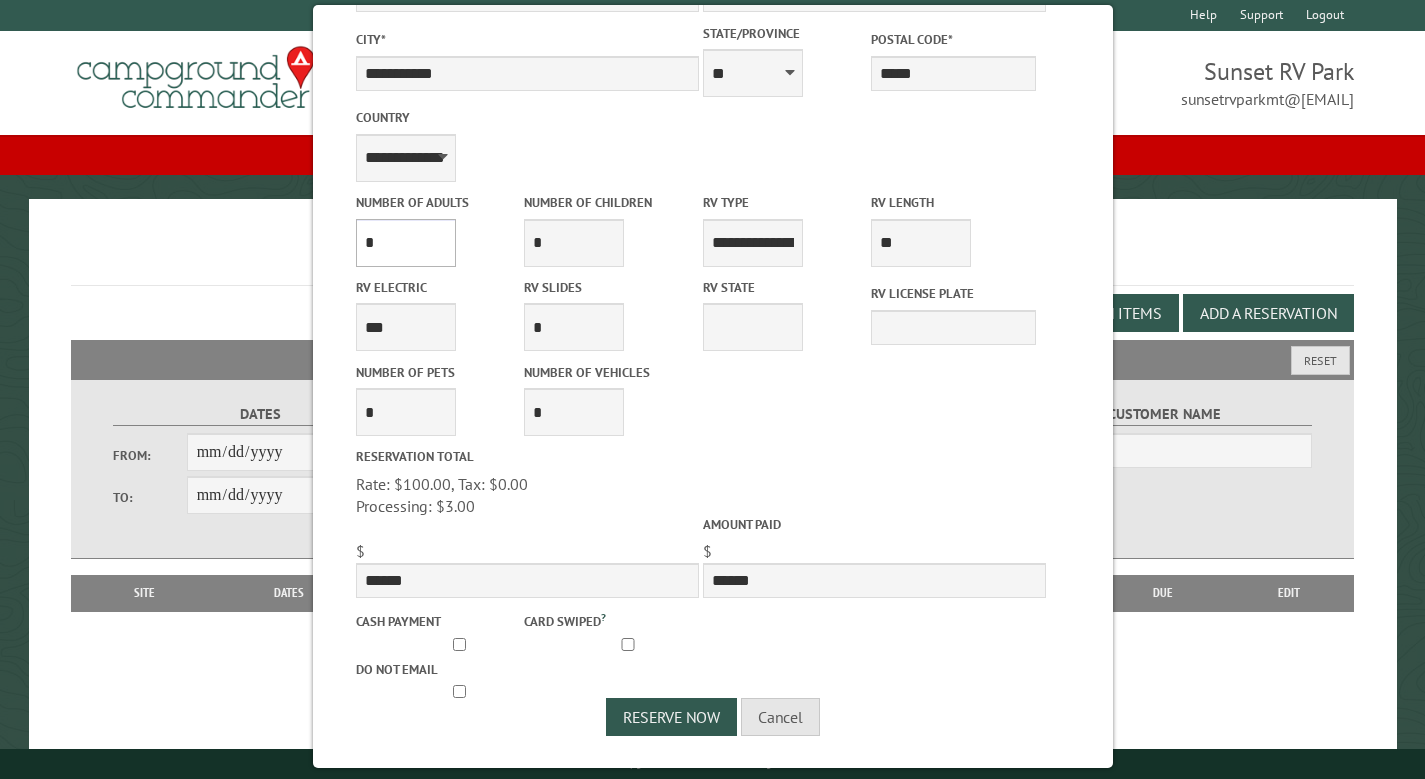 scroll, scrollTop: 780, scrollLeft: 0, axis: vertical 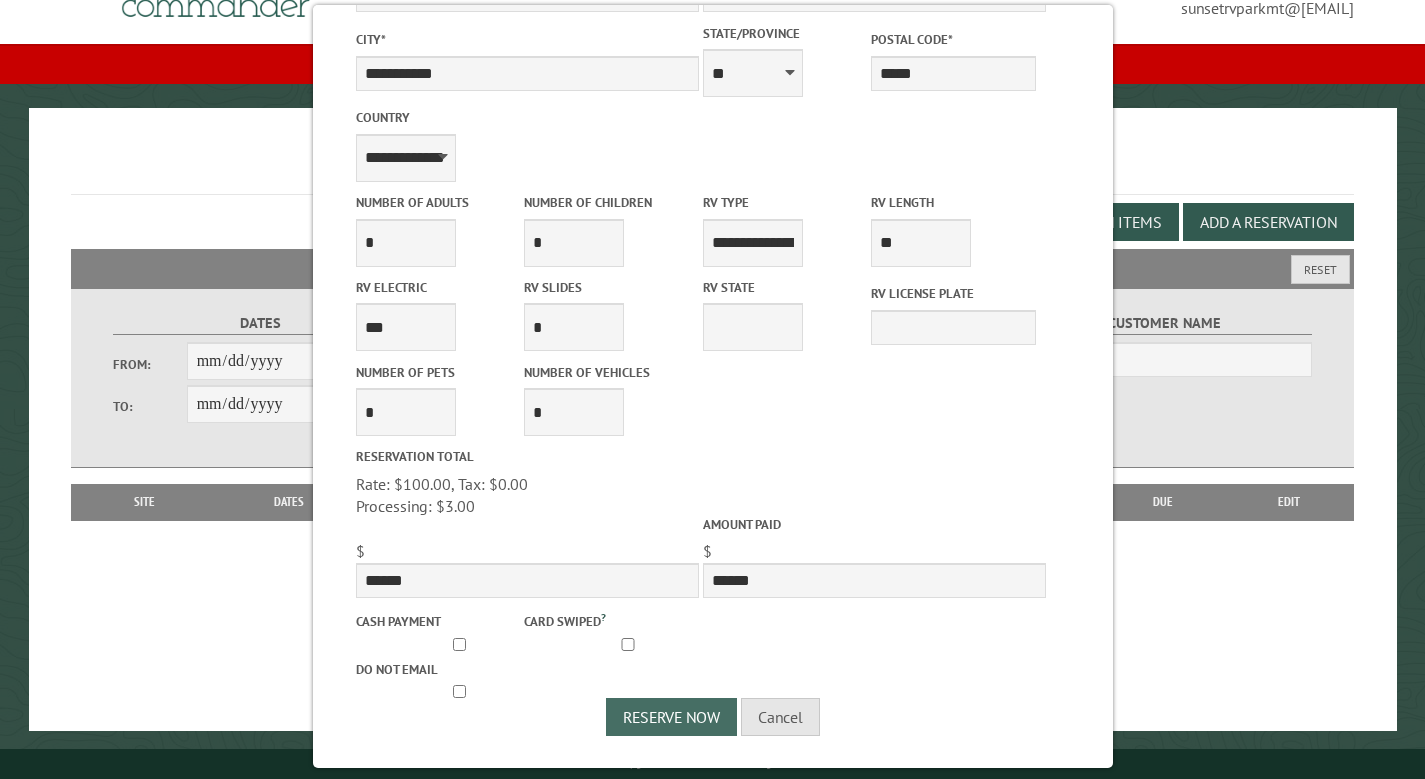 click on "Reserve Now" at bounding box center [671, 717] 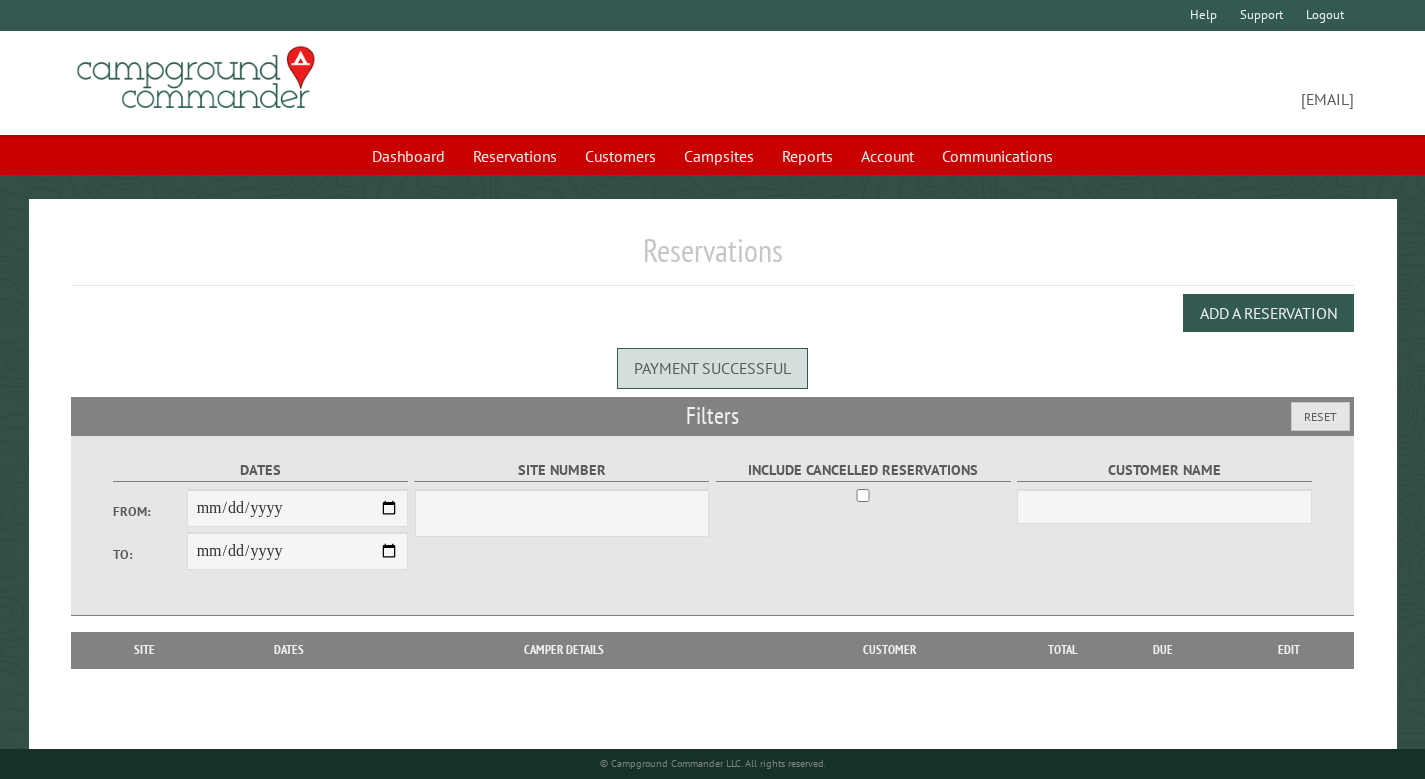scroll, scrollTop: 0, scrollLeft: 0, axis: both 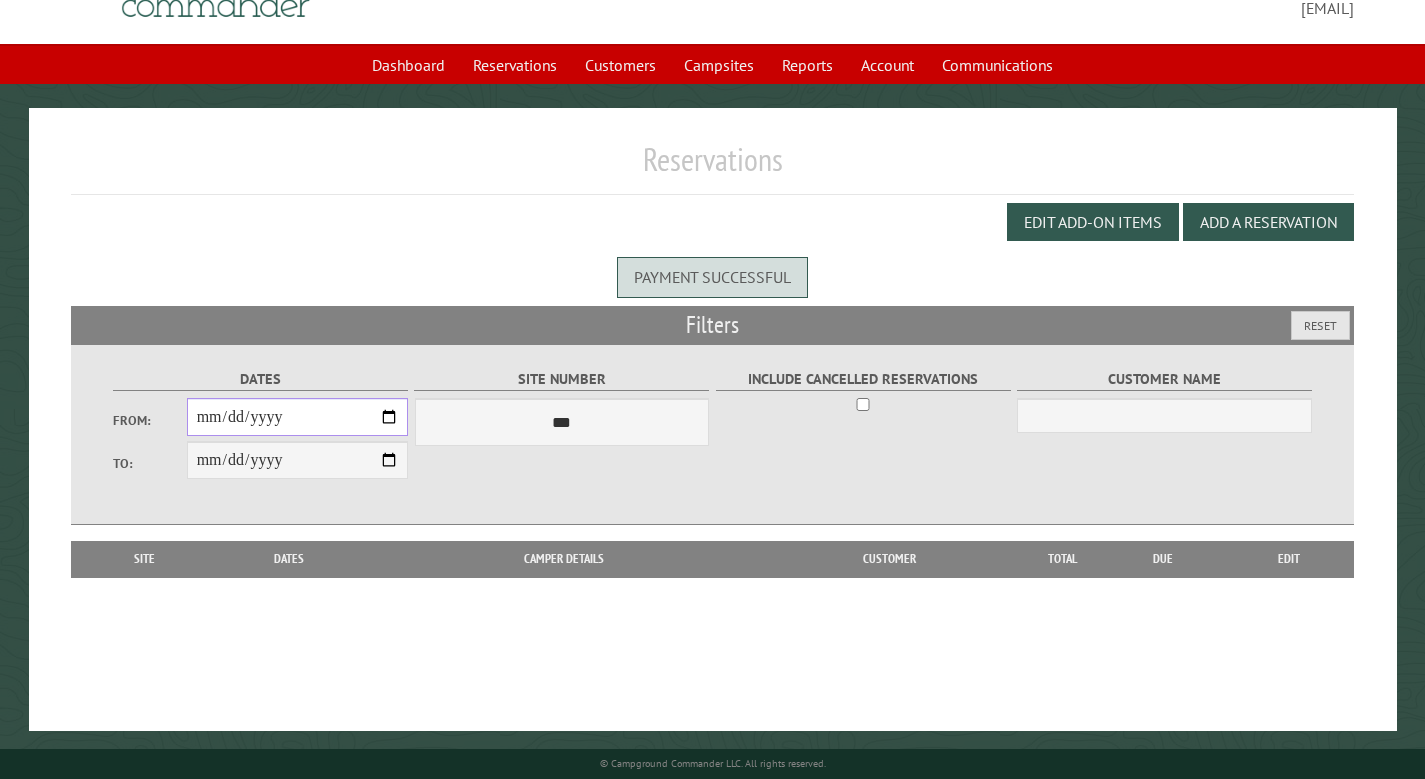 click on "From:" at bounding box center [297, 417] 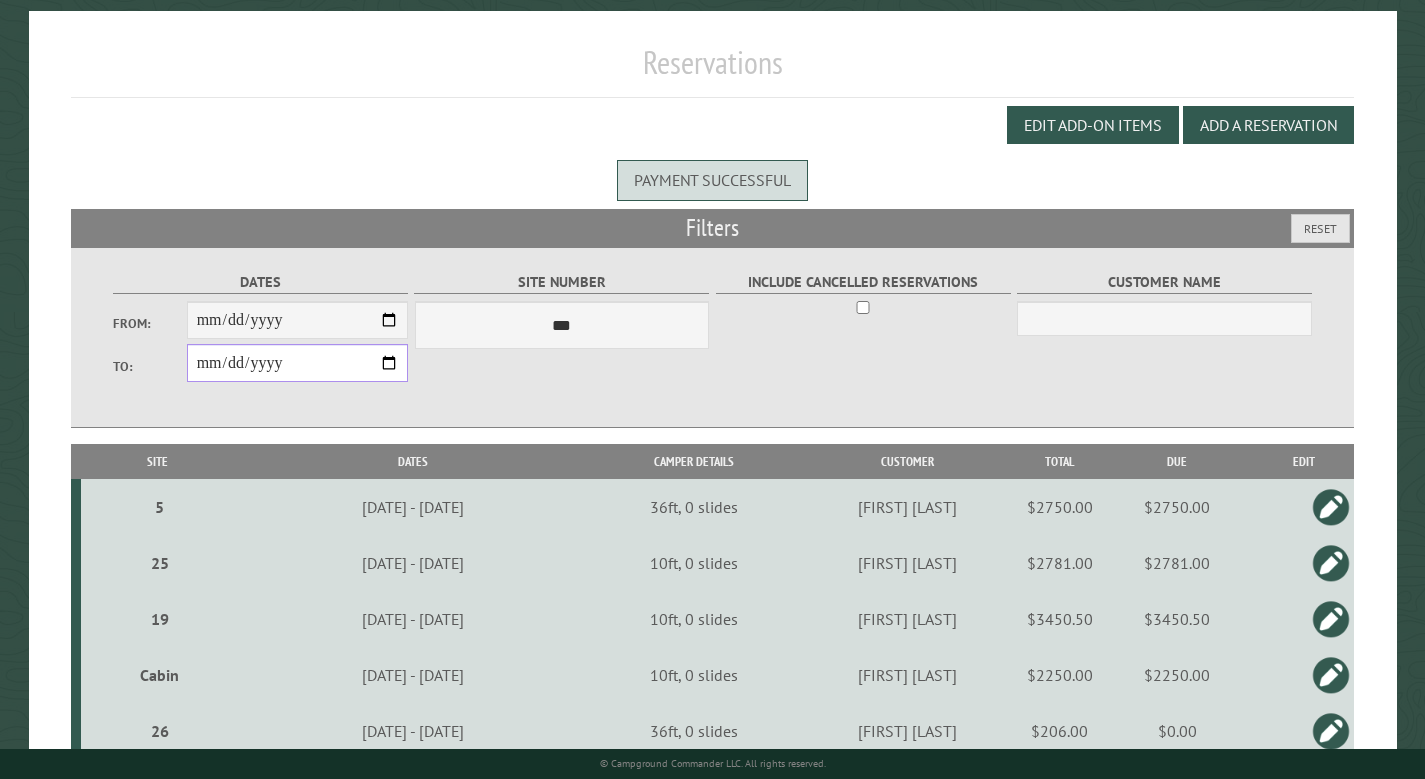 click on "**********" at bounding box center (297, 363) 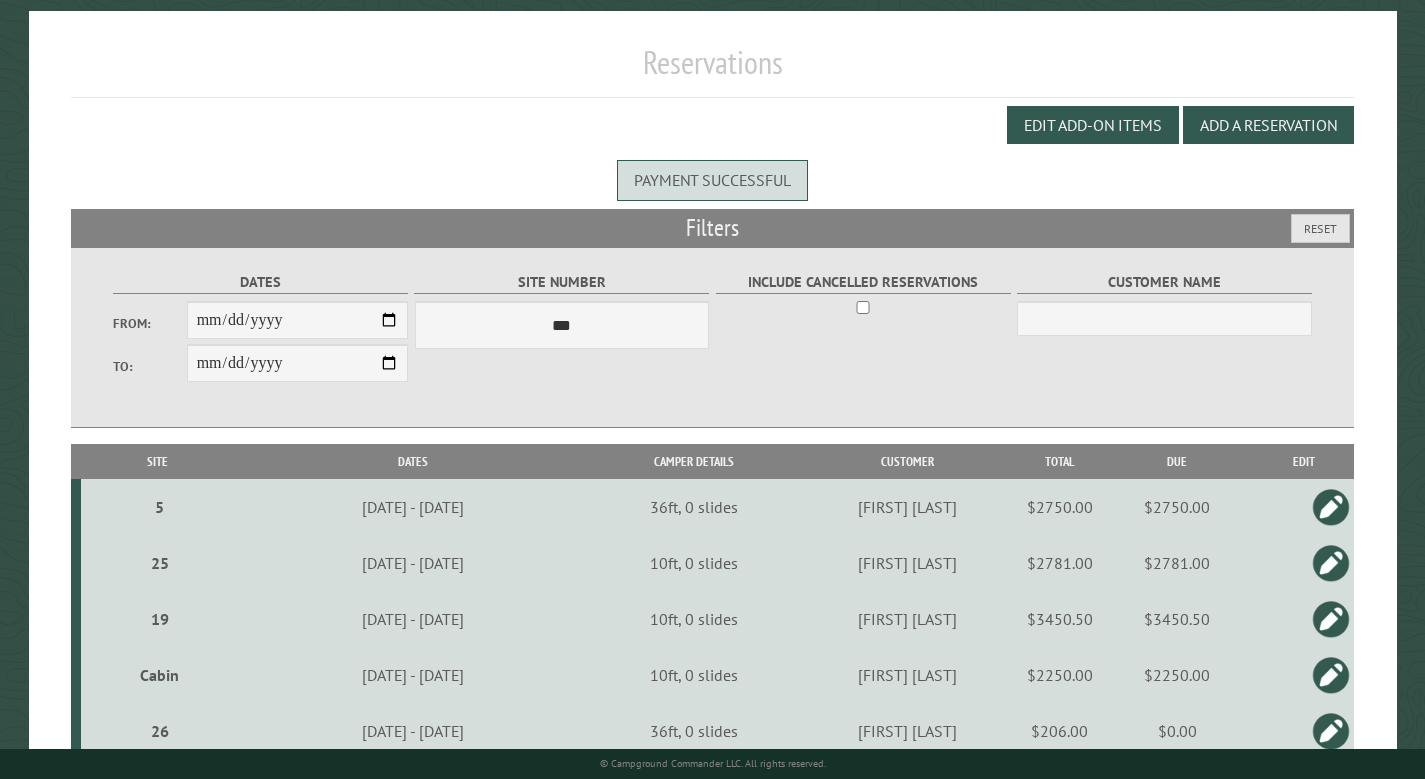 click on "**********" at bounding box center [713, 337] 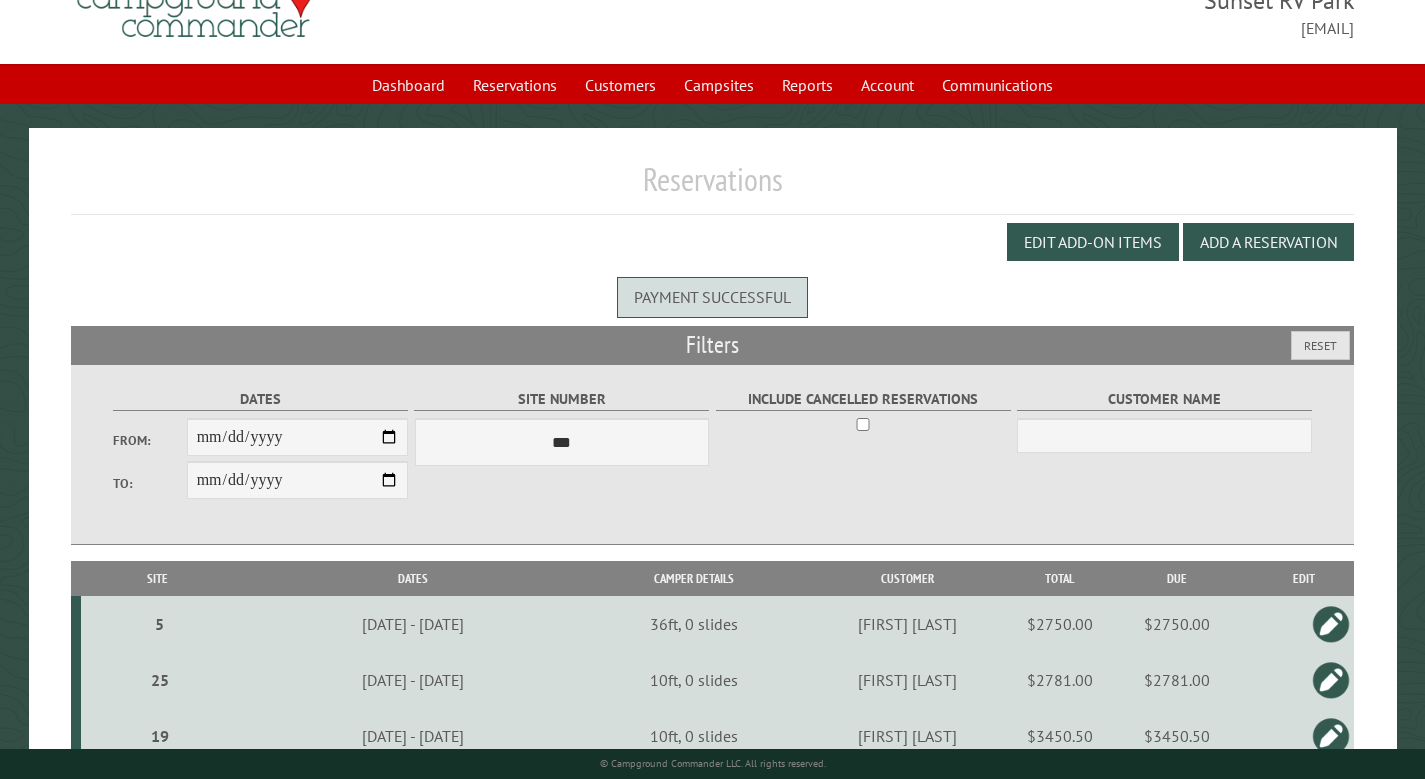 scroll, scrollTop: 79, scrollLeft: 0, axis: vertical 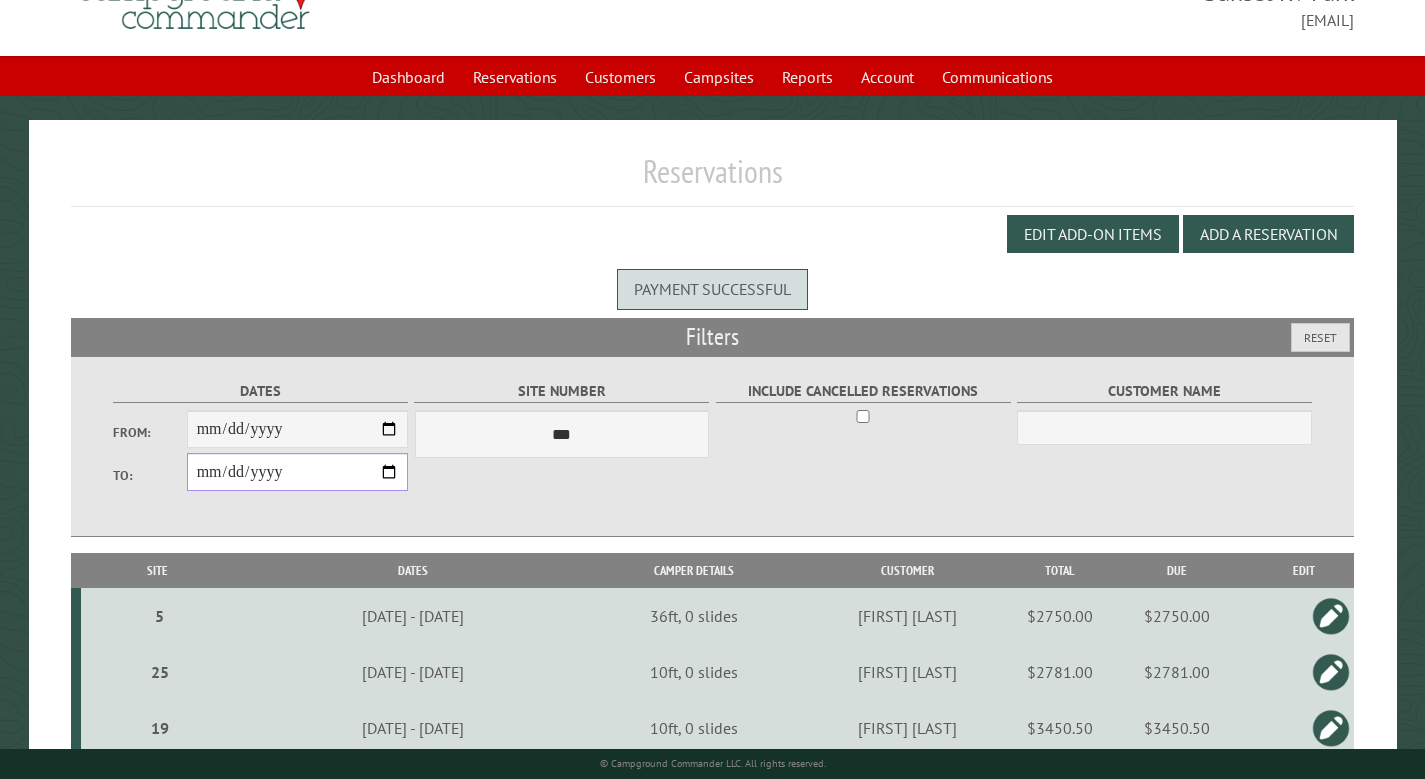 click on "**********" at bounding box center (297, 472) 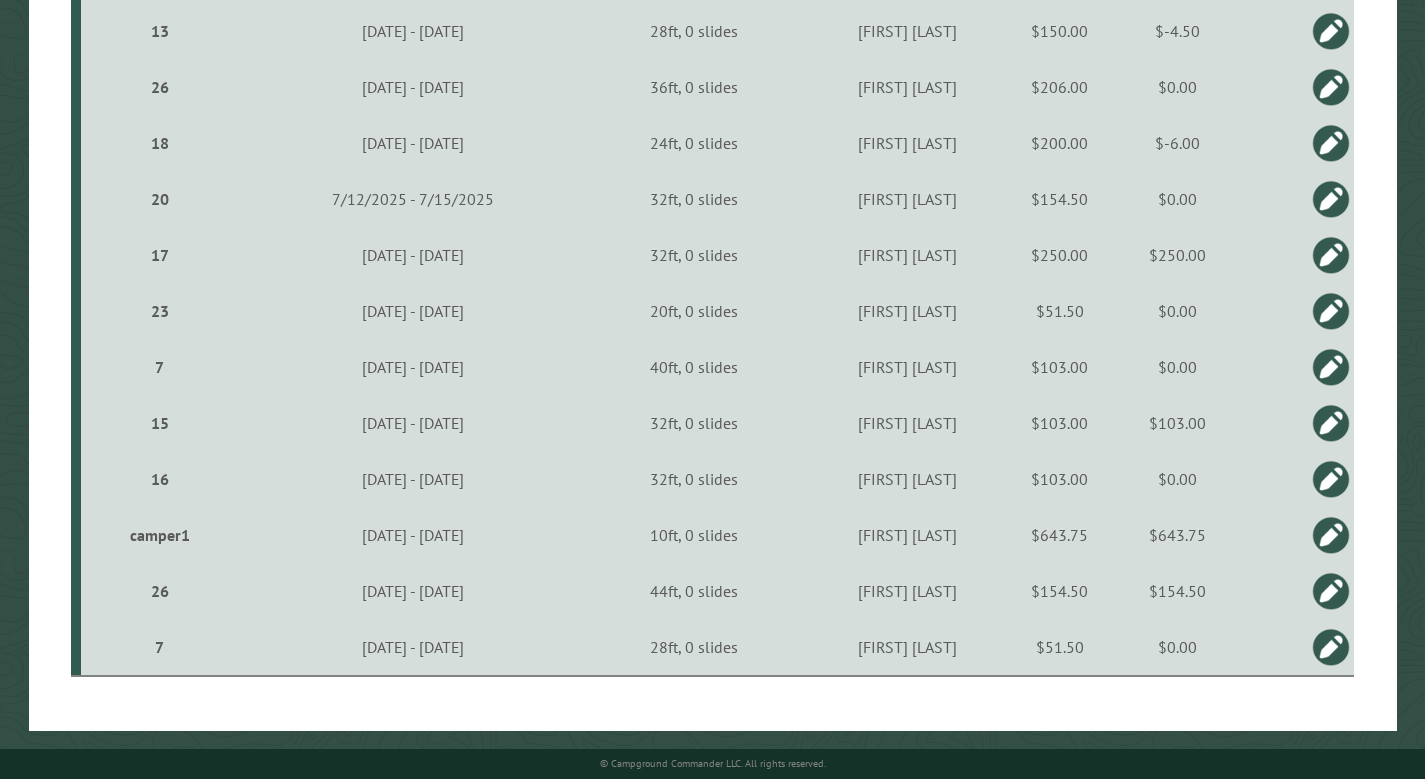 scroll, scrollTop: 1208, scrollLeft: 0, axis: vertical 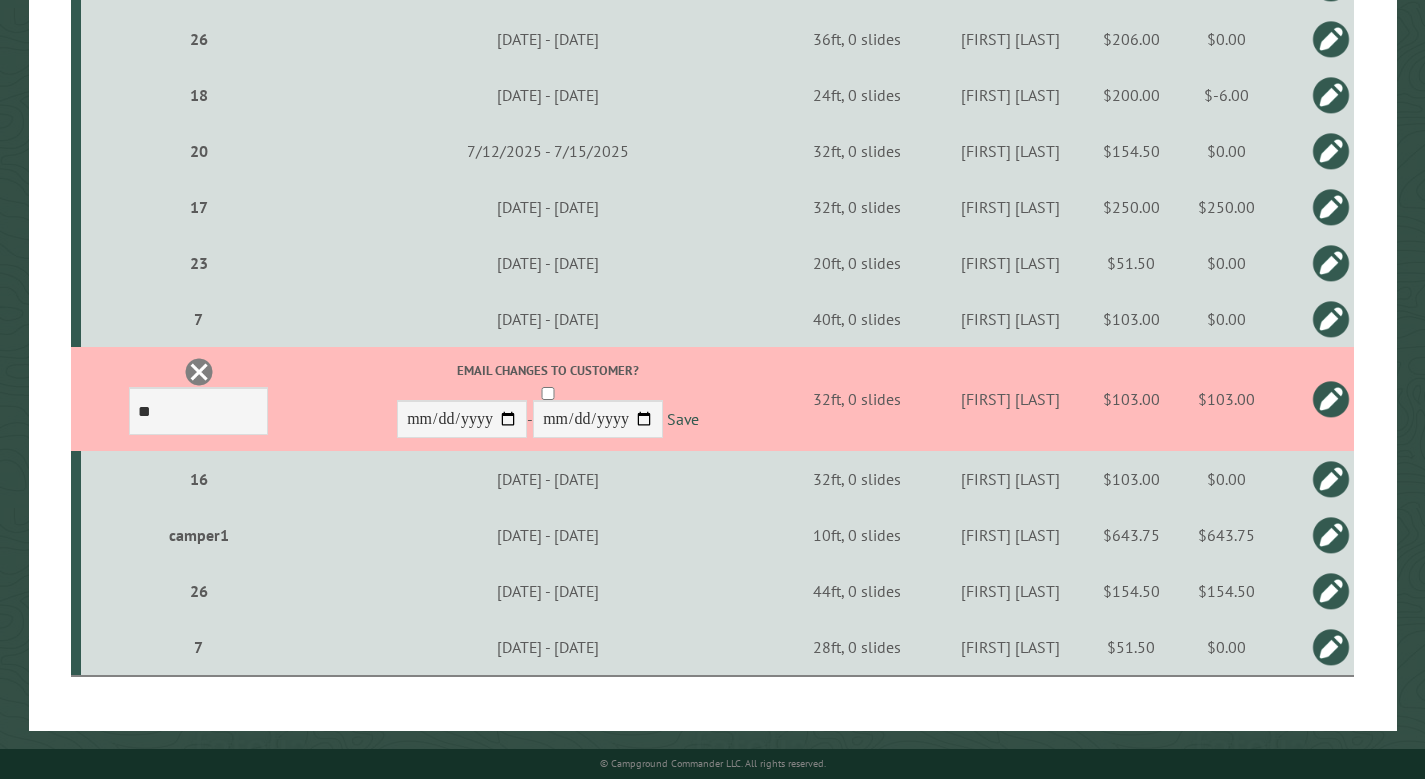 click on "$103.00" at bounding box center (1226, 399) 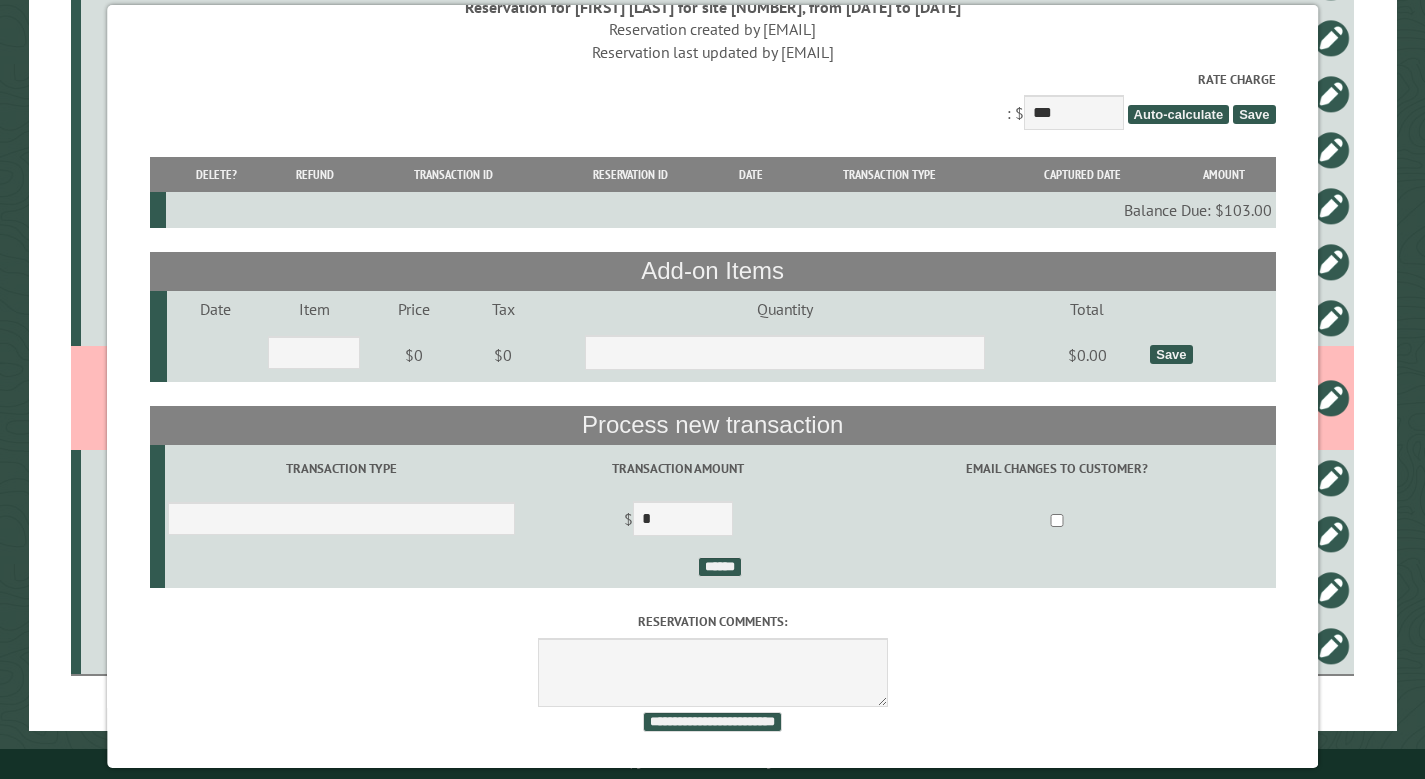 scroll, scrollTop: 280, scrollLeft: 0, axis: vertical 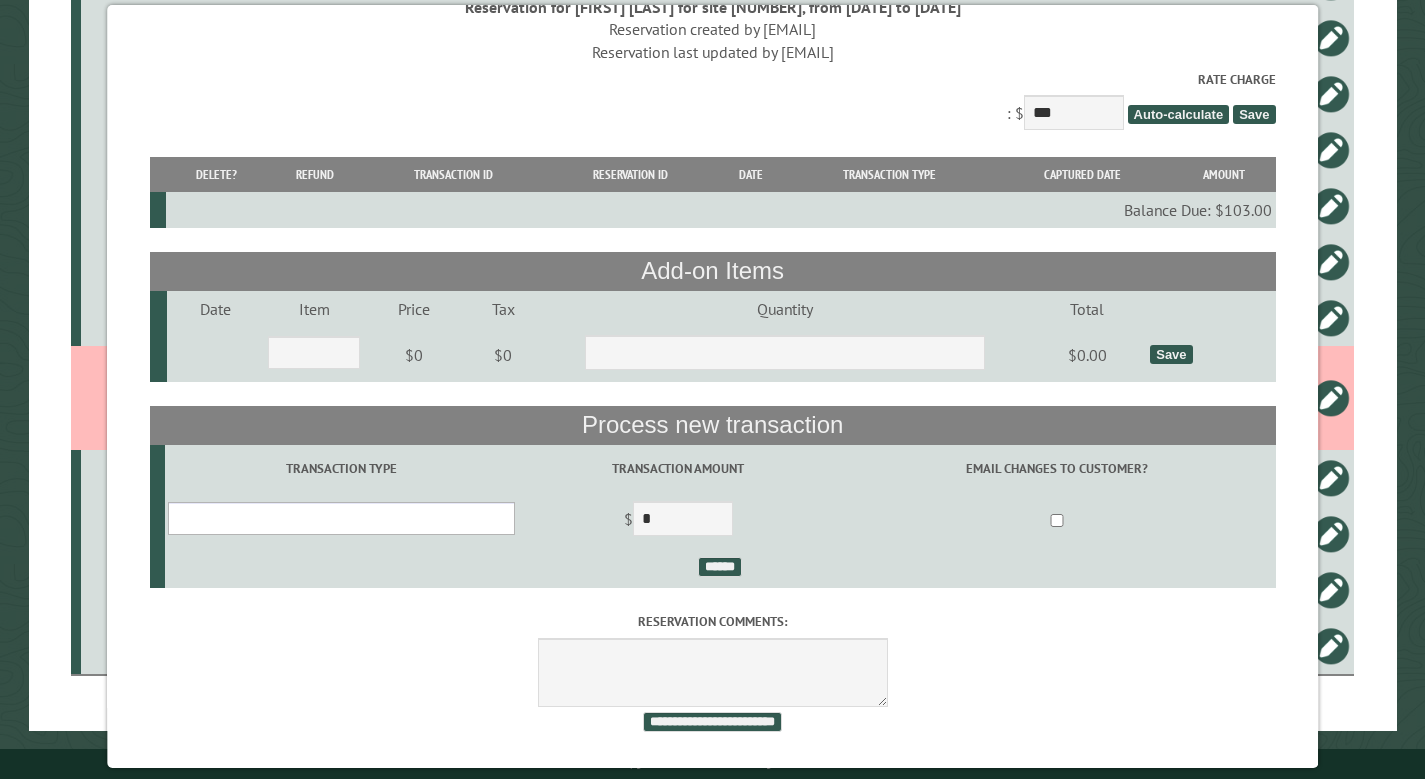 click on "**********" at bounding box center [341, 518] 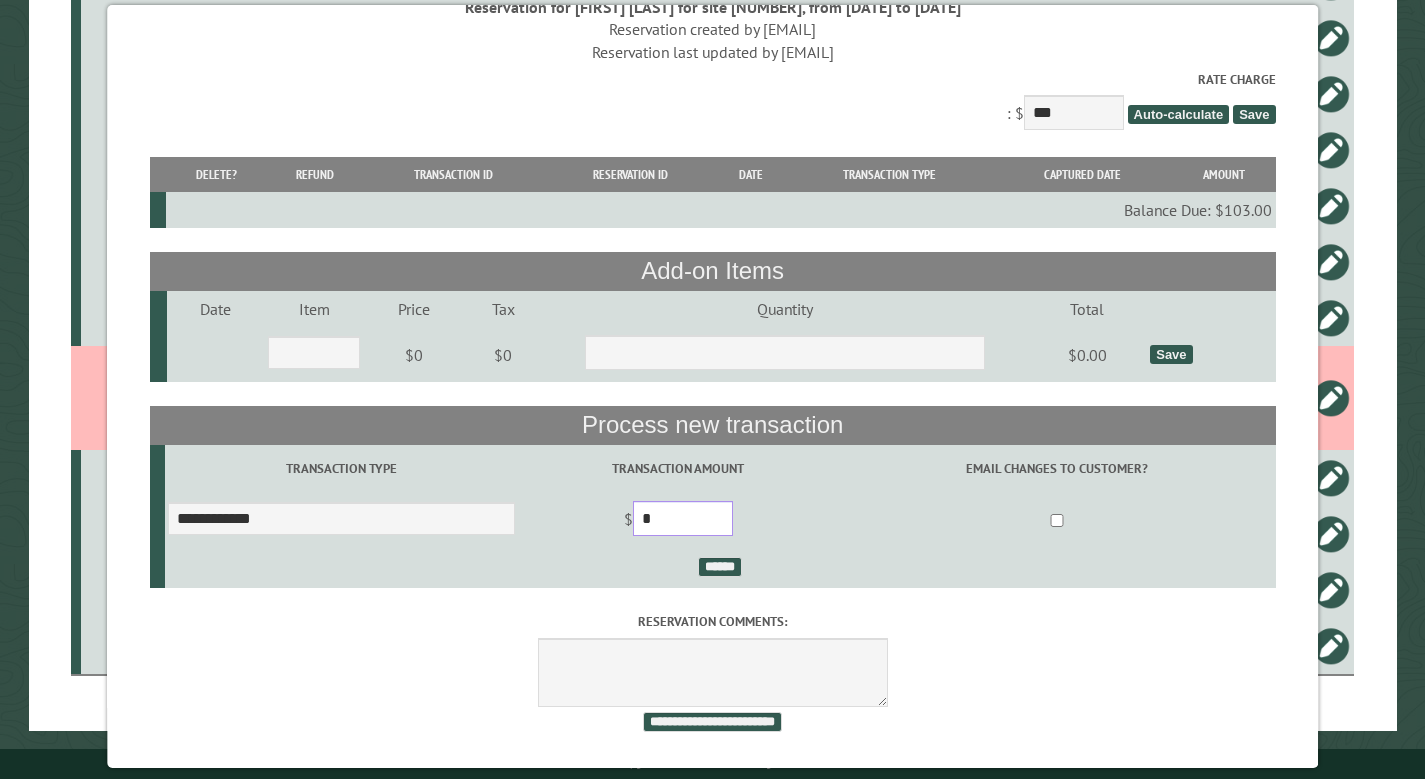 drag, startPoint x: 712, startPoint y: 450, endPoint x: 644, endPoint y: 444, distance: 68.26419 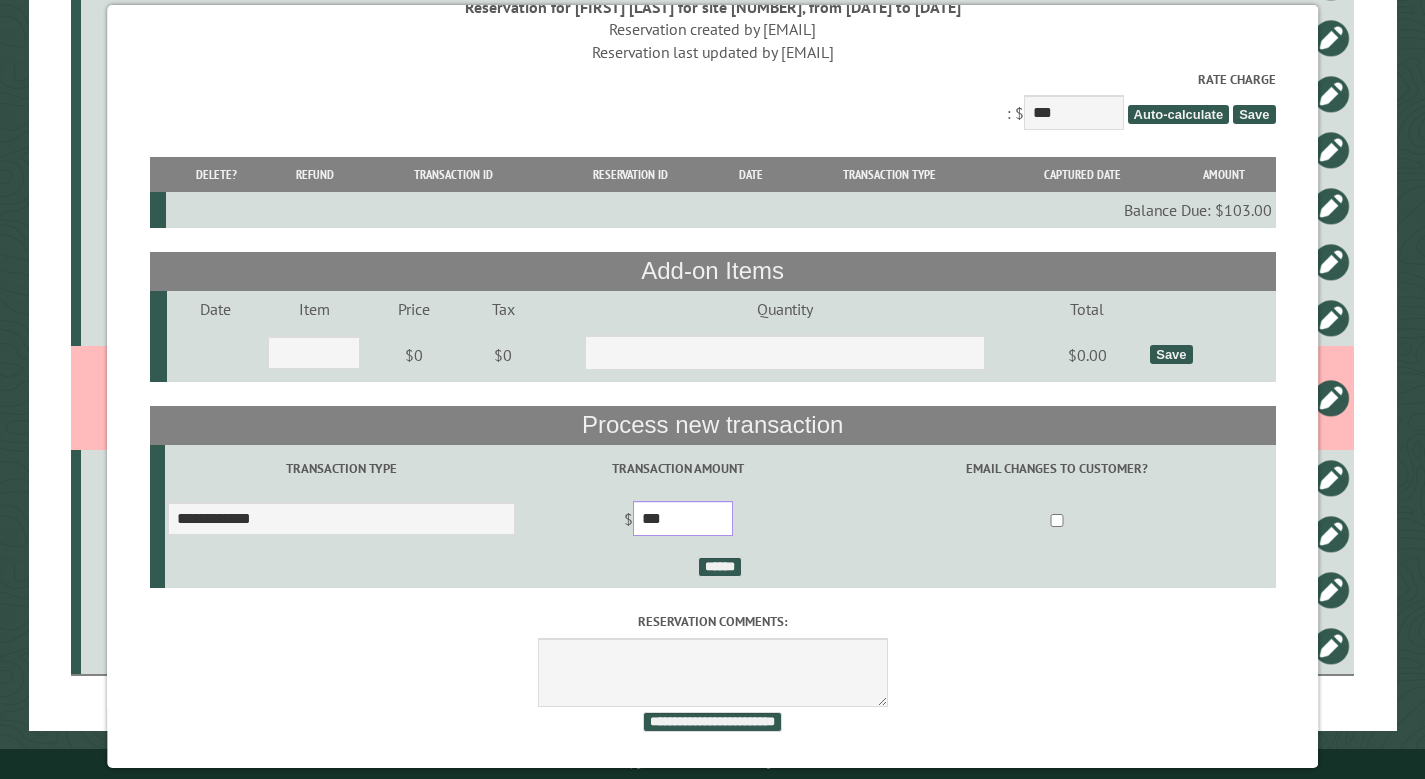 type on "***" 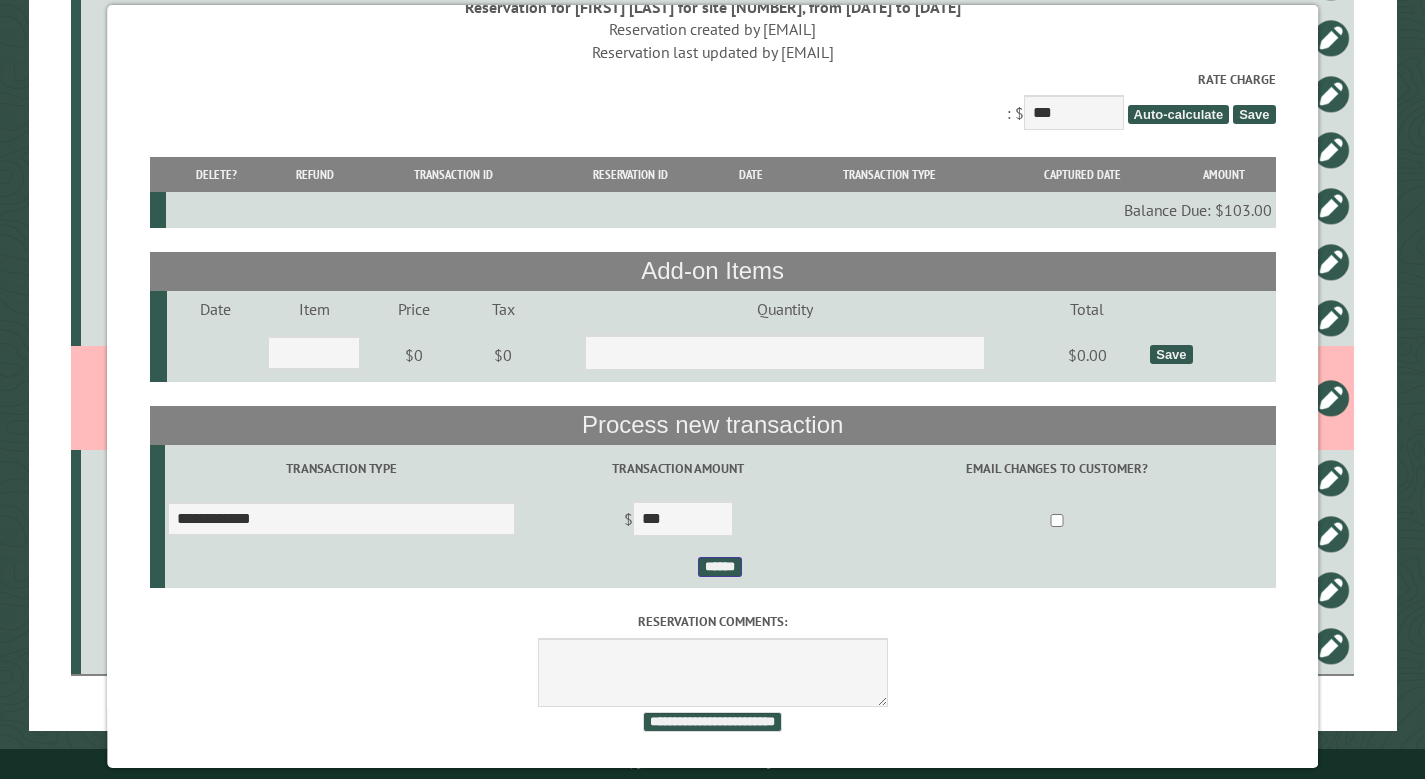 click on "******" at bounding box center (720, 567) 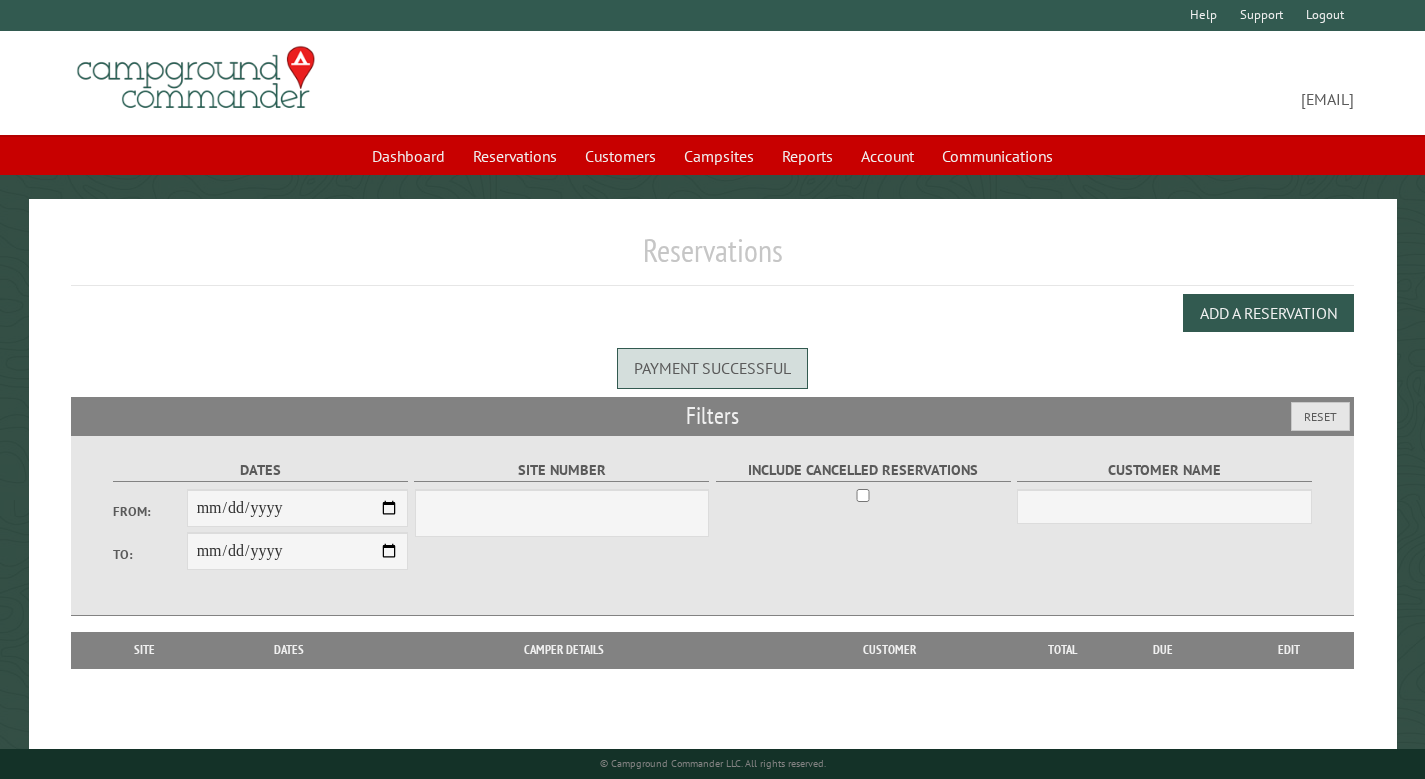 scroll, scrollTop: 0, scrollLeft: 0, axis: both 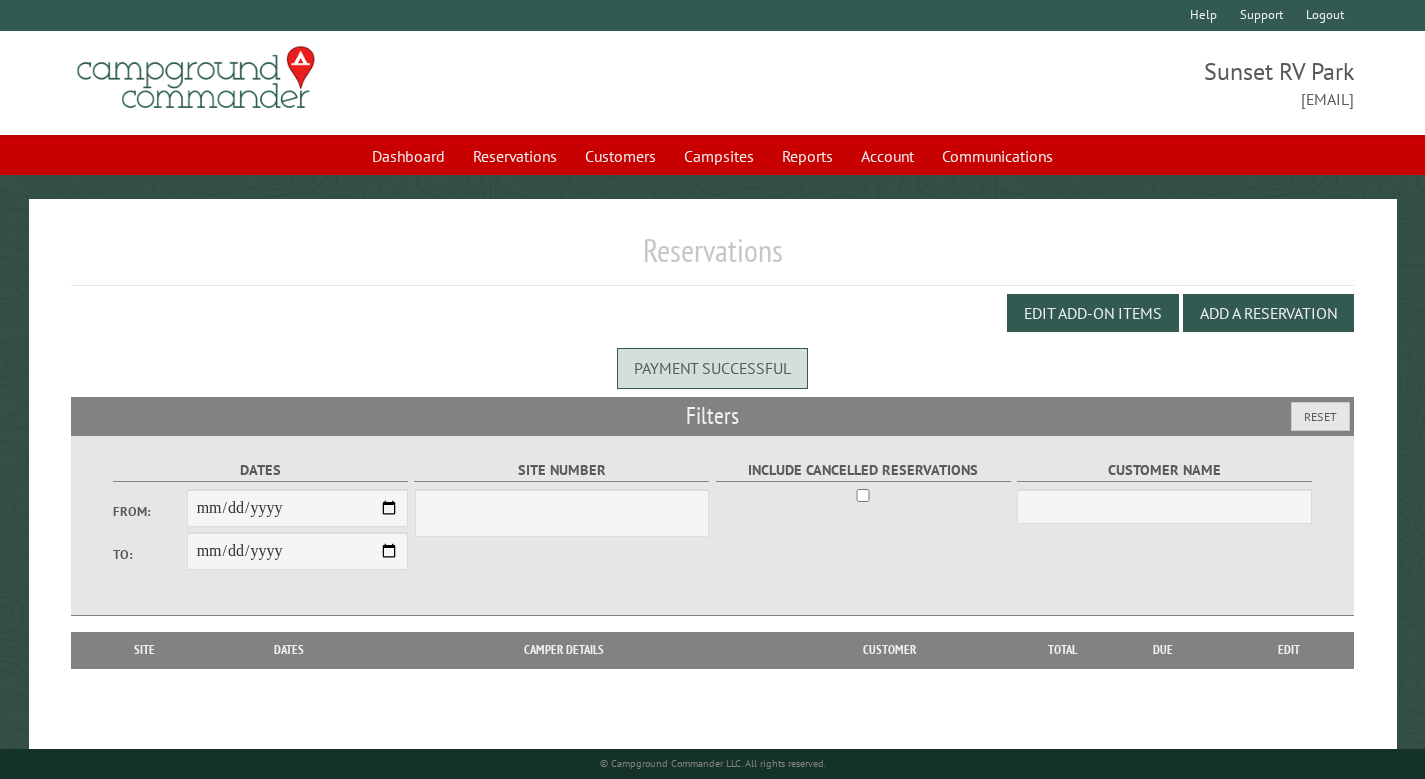 select on "***" 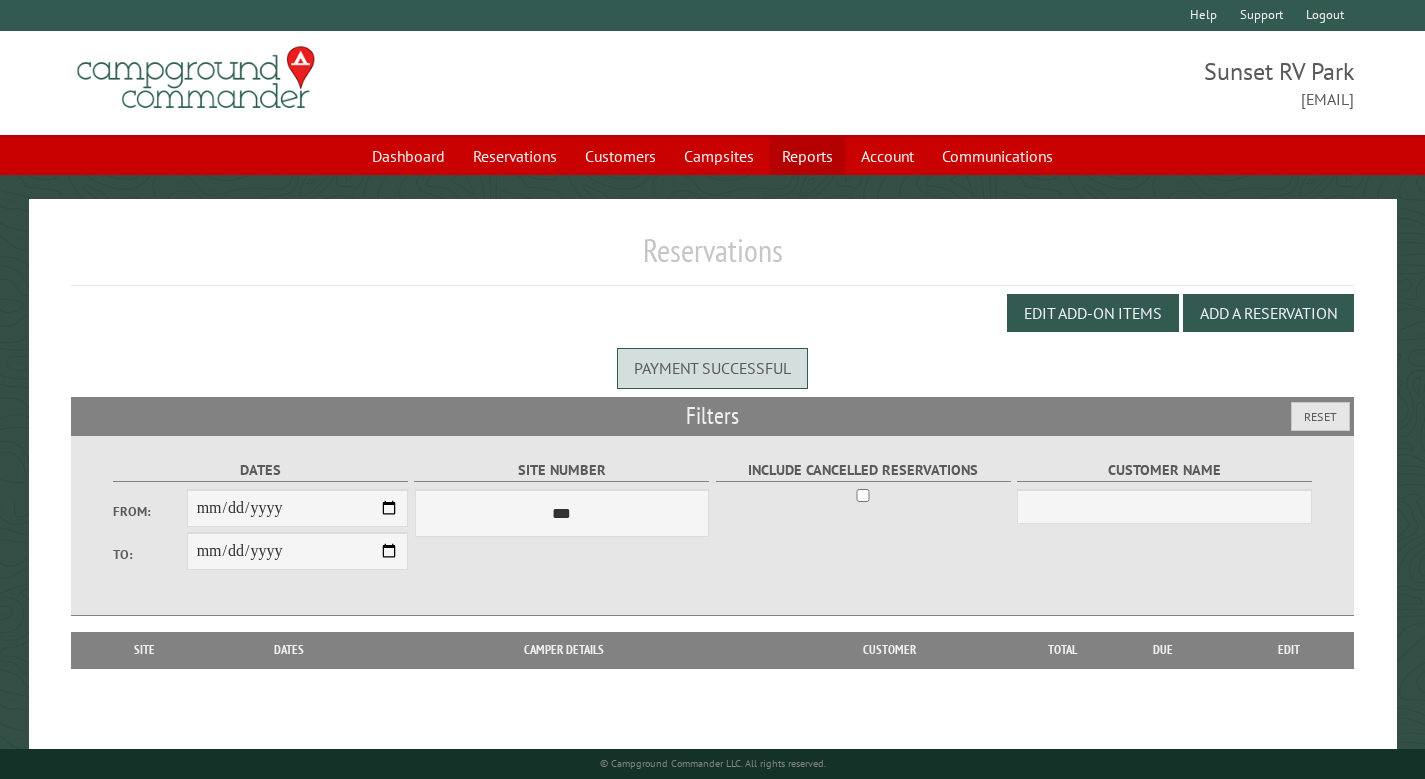 click on "Reports" at bounding box center (807, 156) 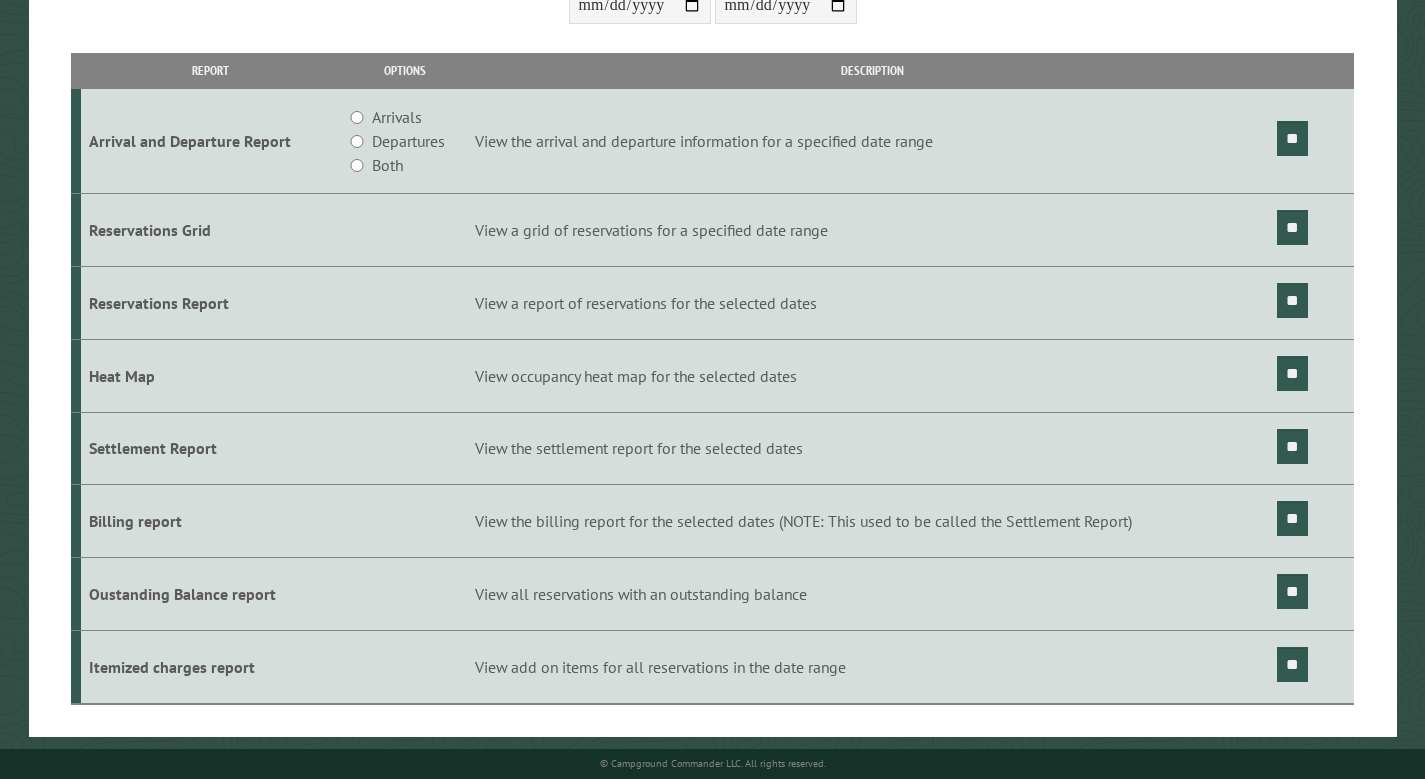 scroll, scrollTop: 367, scrollLeft: 0, axis: vertical 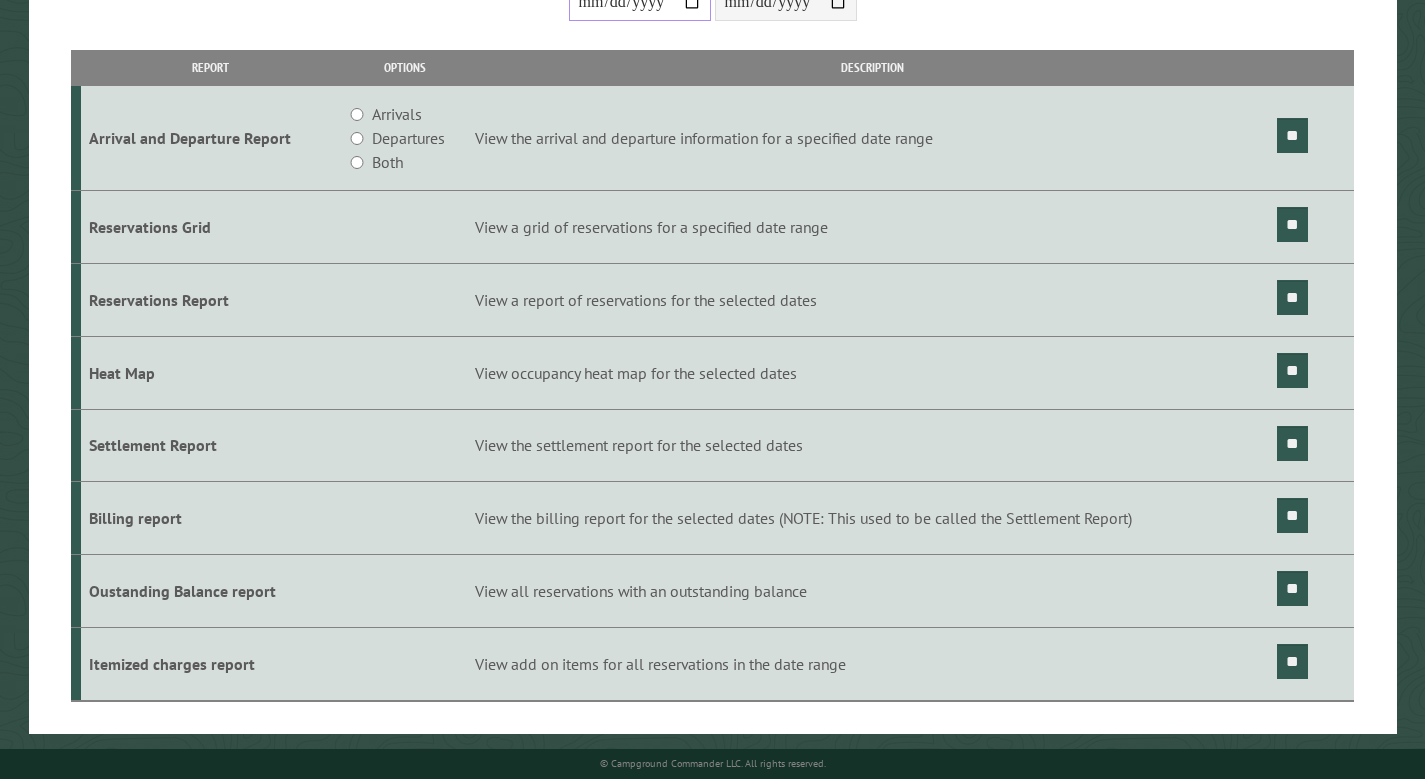 click on "From:" at bounding box center [640, 2] 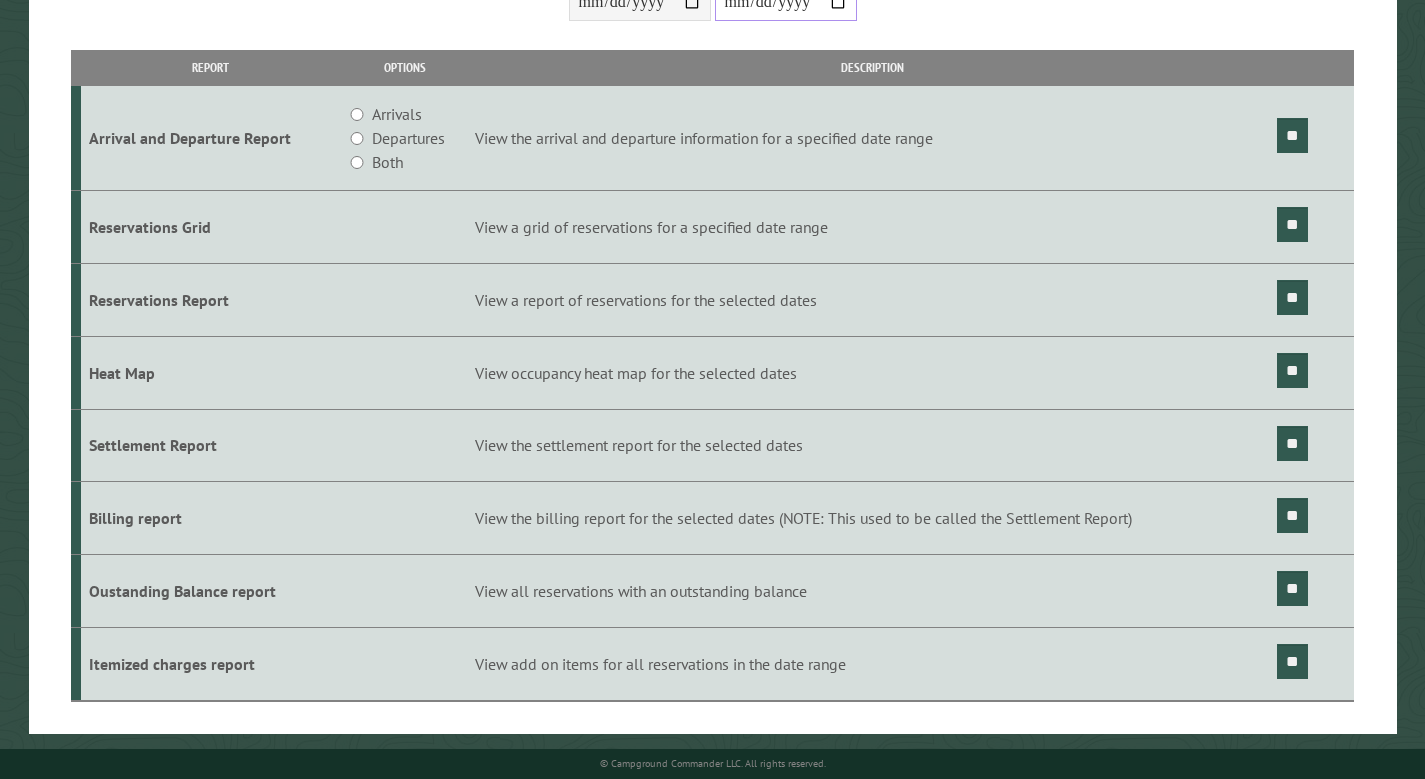 click on "**********" at bounding box center [786, 2] 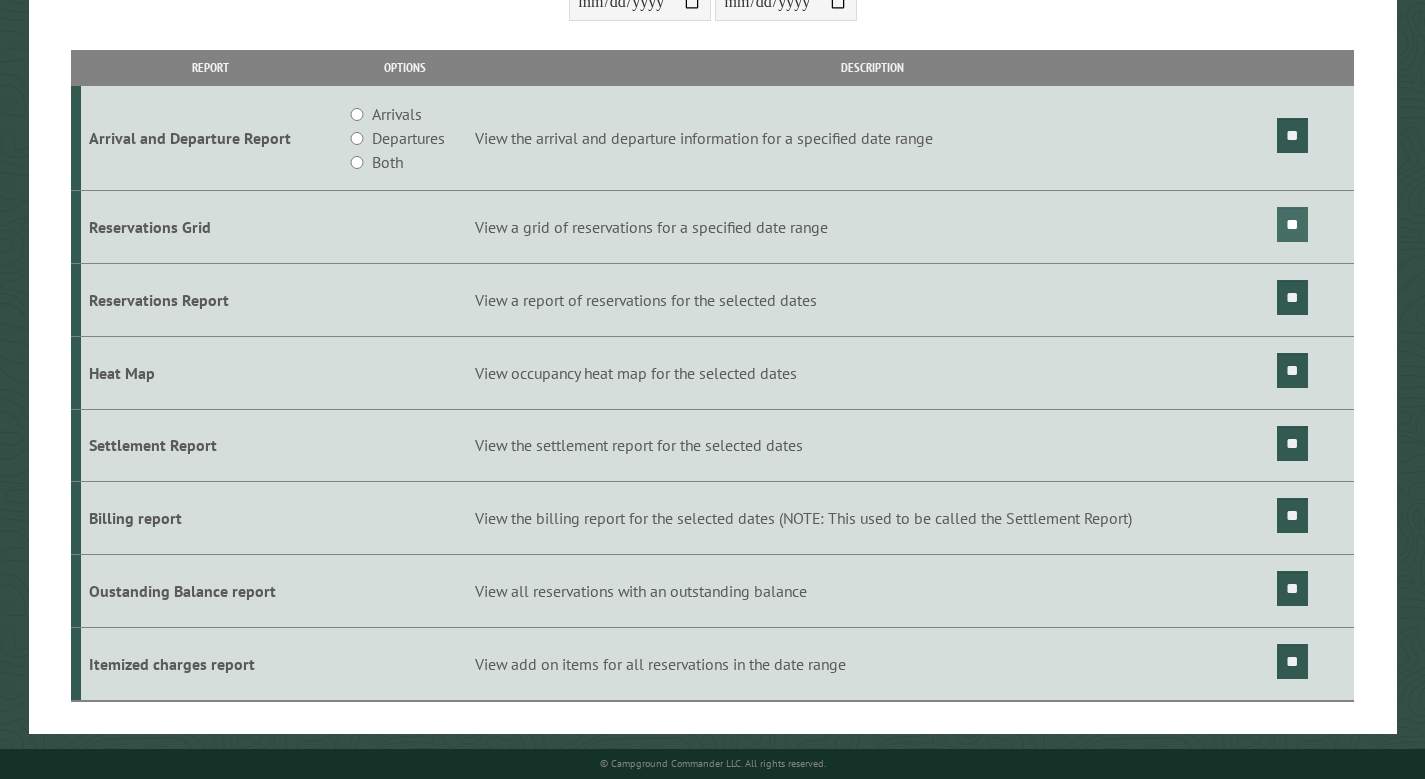 click on "**" at bounding box center (1292, 224) 